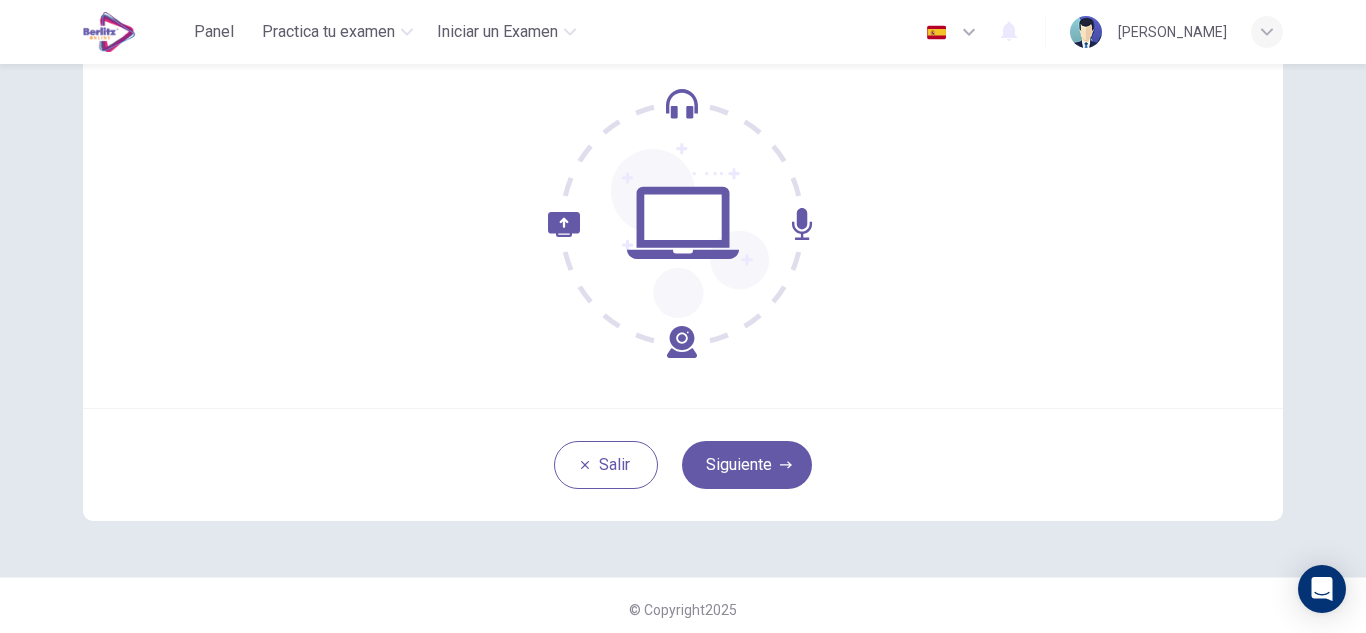 scroll, scrollTop: 200, scrollLeft: 0, axis: vertical 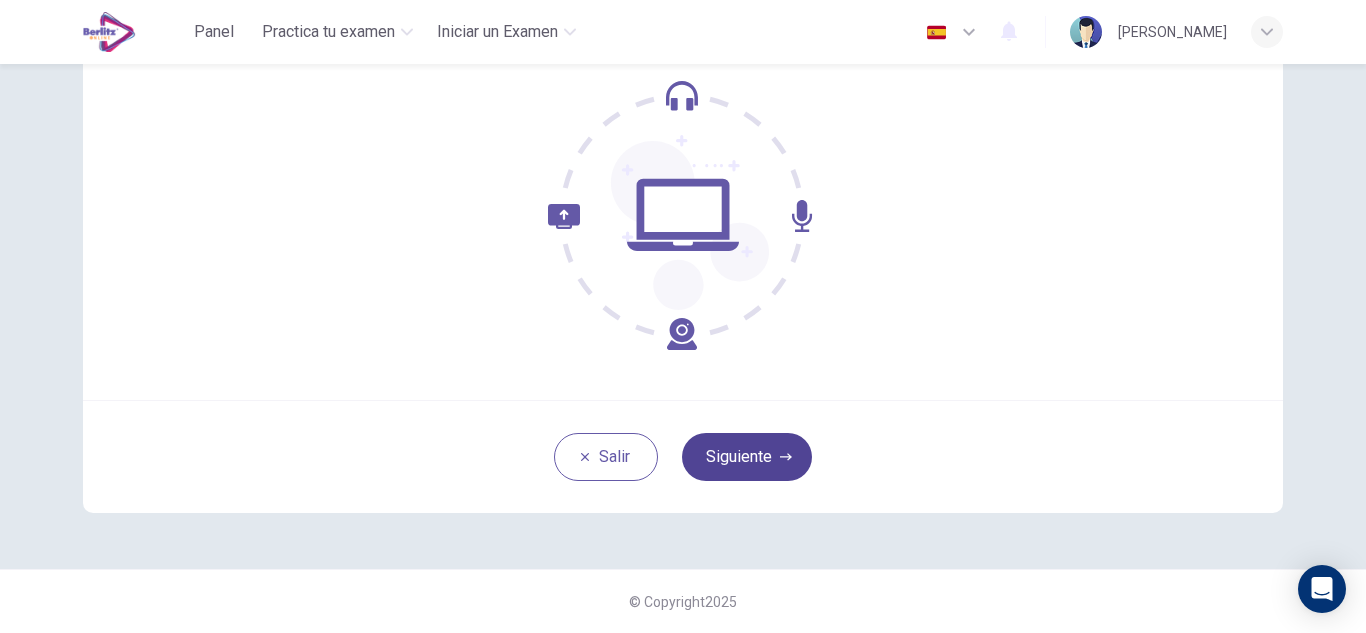 click on "Siguiente" at bounding box center [747, 457] 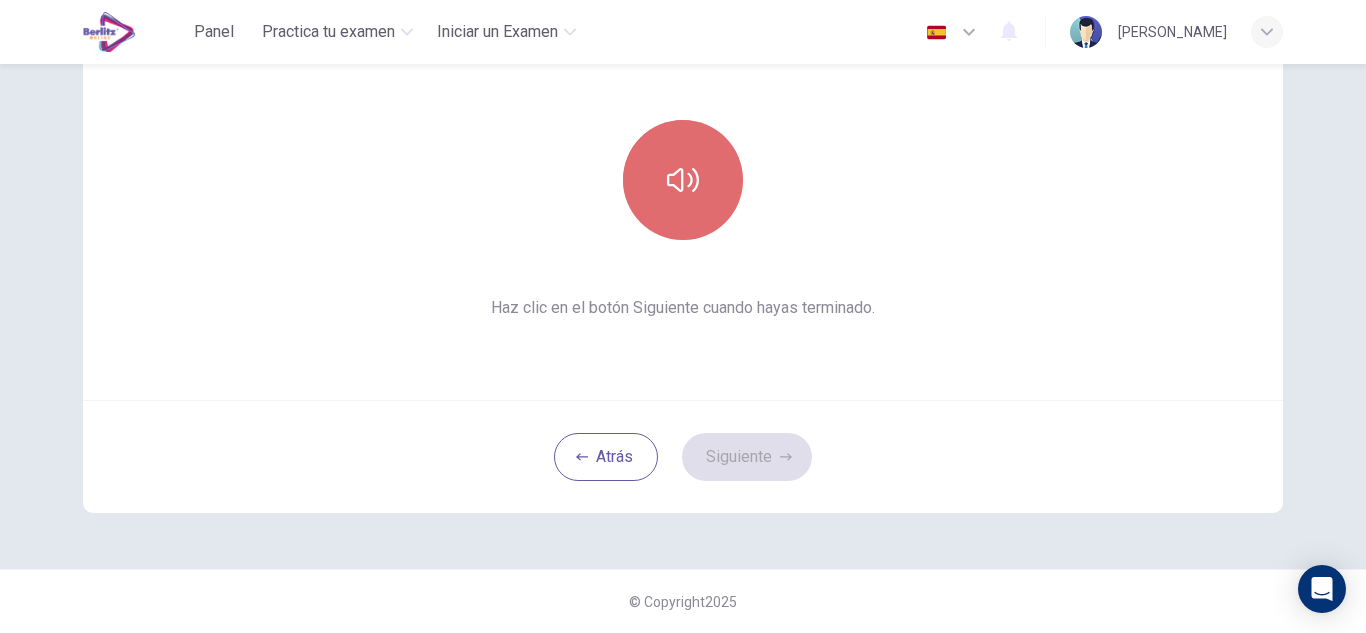 click at bounding box center (683, 180) 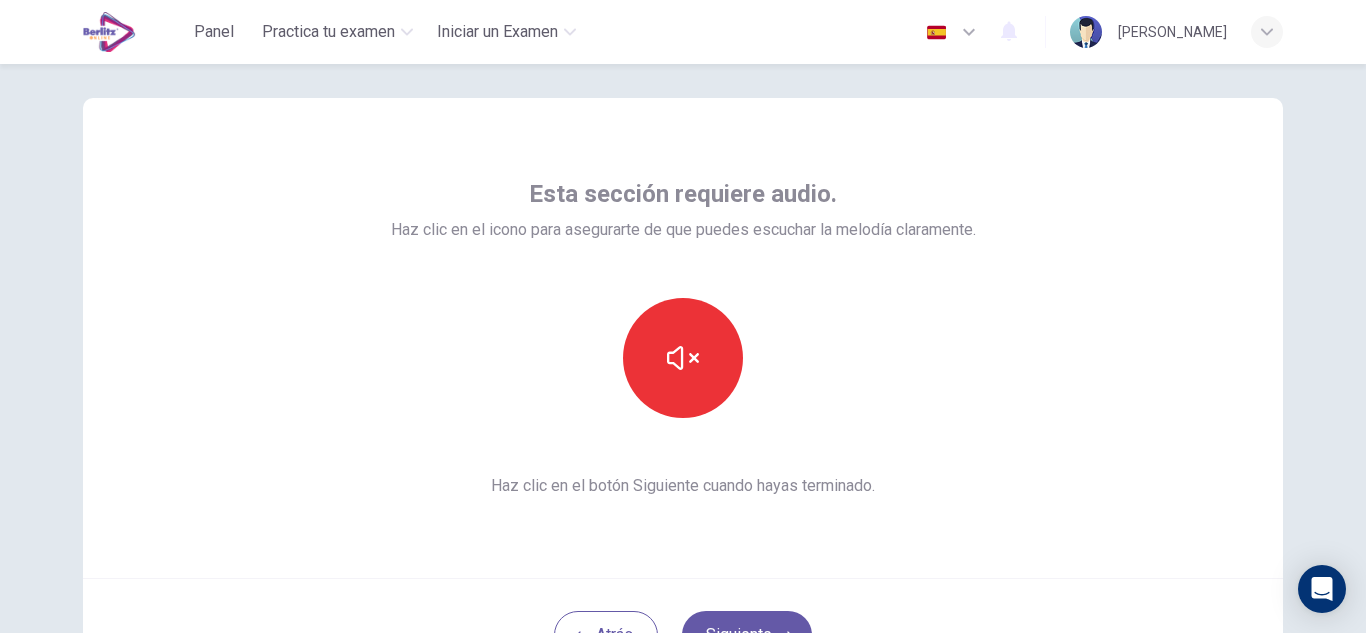 scroll, scrollTop: 0, scrollLeft: 0, axis: both 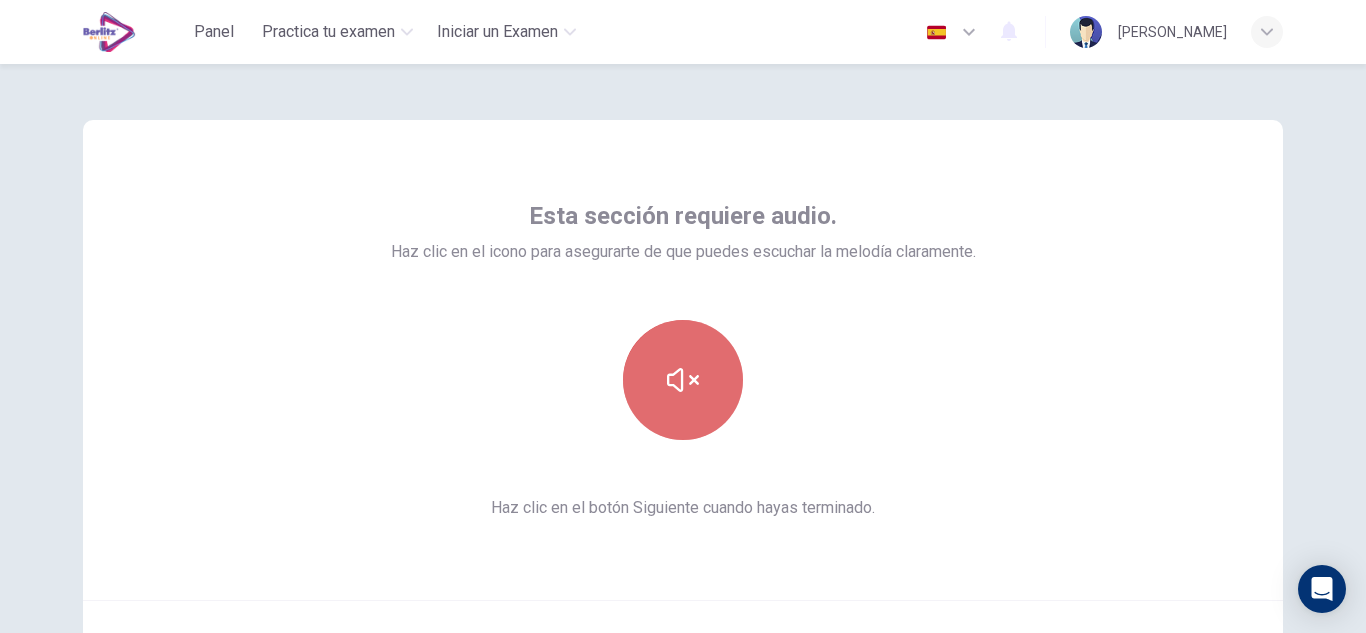 click 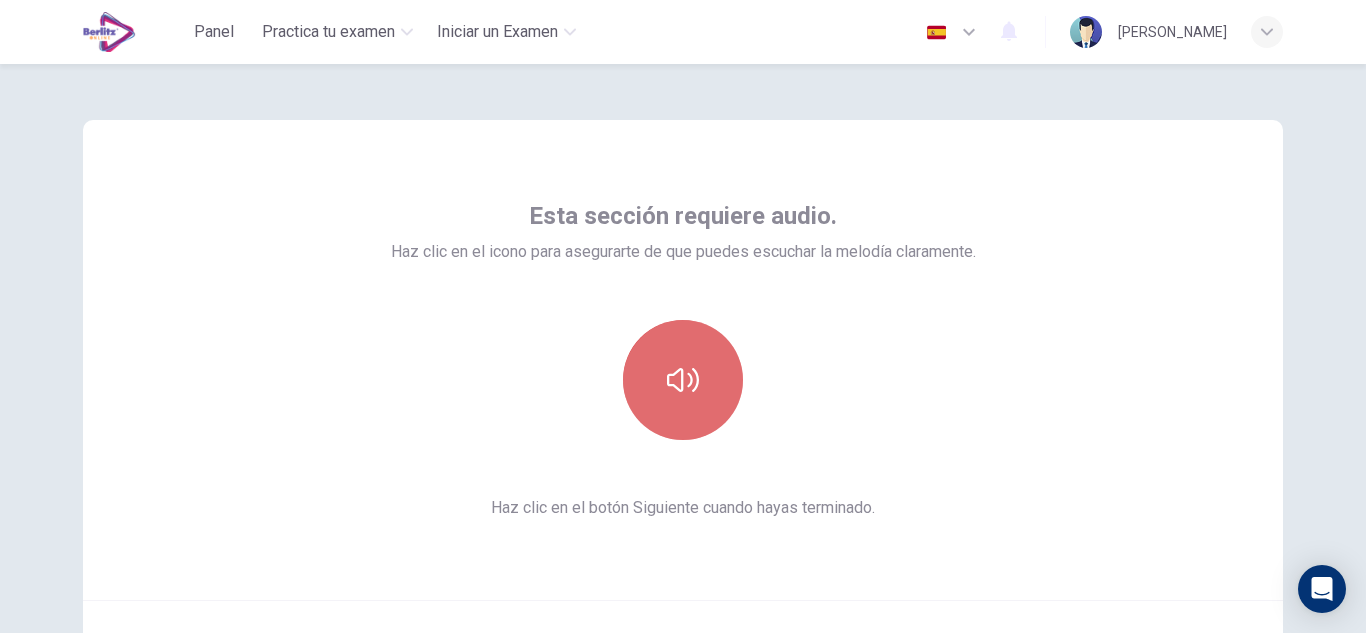 click 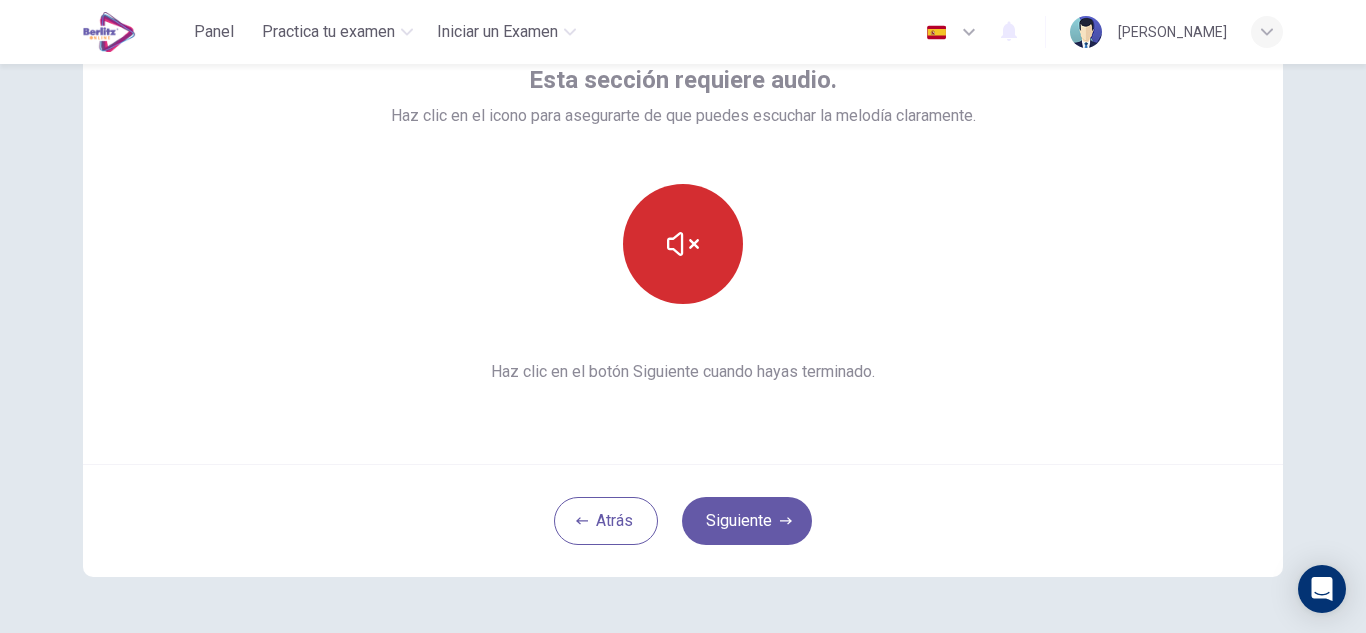 scroll, scrollTop: 139, scrollLeft: 0, axis: vertical 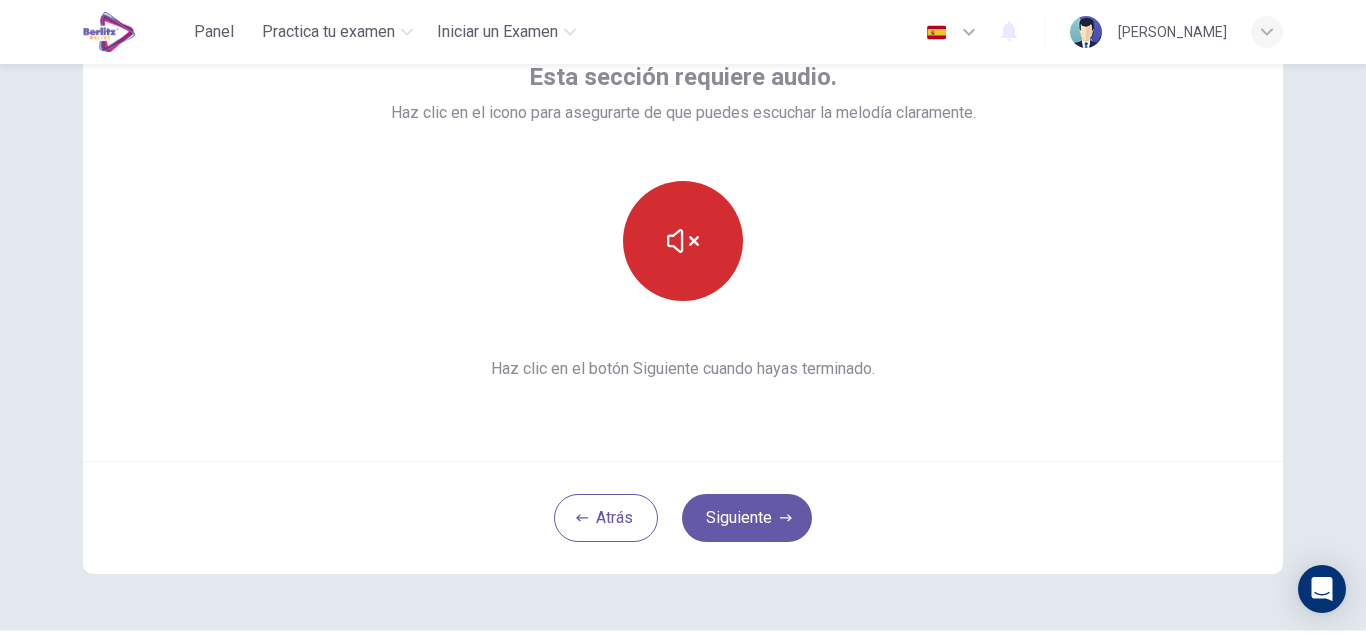 click on "Esta sección requiere audio. Haz clic en el icono para asegurarte de que puedes escuchar la melodía claramente. Haz clic en el botón Siguiente cuando hayas terminado." at bounding box center [683, 221] 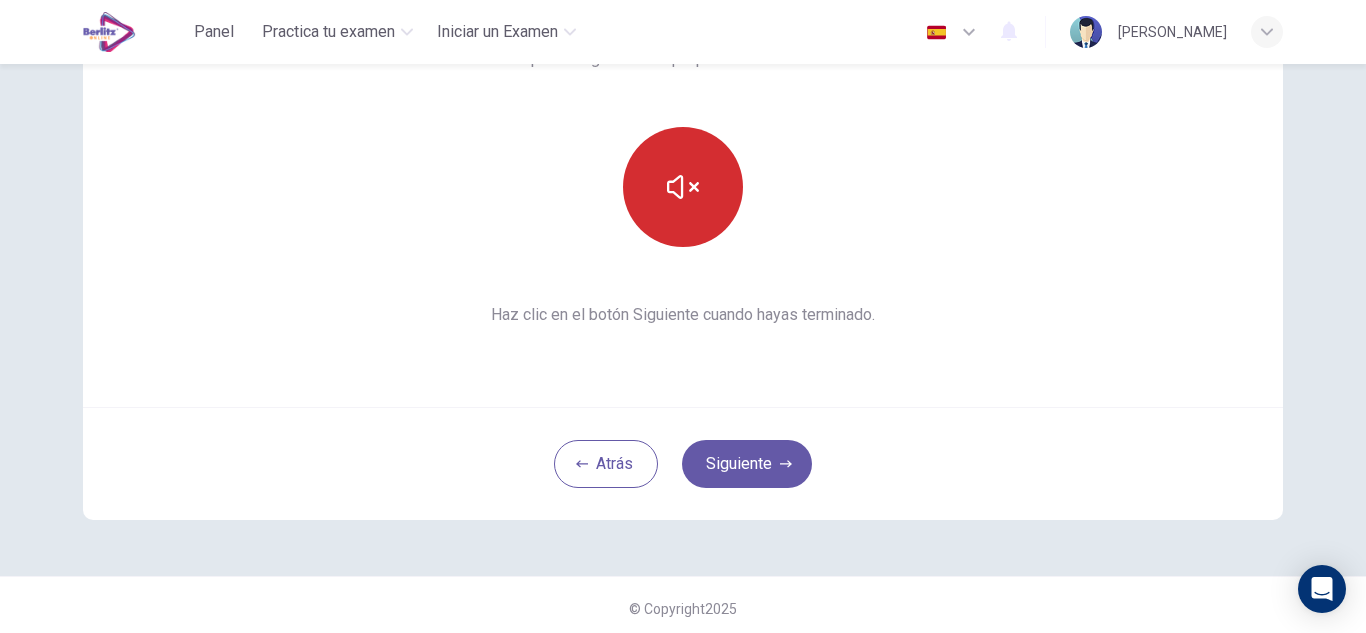 scroll, scrollTop: 194, scrollLeft: 0, axis: vertical 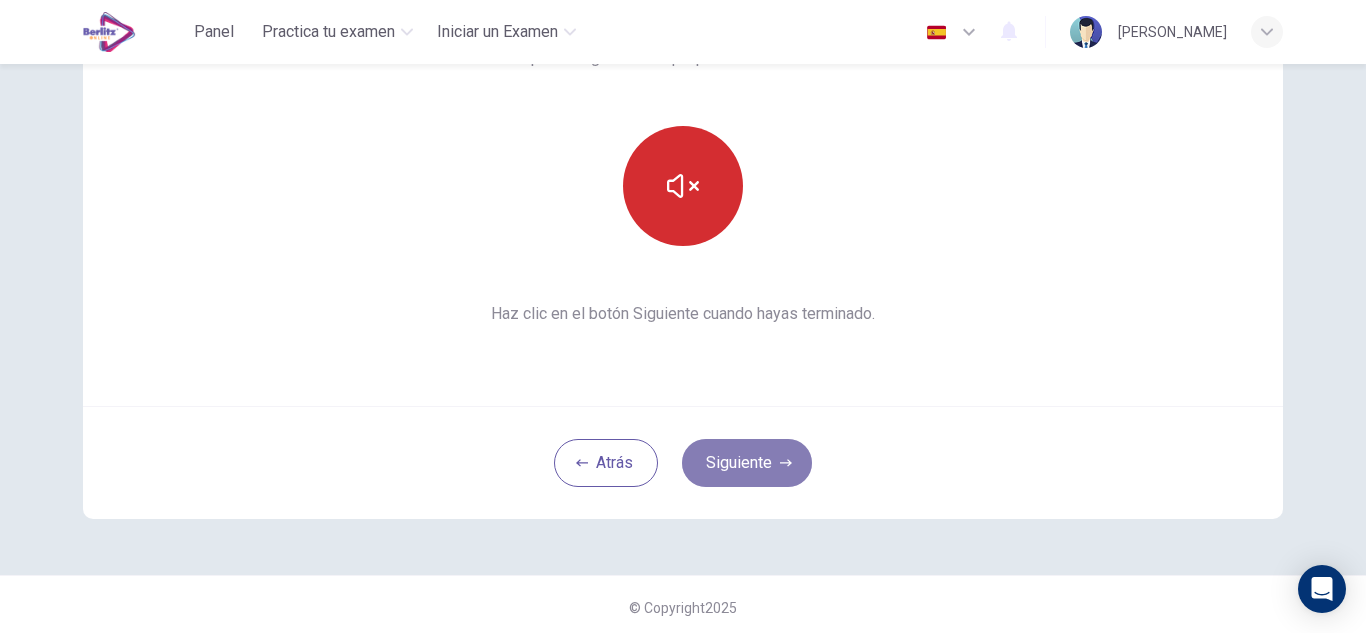 click 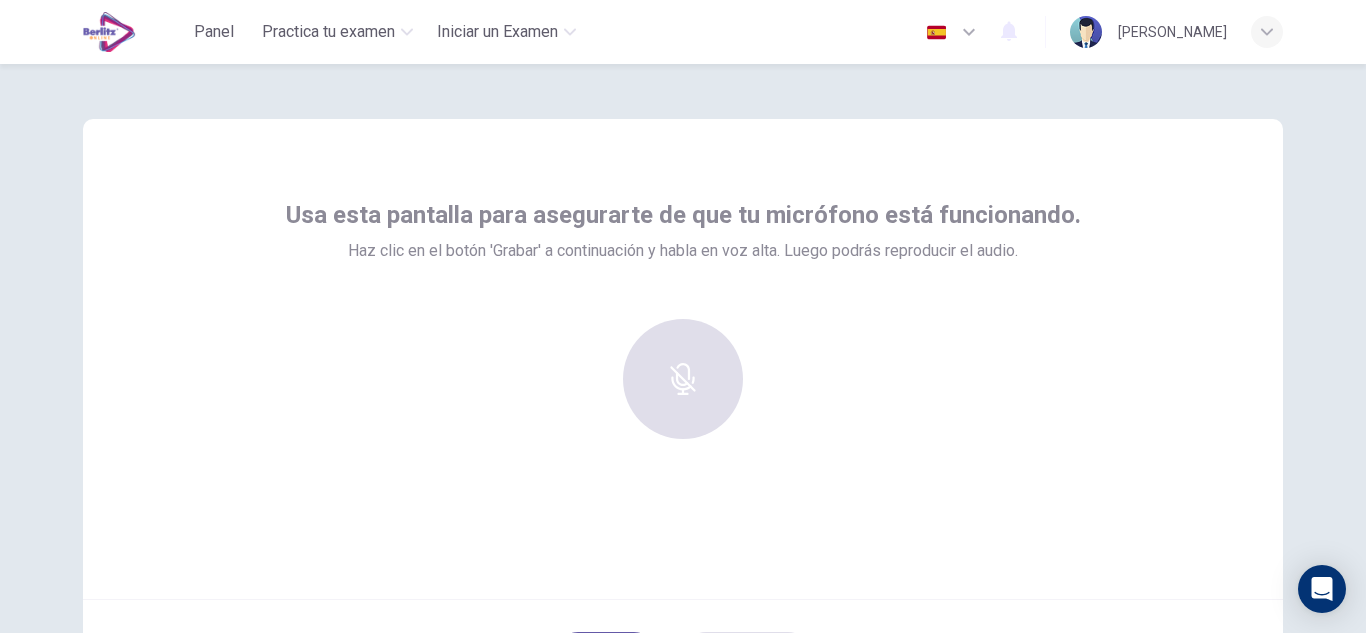 scroll, scrollTop: 0, scrollLeft: 0, axis: both 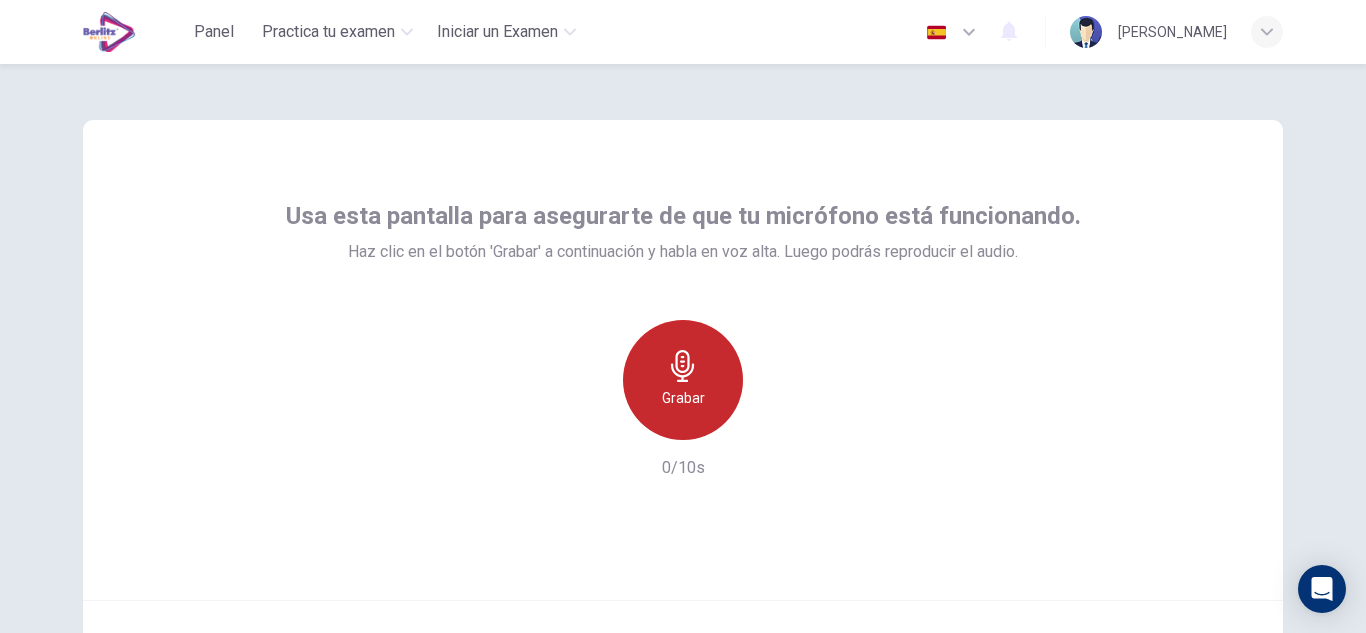 click on "Grabar" at bounding box center (683, 380) 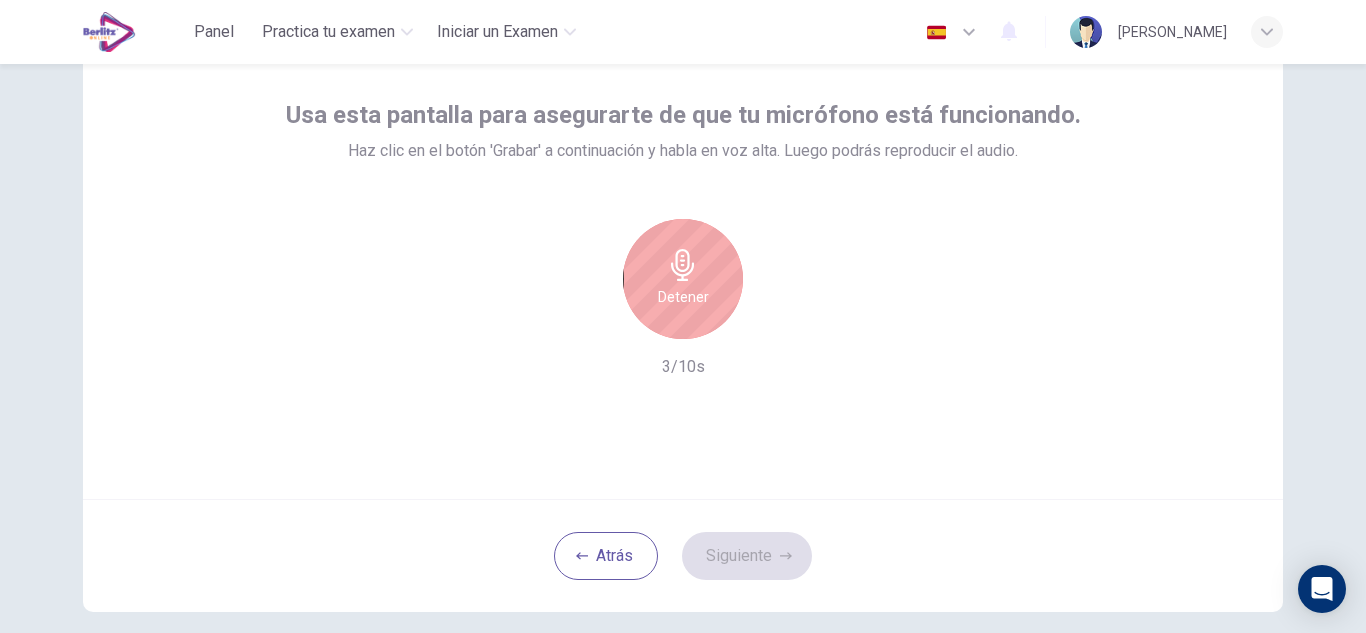 scroll, scrollTop: 102, scrollLeft: 0, axis: vertical 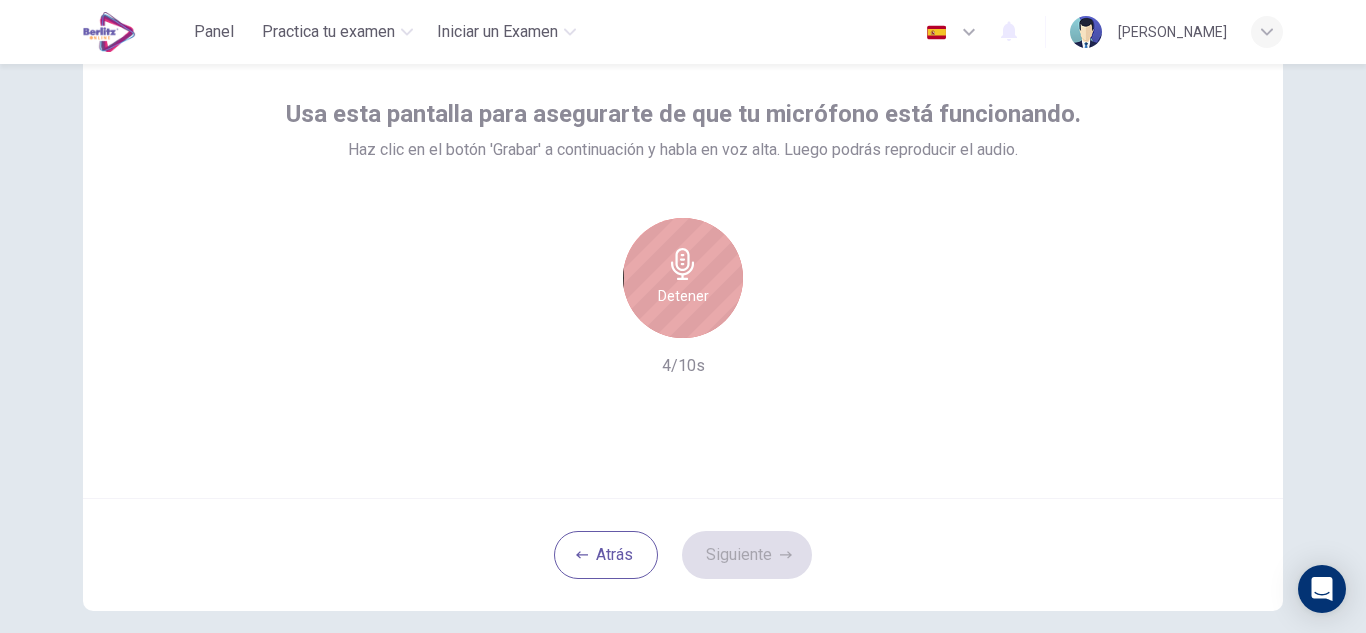click on "Detener" at bounding box center [683, 278] 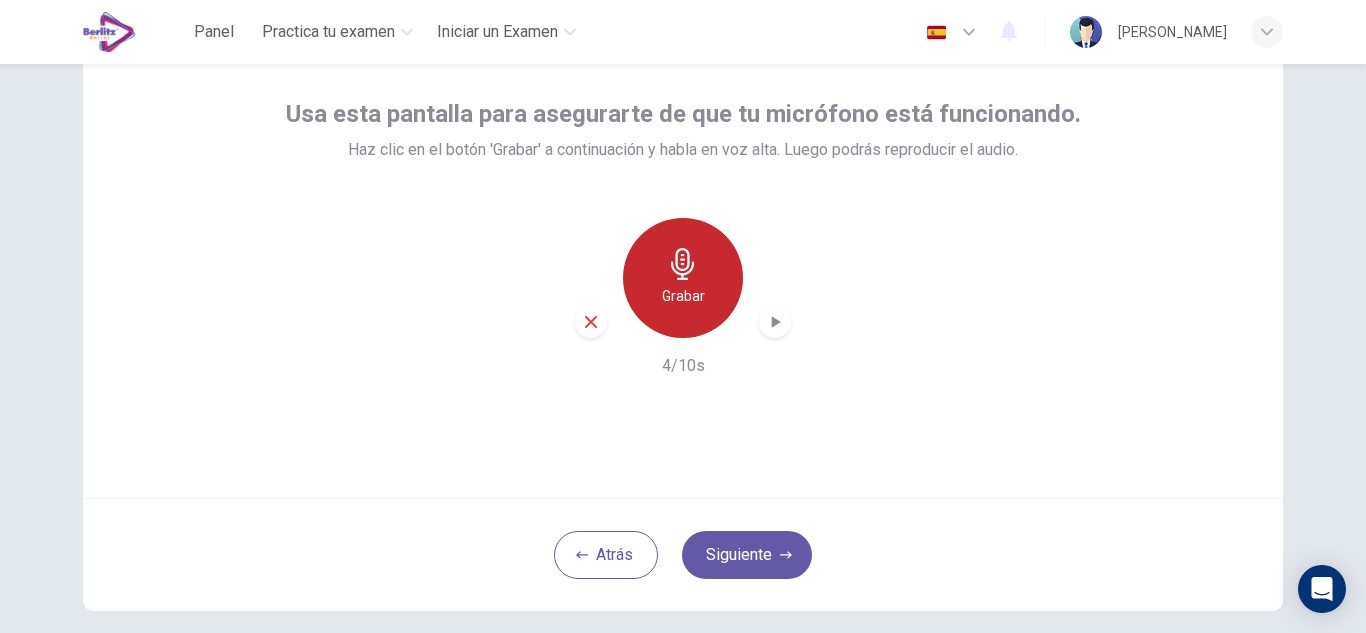click on "Grabar" at bounding box center [683, 278] 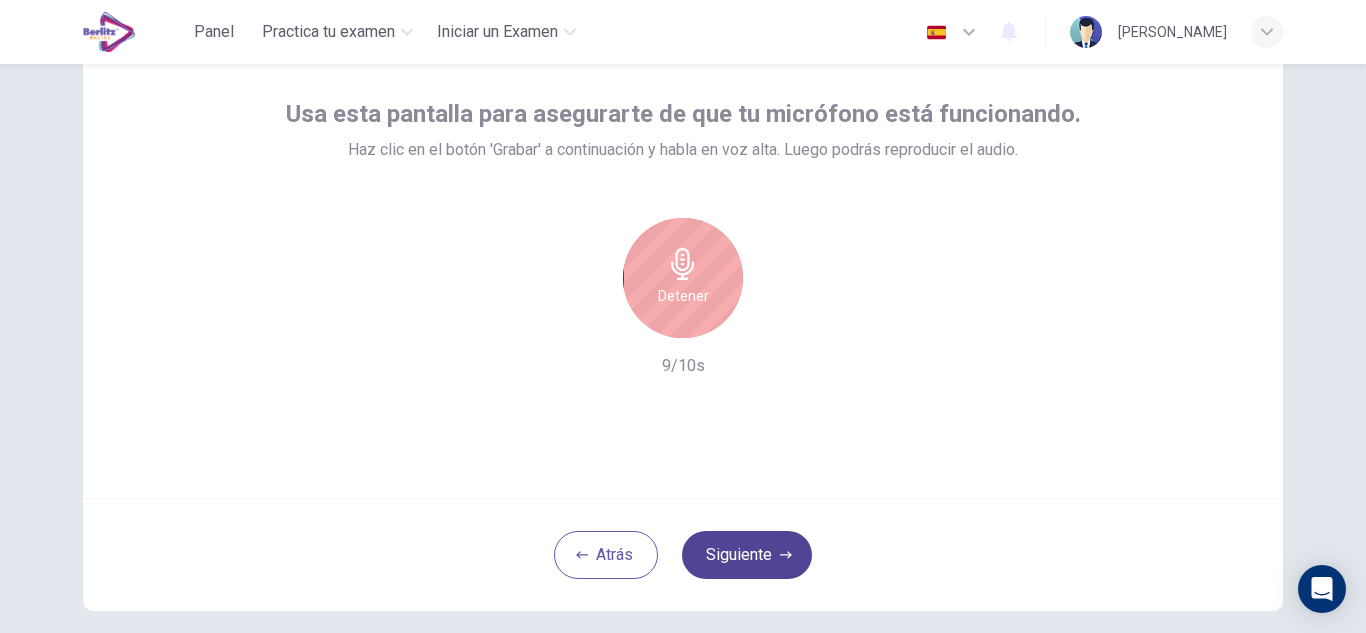 click on "Siguiente" at bounding box center (747, 555) 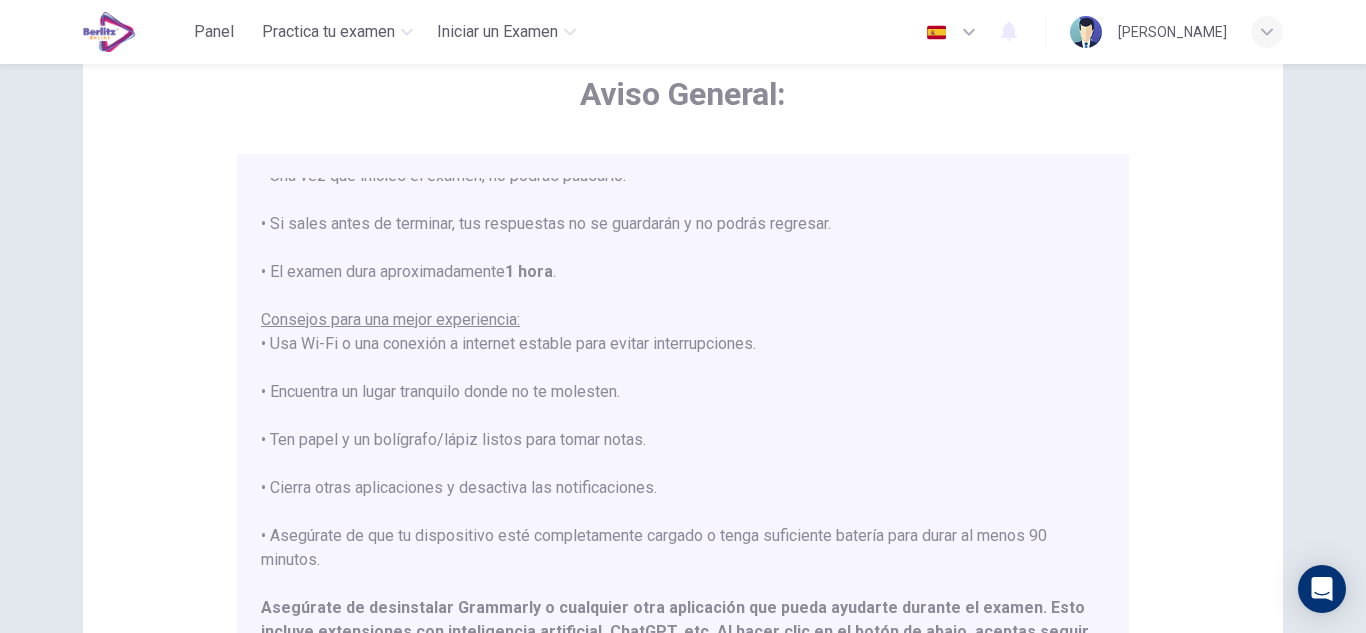 scroll, scrollTop: 239, scrollLeft: 0, axis: vertical 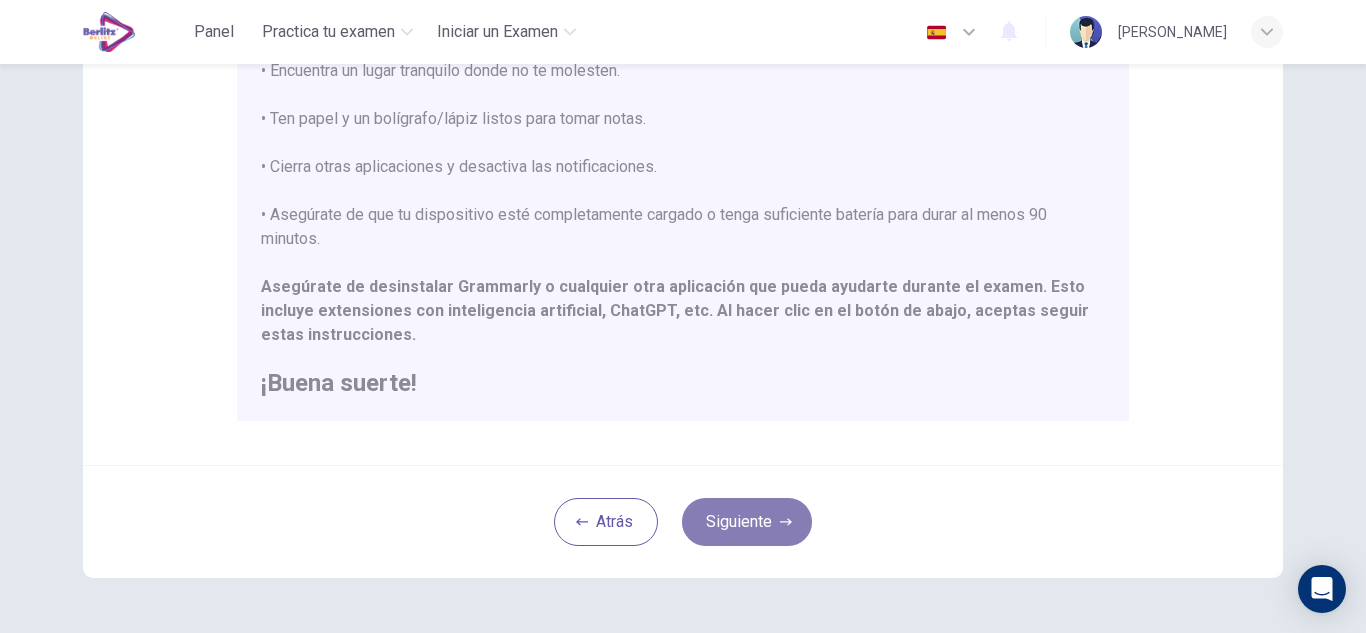 click on "Siguiente" at bounding box center (747, 522) 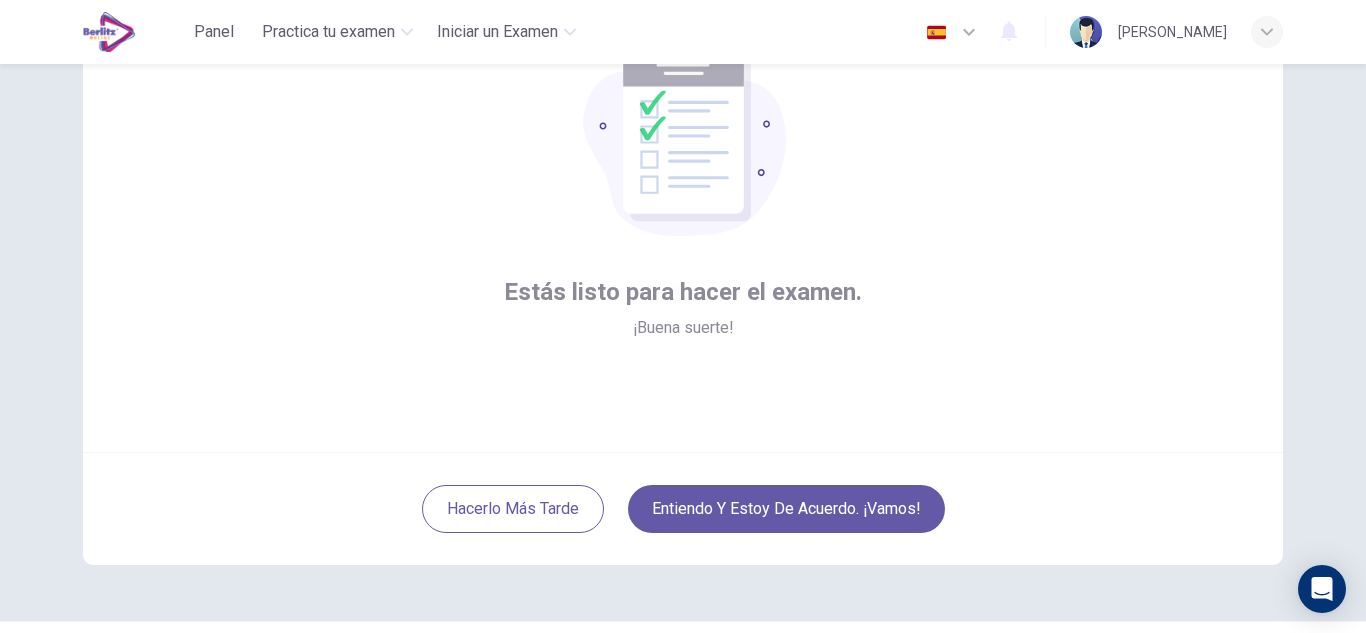 scroll, scrollTop: 149, scrollLeft: 0, axis: vertical 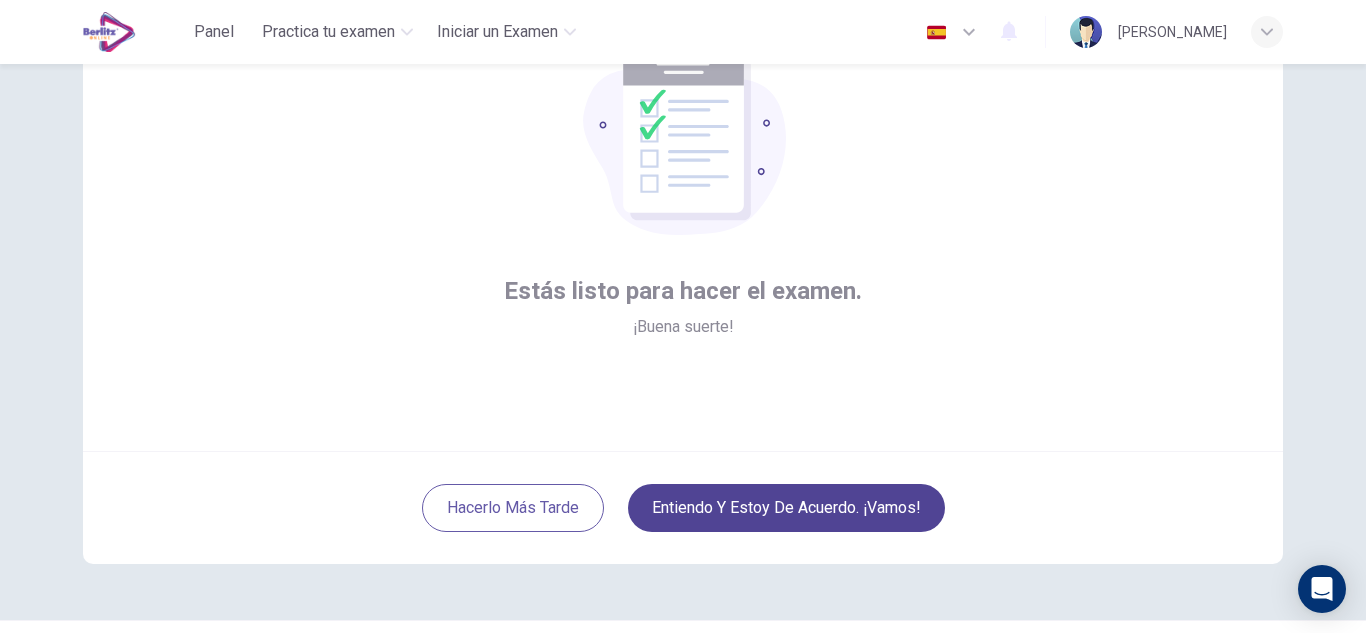 click on "Entiendo y estoy de acuerdo. ¡Vamos!" at bounding box center [786, 508] 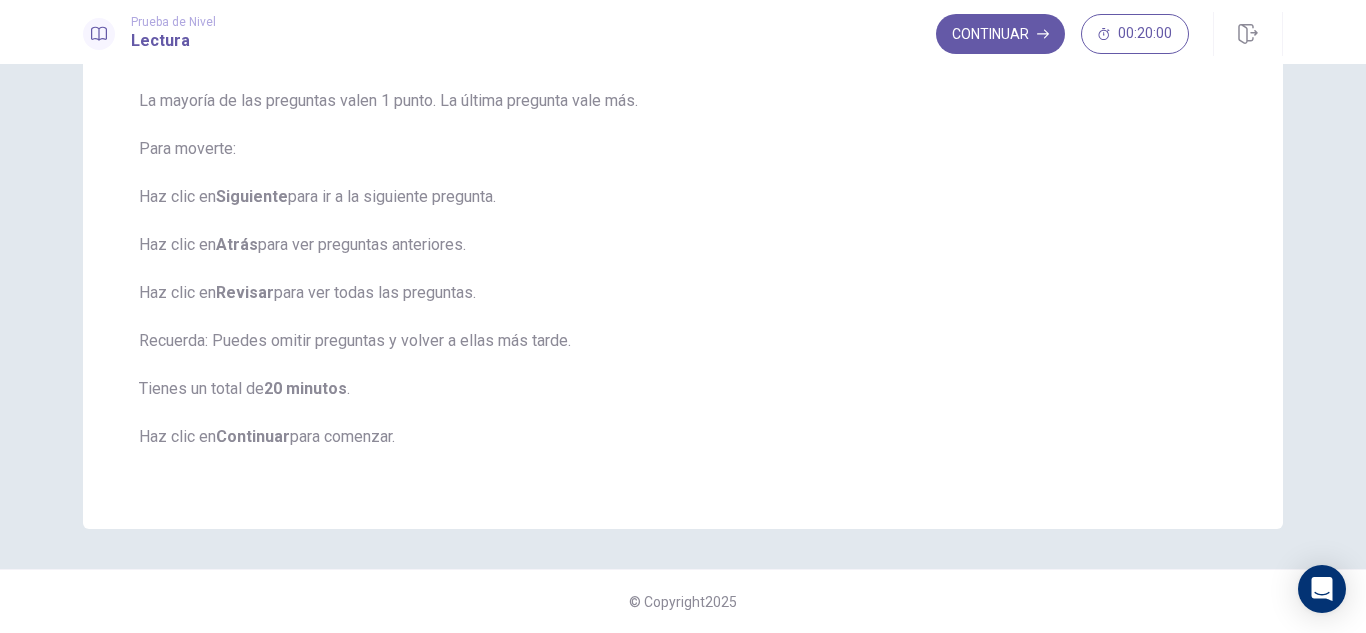 scroll, scrollTop: 0, scrollLeft: 0, axis: both 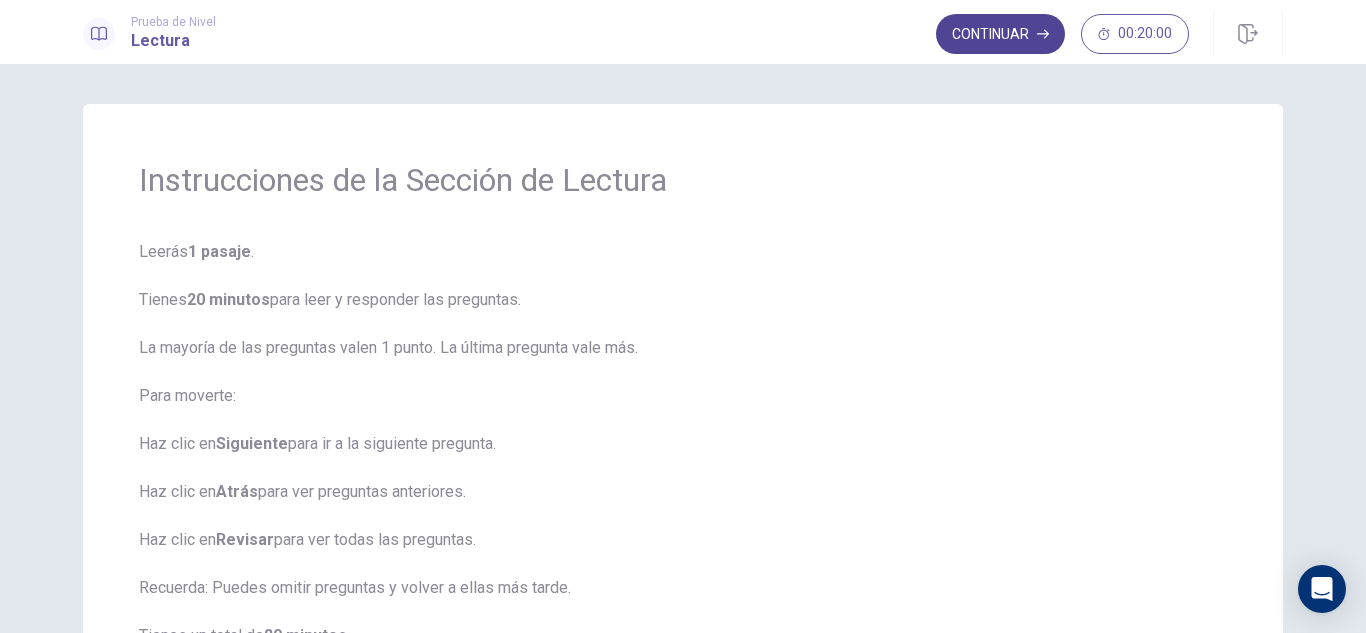 click on "Continuar" at bounding box center [1000, 34] 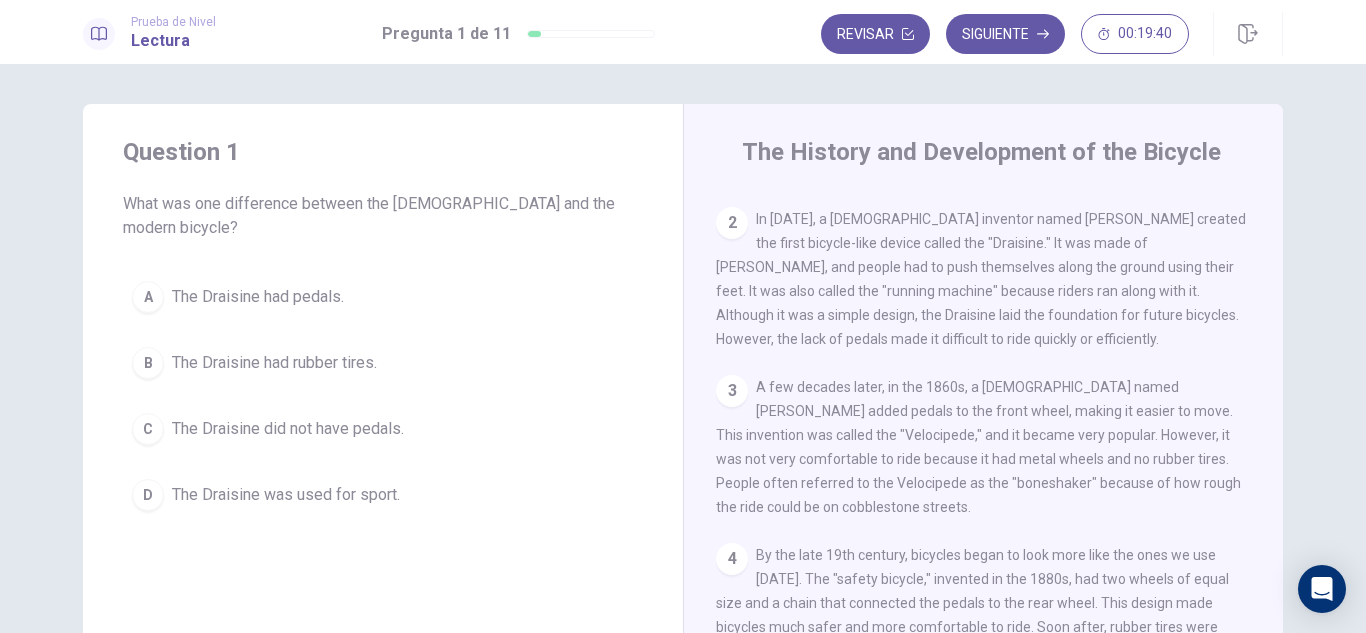 scroll, scrollTop: 270, scrollLeft: 0, axis: vertical 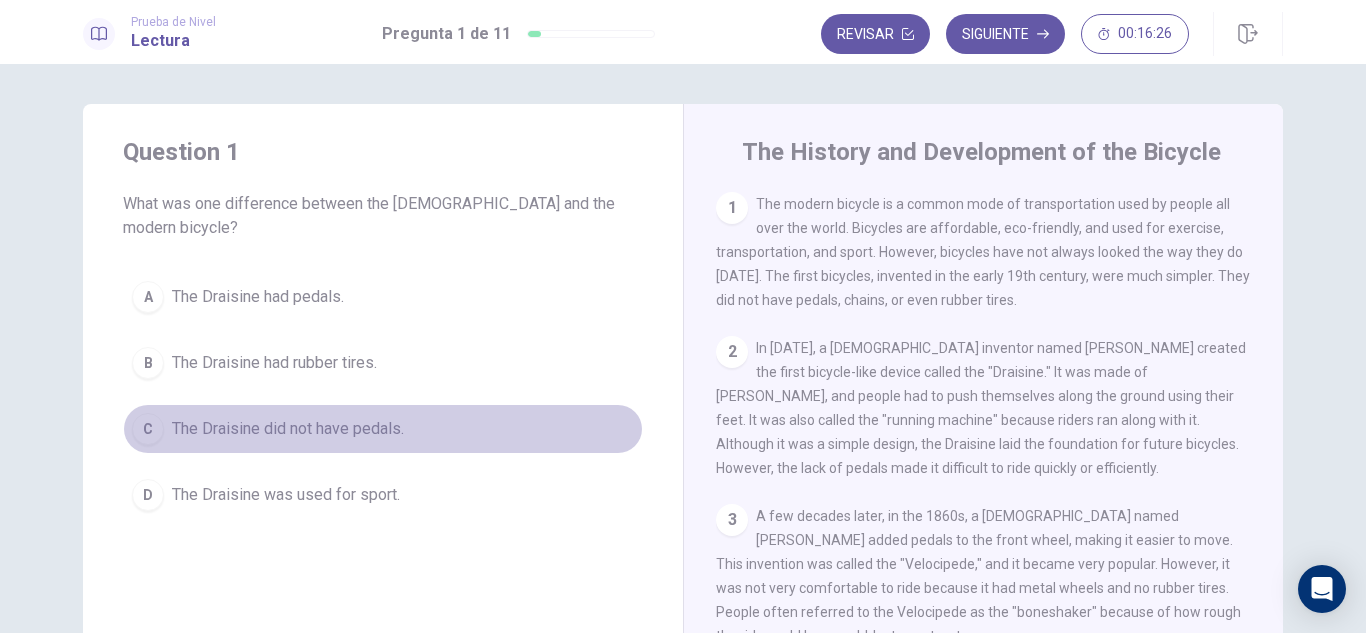 click on "C" at bounding box center [148, 429] 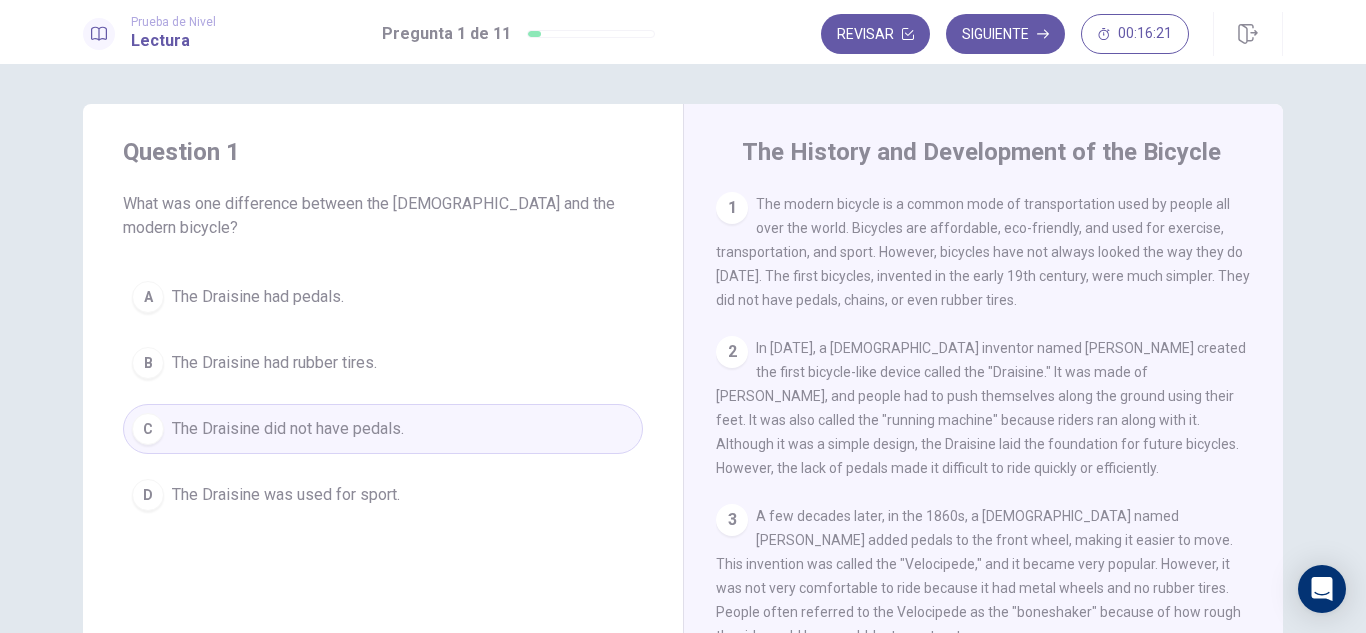 click on "C The Draisine did not have pedals." at bounding box center (383, 429) 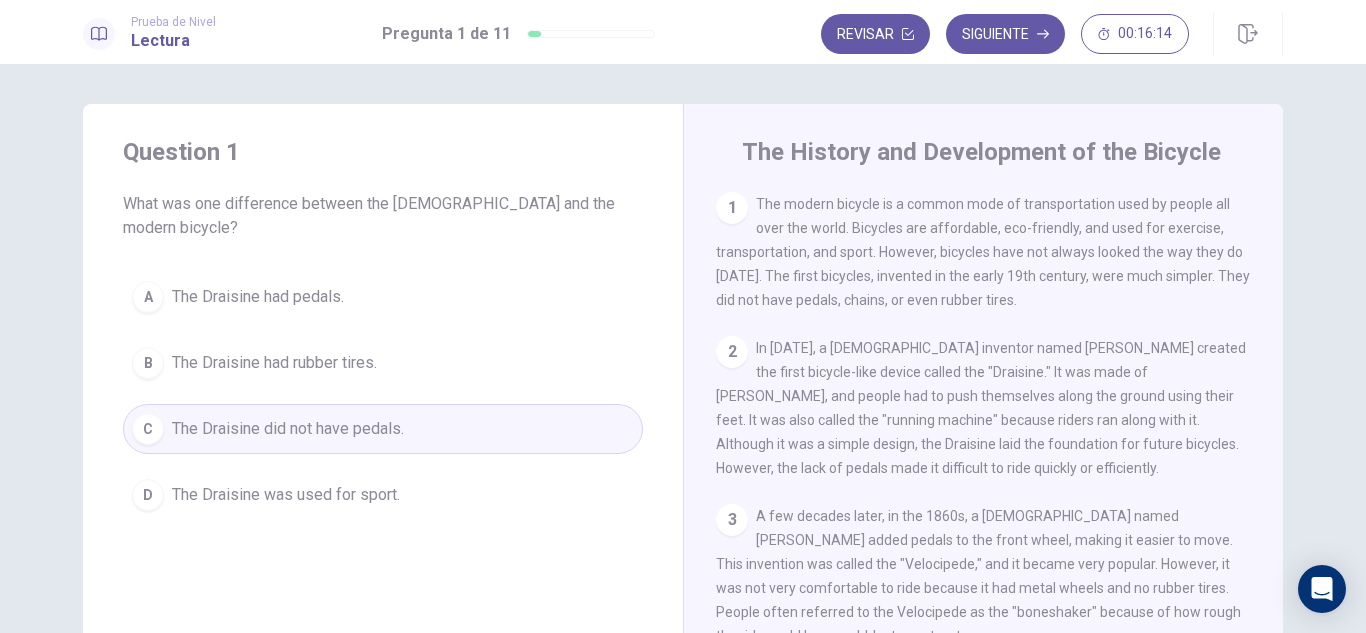 scroll, scrollTop: 270, scrollLeft: 0, axis: vertical 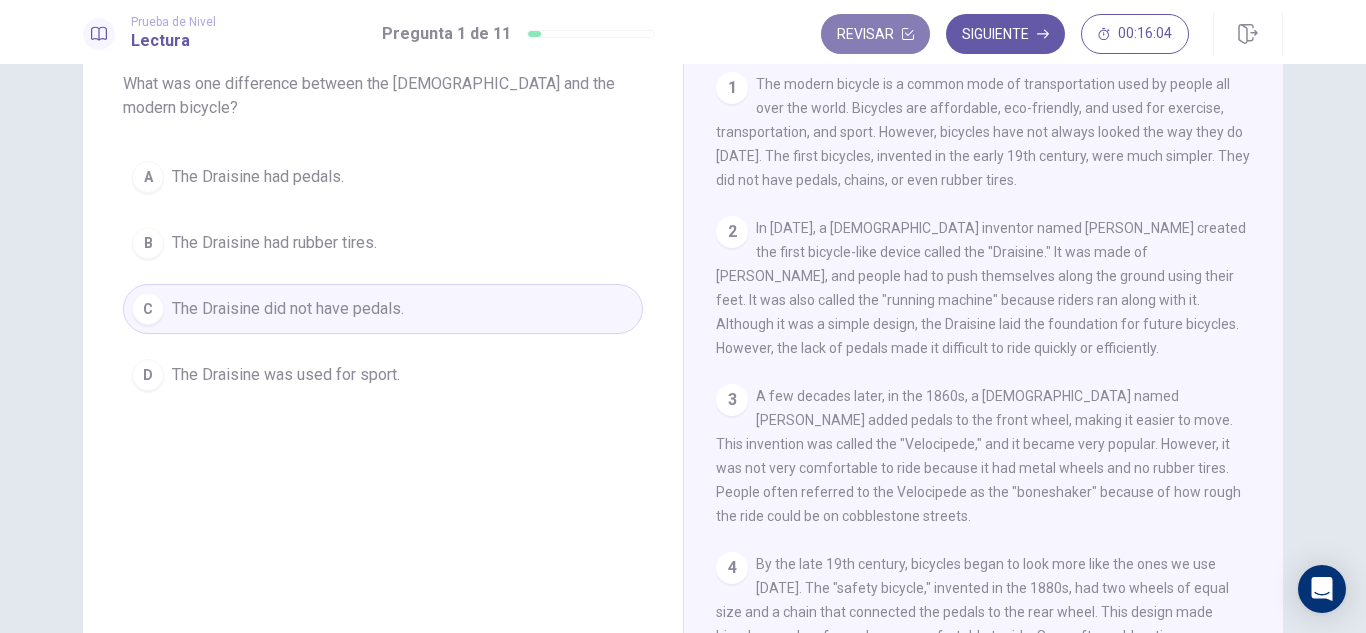 click 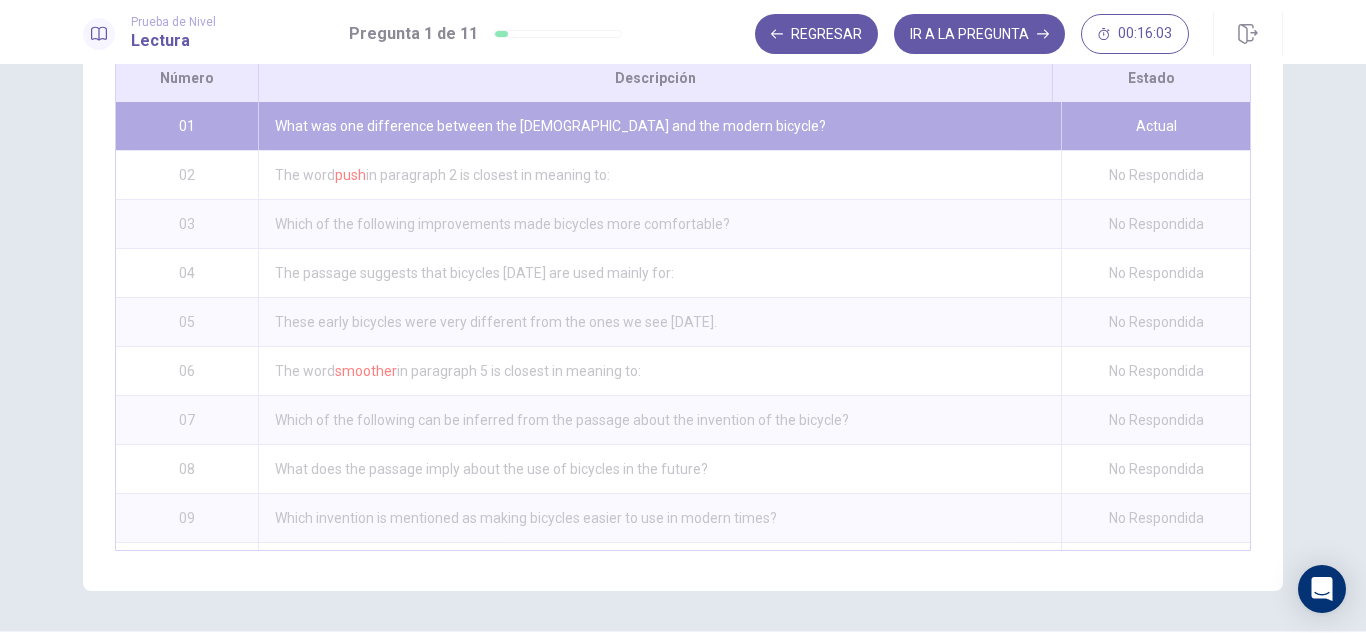 scroll, scrollTop: 353, scrollLeft: 0, axis: vertical 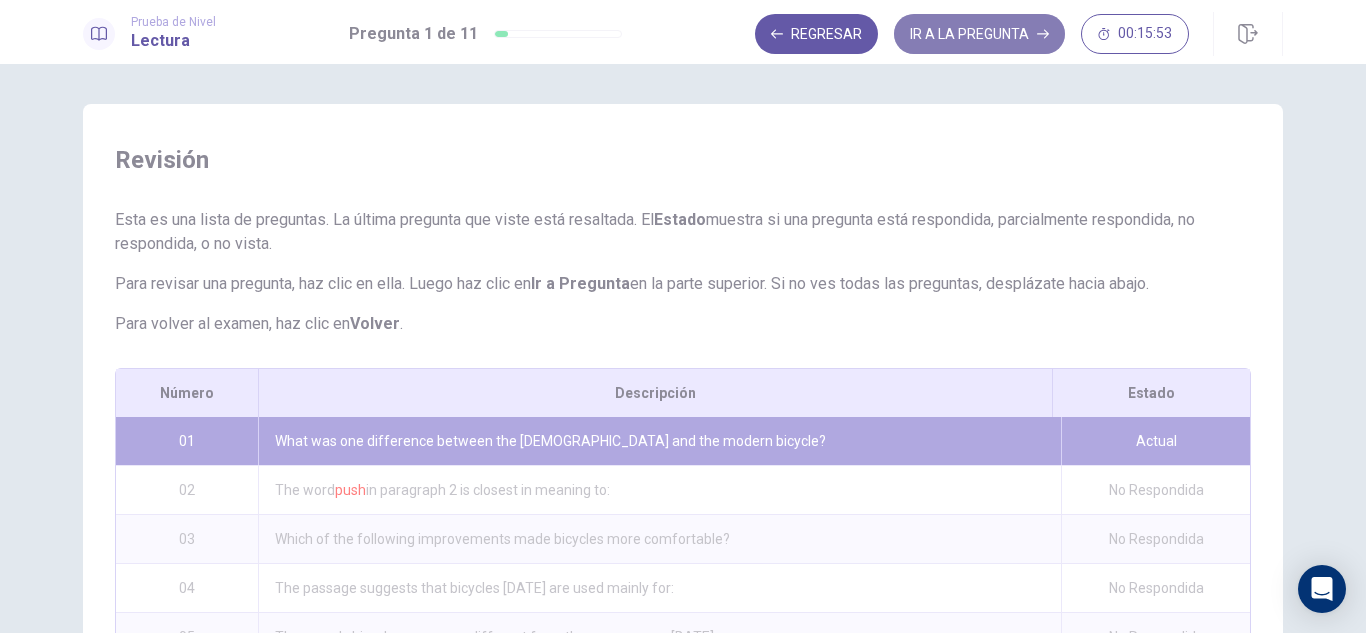 click on "IR A LA PREGUNTA" at bounding box center [979, 34] 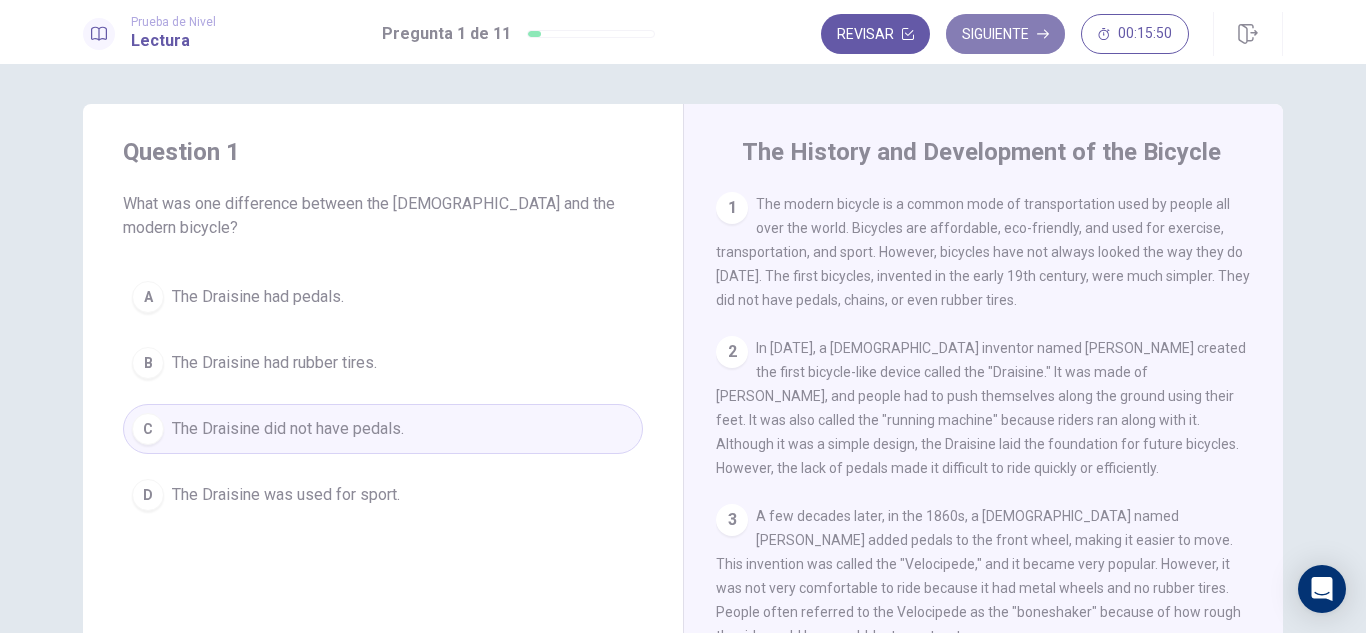 click on "Siguiente" at bounding box center (1005, 34) 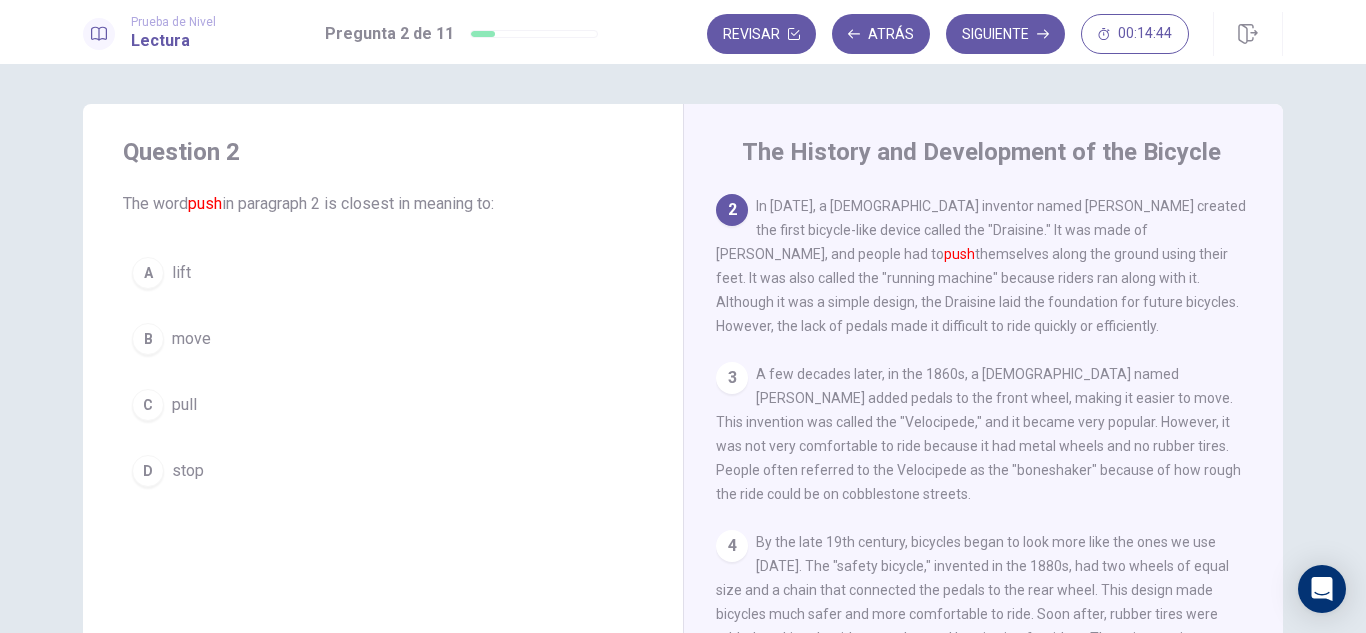 scroll, scrollTop: 141, scrollLeft: 0, axis: vertical 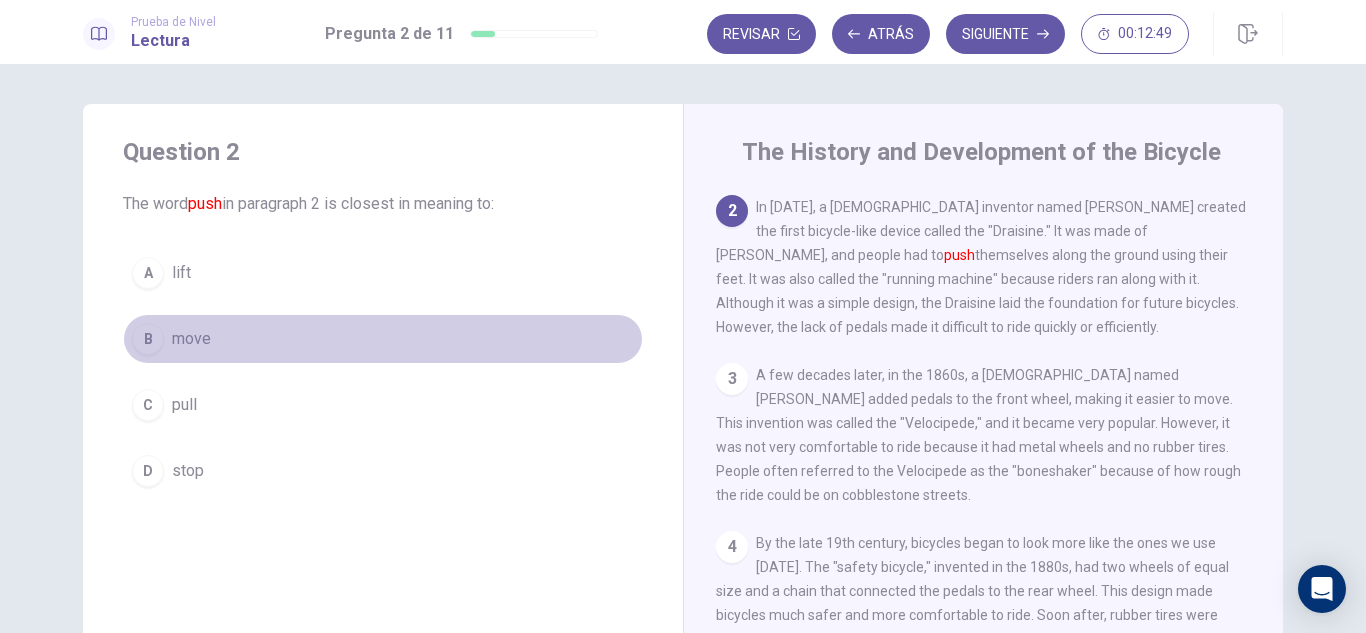 click on "B" at bounding box center [148, 339] 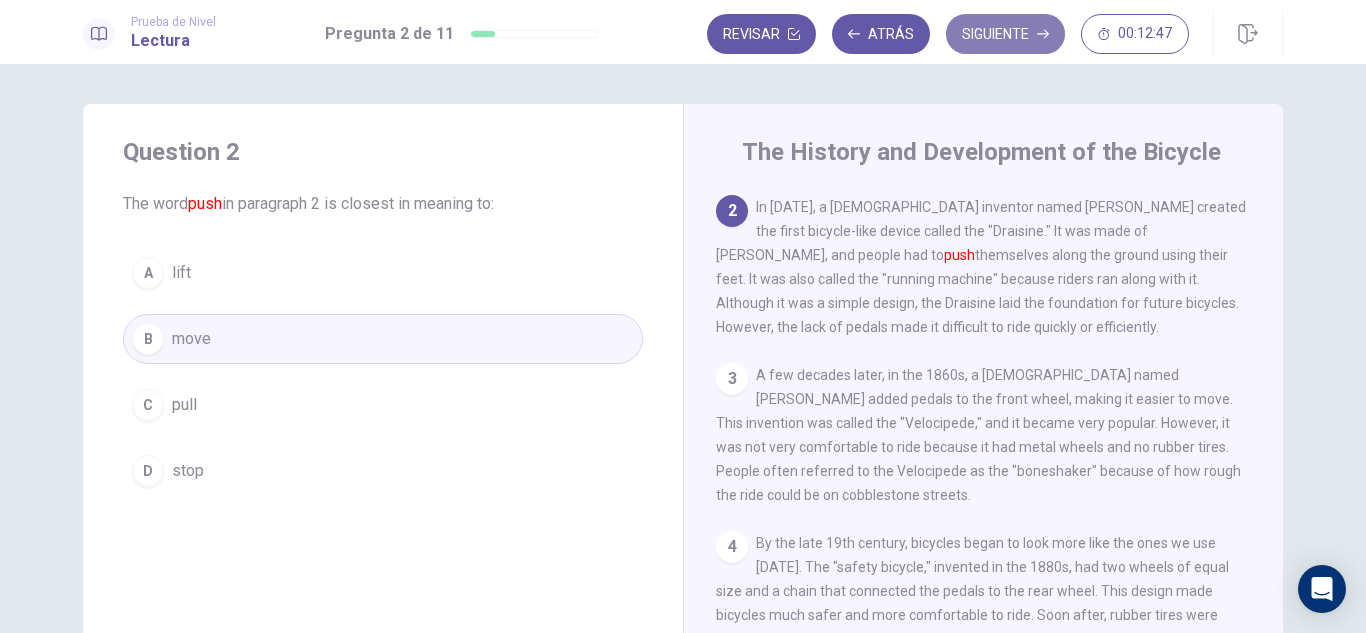 click on "Siguiente" at bounding box center (1005, 34) 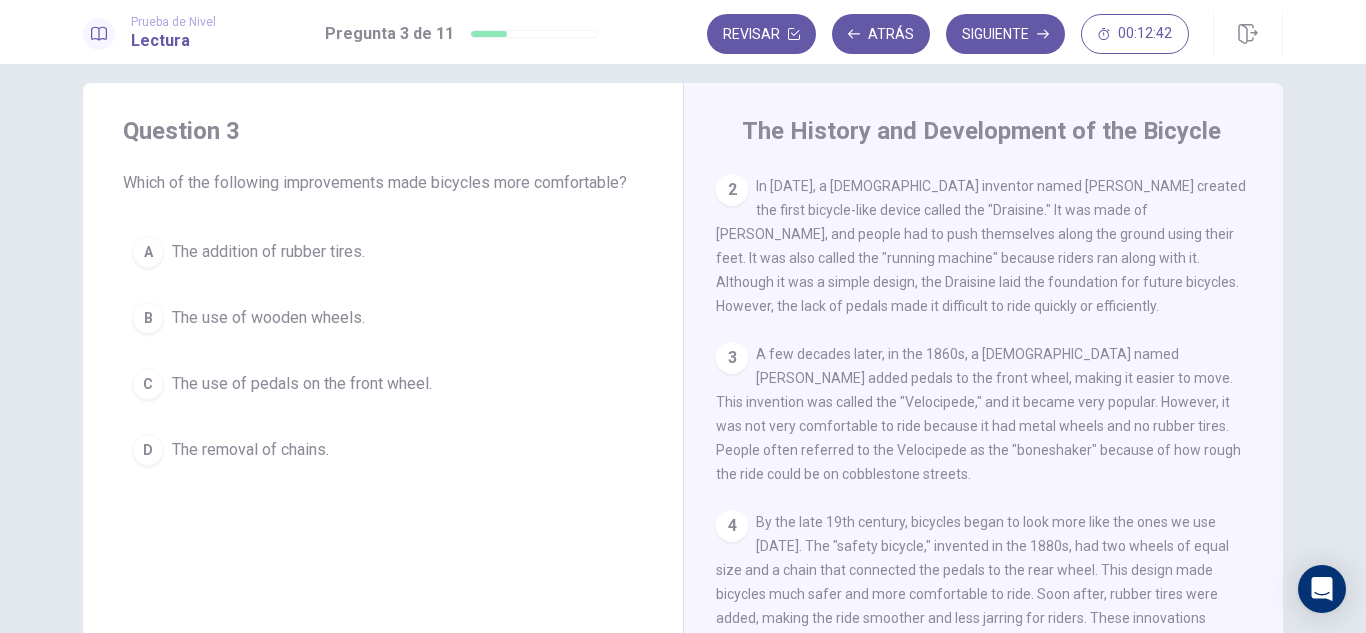 scroll, scrollTop: 20, scrollLeft: 0, axis: vertical 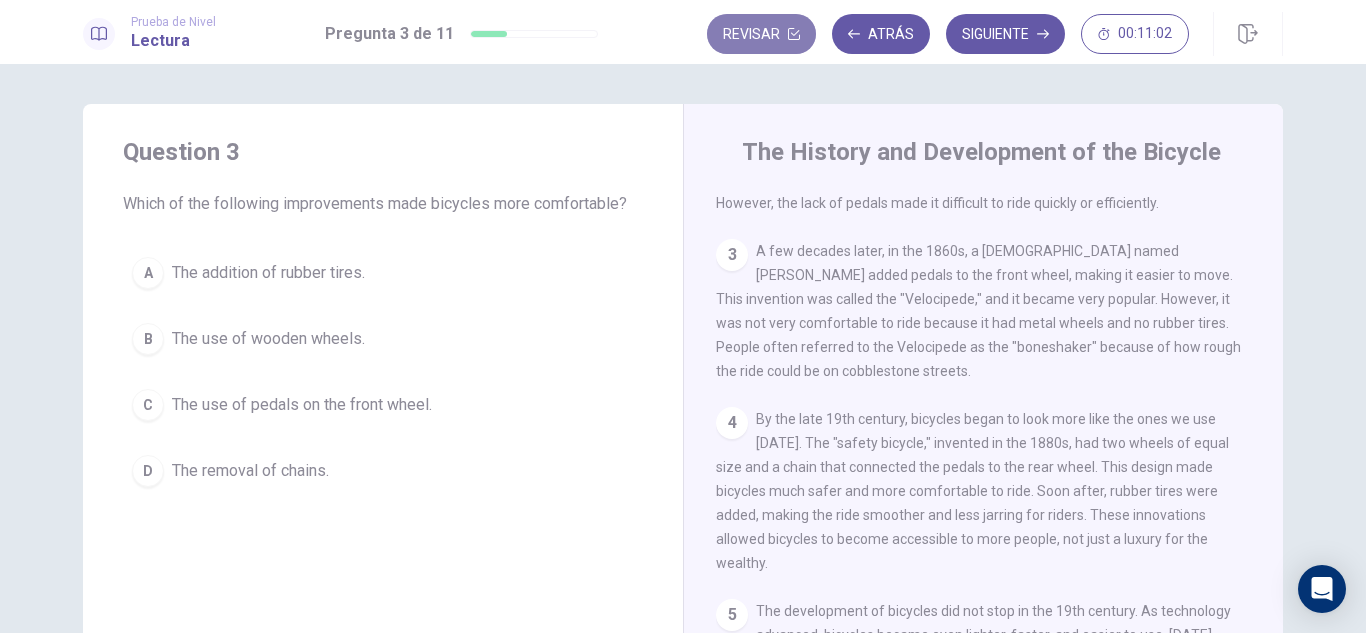 click on "Revisar" at bounding box center (761, 34) 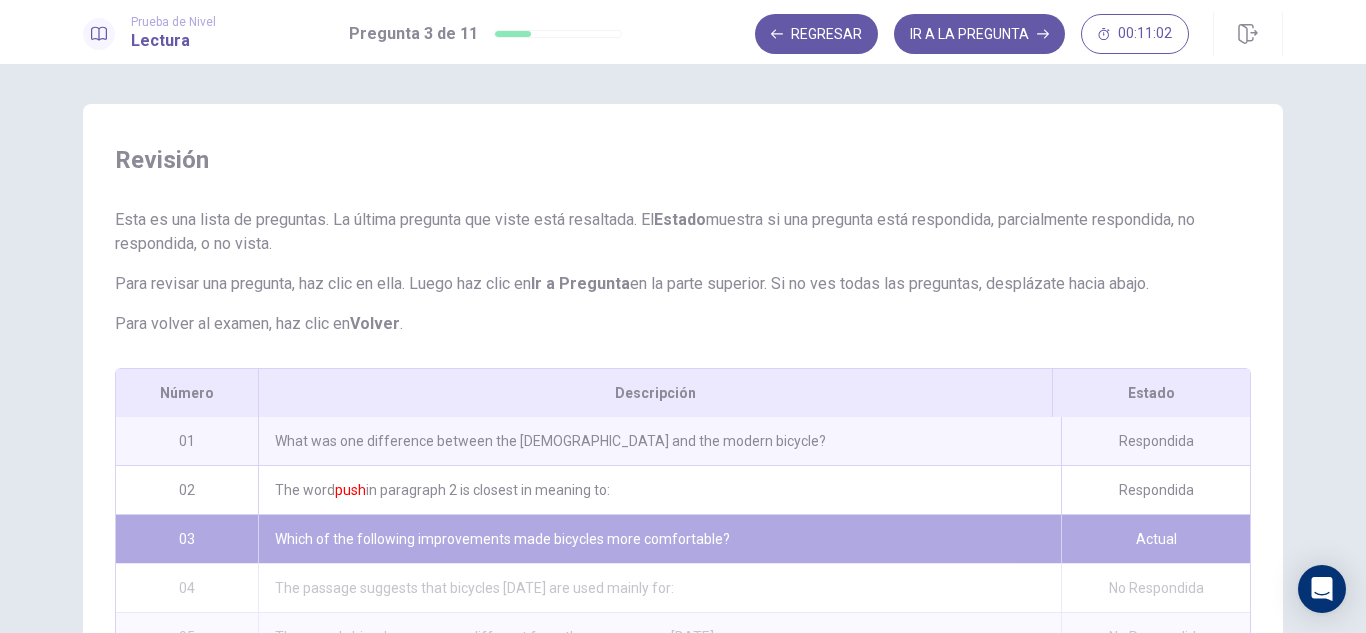 scroll, scrollTop: 324, scrollLeft: 0, axis: vertical 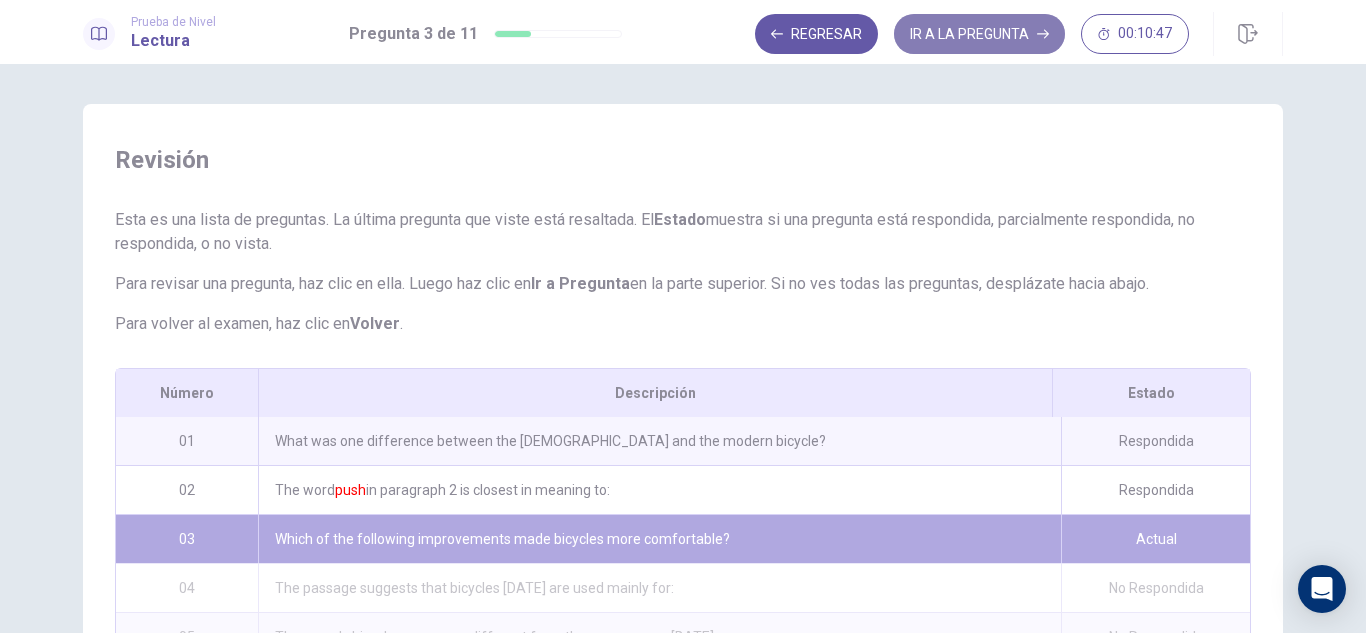 click on "IR A LA PREGUNTA" at bounding box center (979, 34) 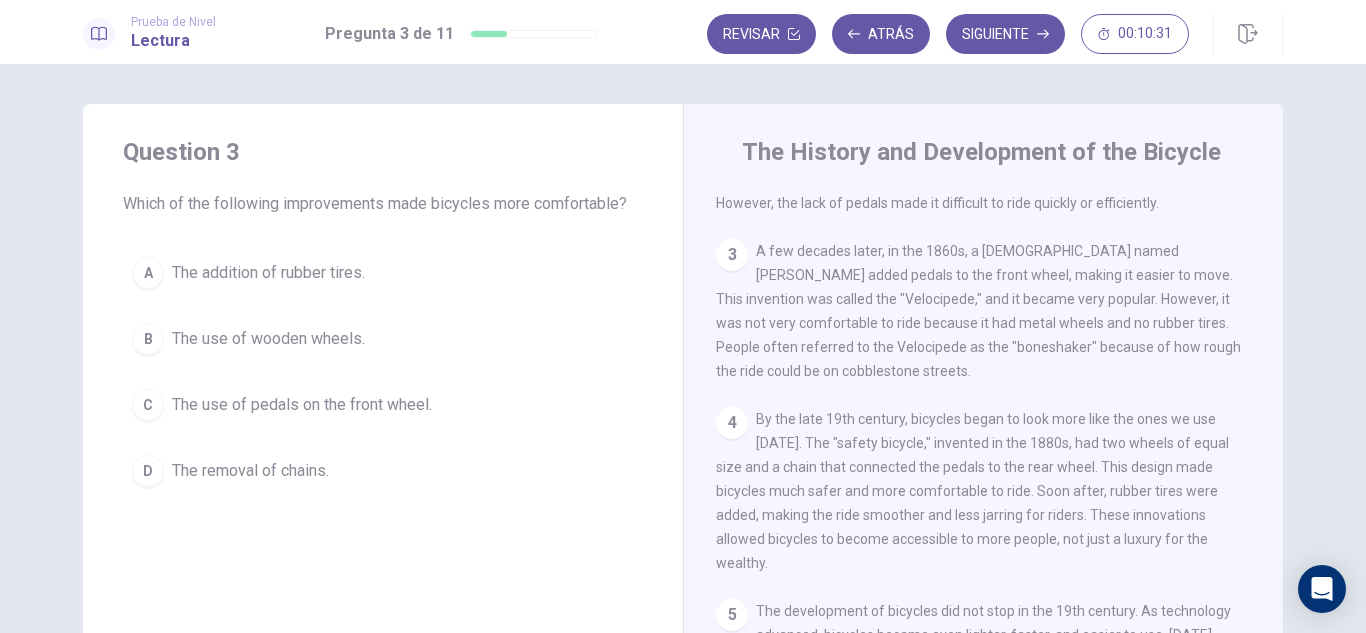 scroll, scrollTop: 270, scrollLeft: 0, axis: vertical 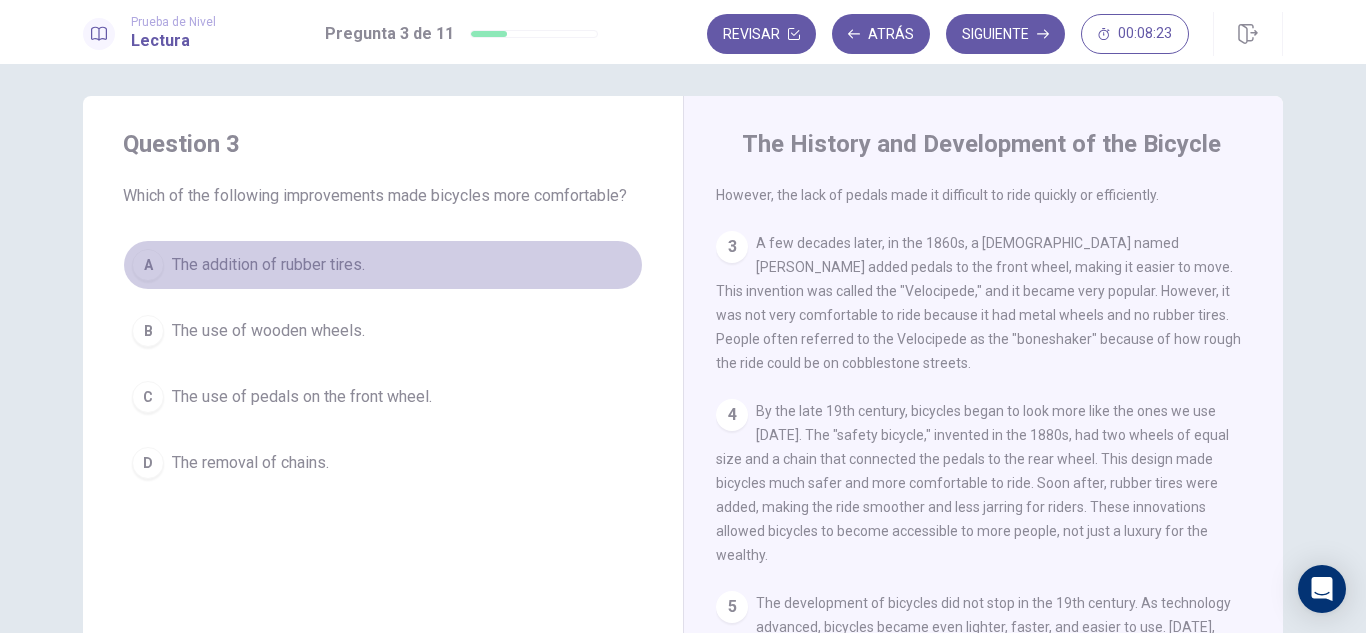 click on "A" at bounding box center [148, 265] 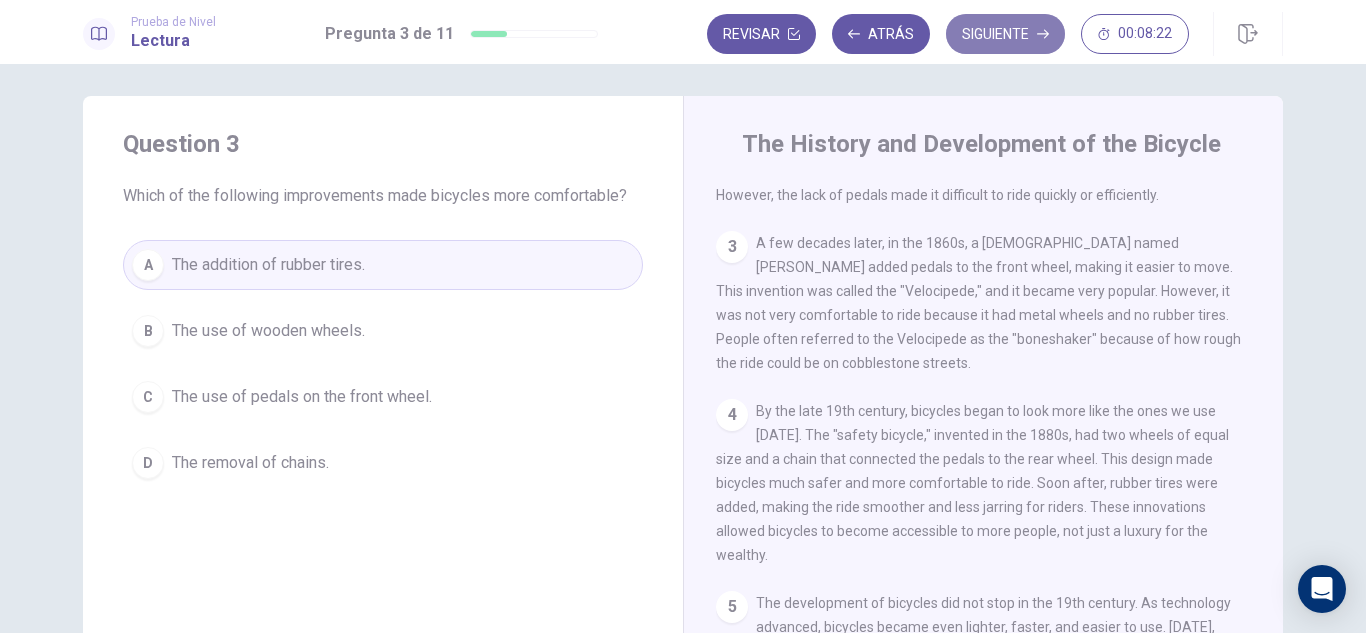 click on "Siguiente" at bounding box center (1005, 34) 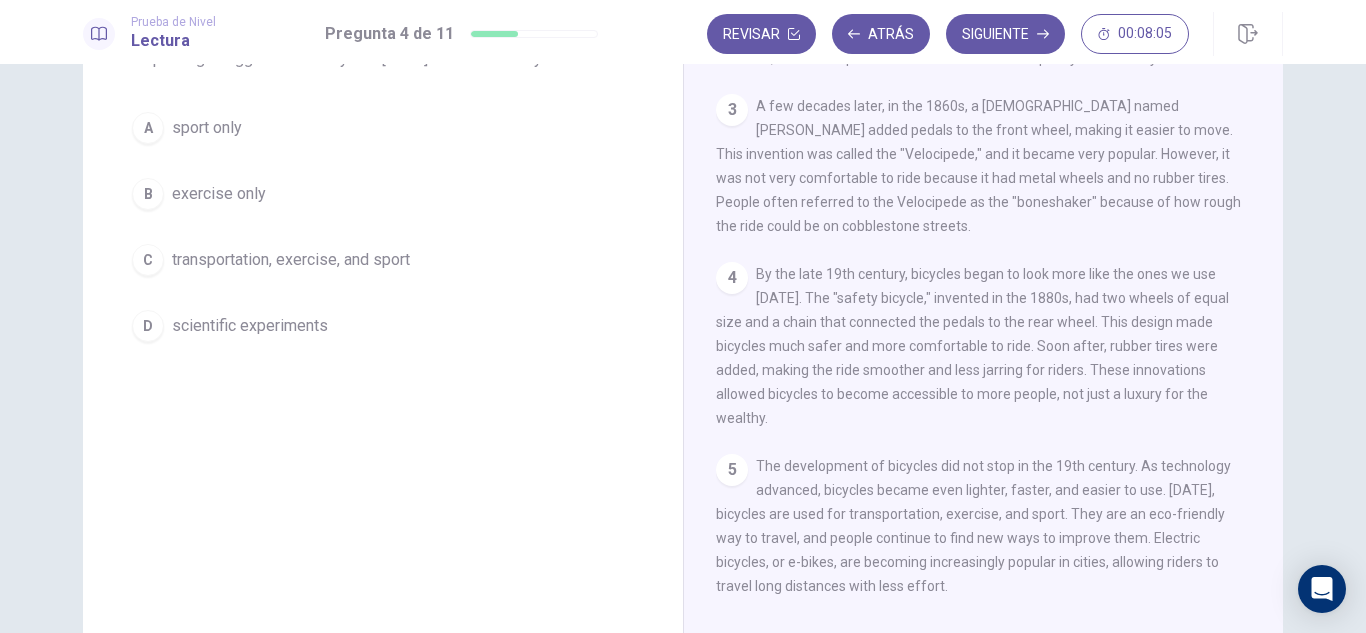 scroll, scrollTop: 145, scrollLeft: 0, axis: vertical 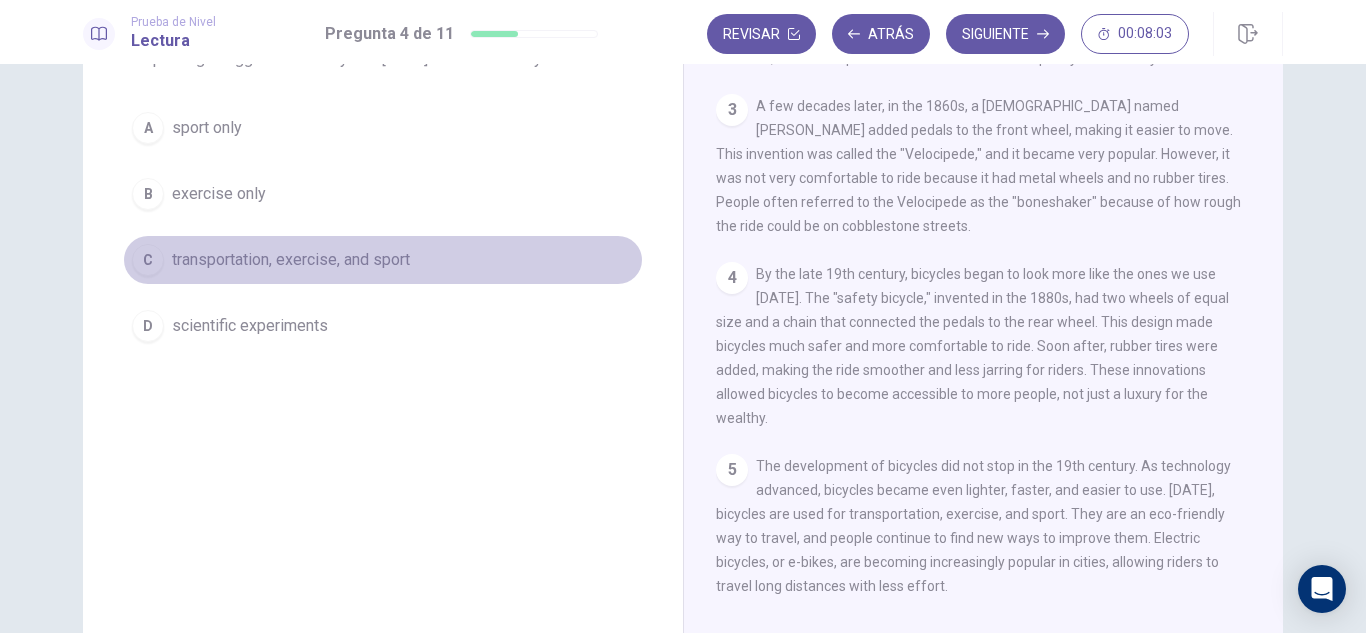 click on "C" at bounding box center [148, 260] 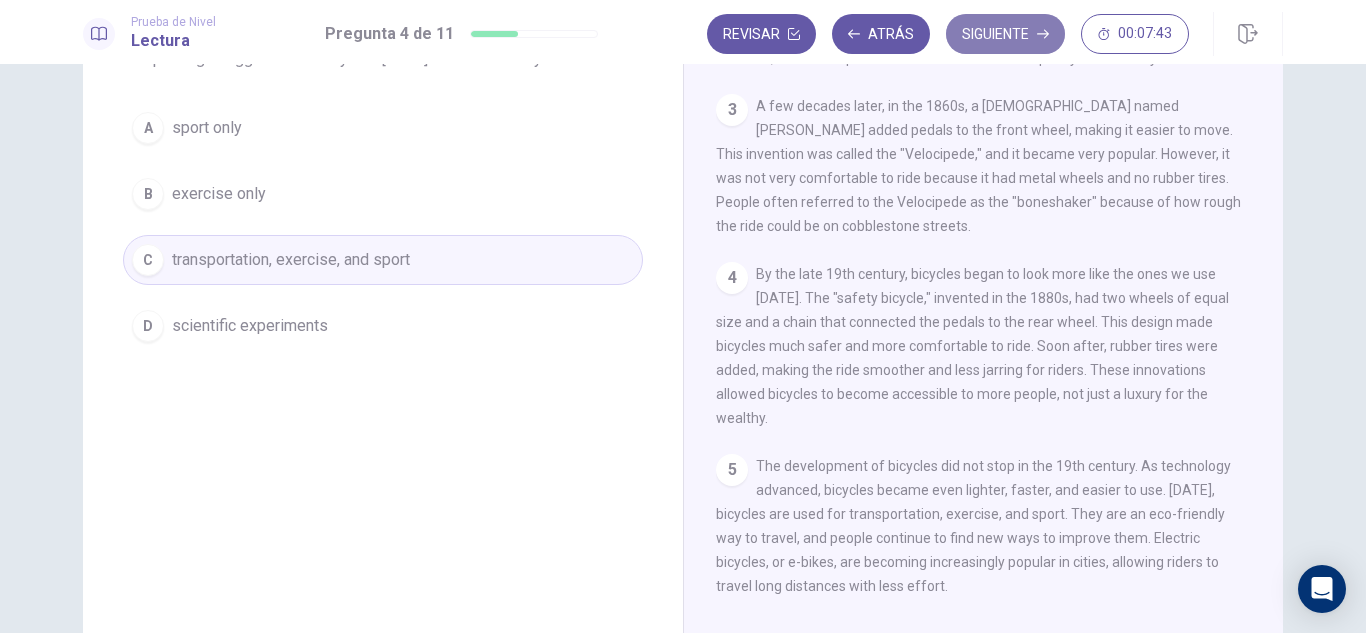 click on "Siguiente" at bounding box center (1005, 34) 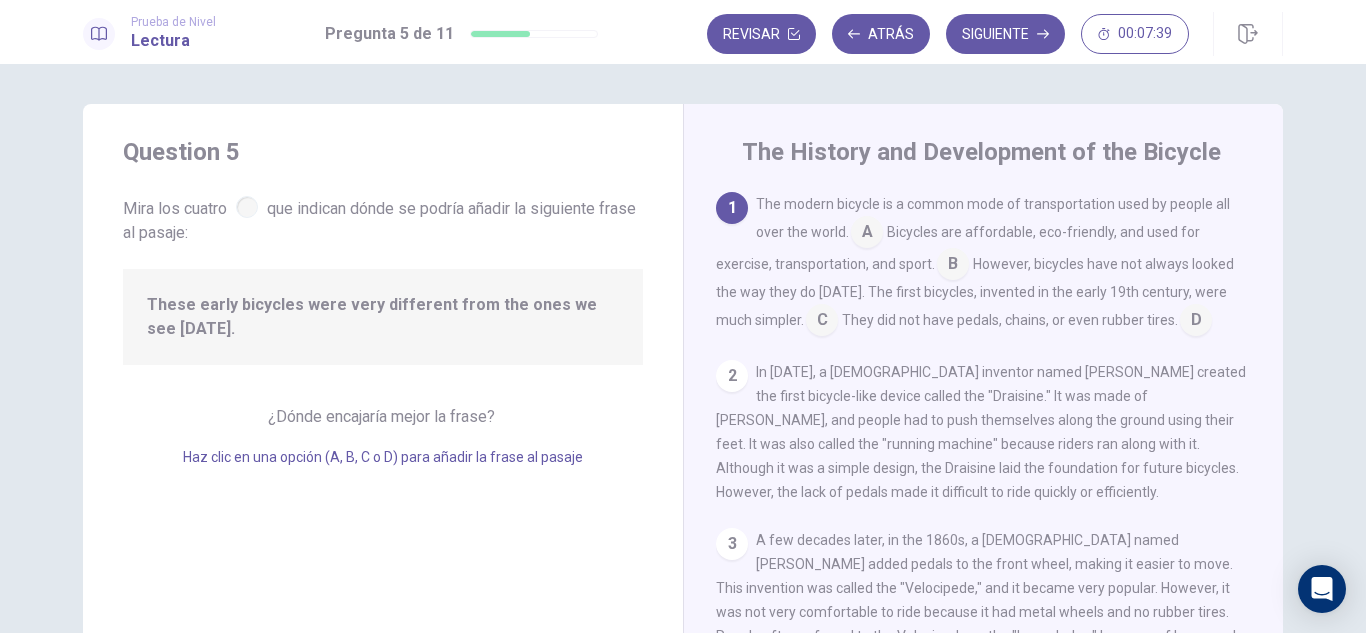 scroll, scrollTop: 1, scrollLeft: 0, axis: vertical 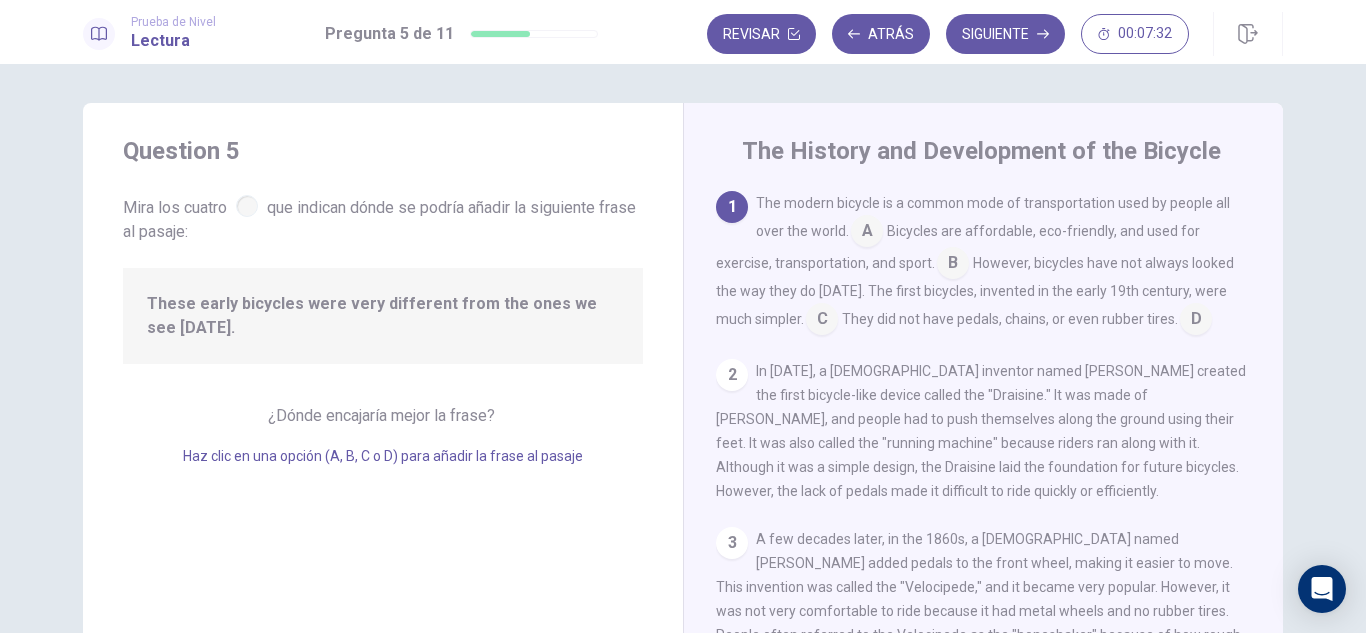 click at bounding box center (247, 206) 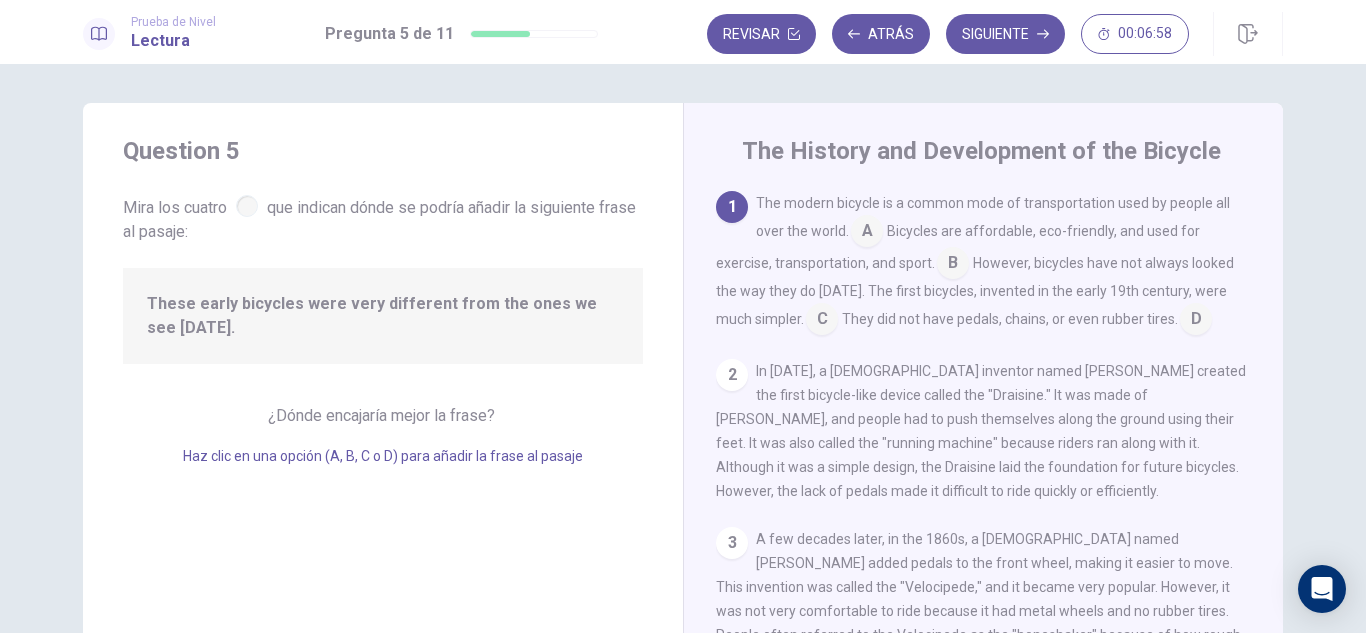 click at bounding box center [867, 233] 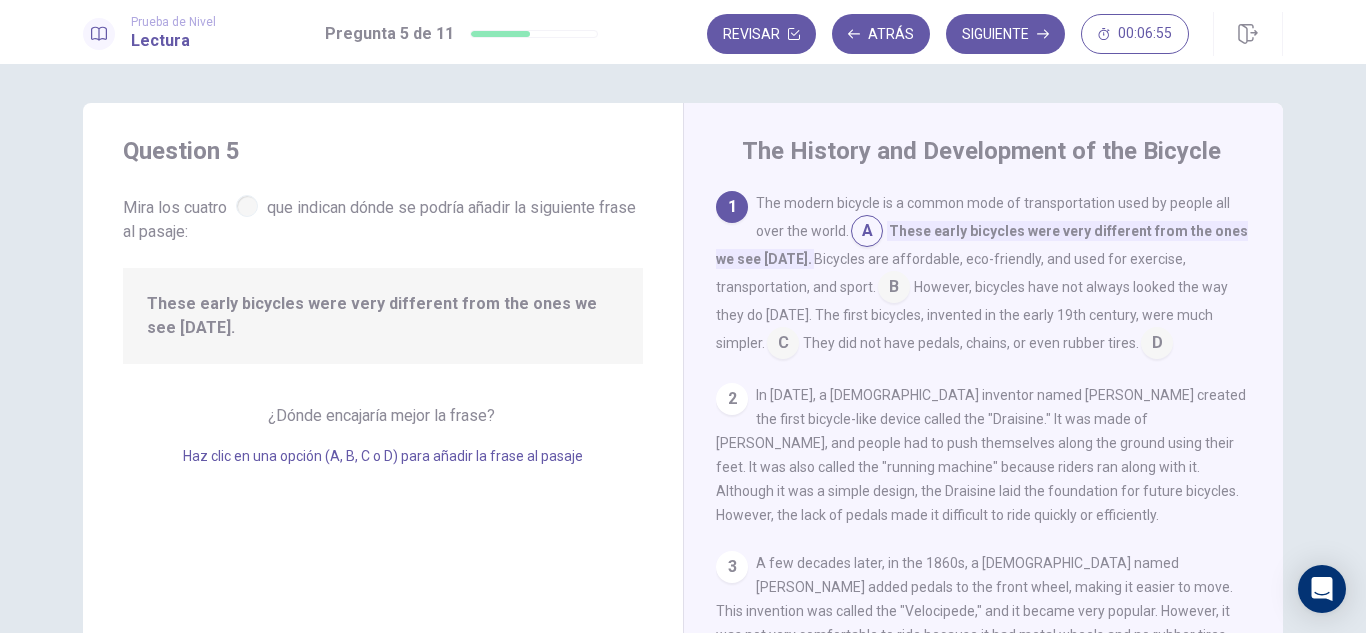 click at bounding box center (867, 233) 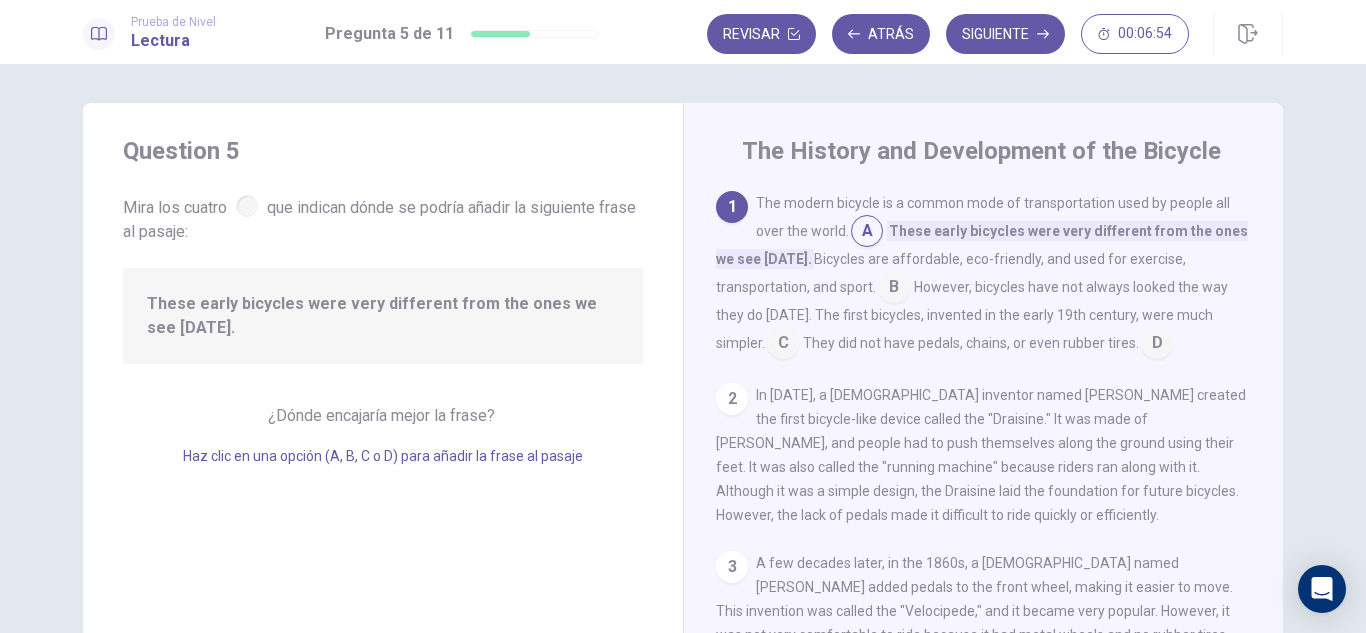 click at bounding box center [894, 289] 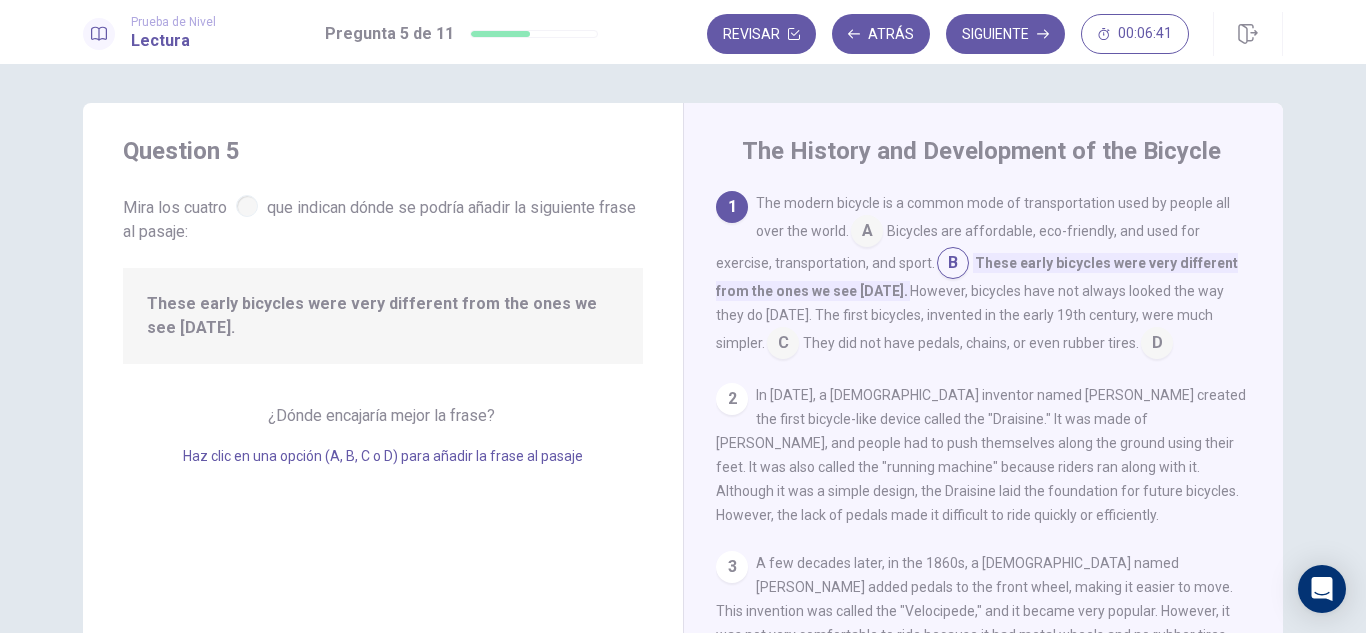 click at bounding box center (867, 233) 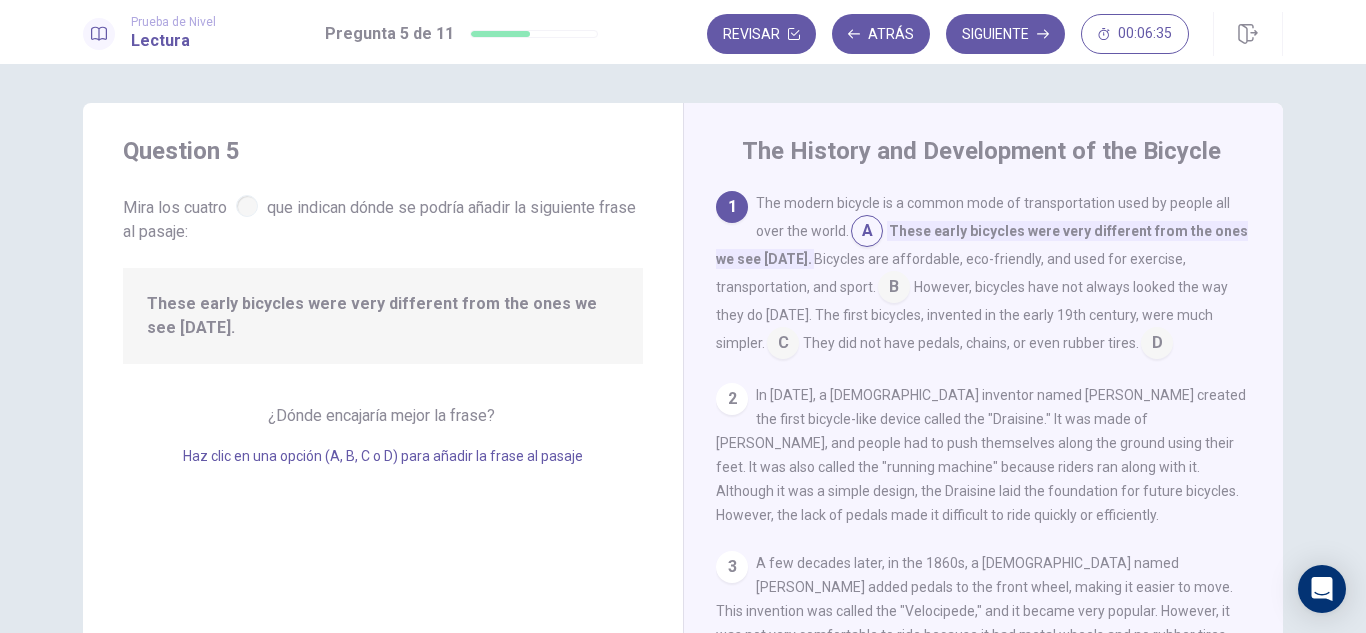 click at bounding box center (894, 289) 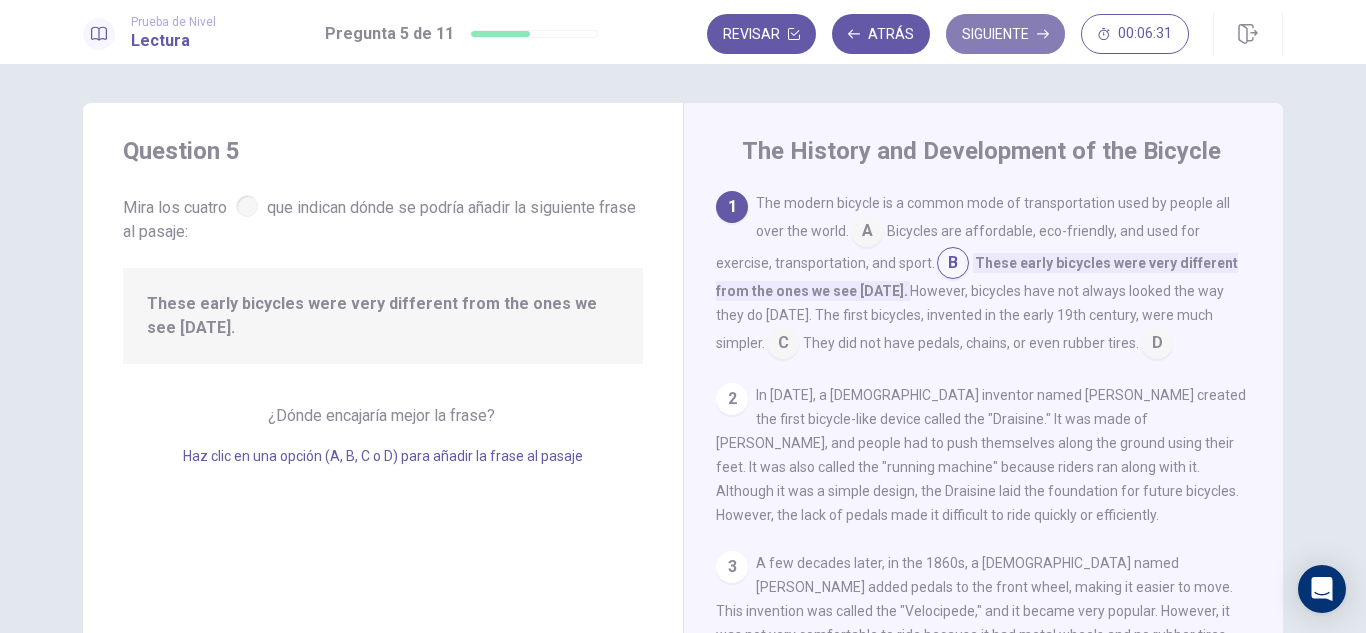 click on "Siguiente" at bounding box center [1005, 34] 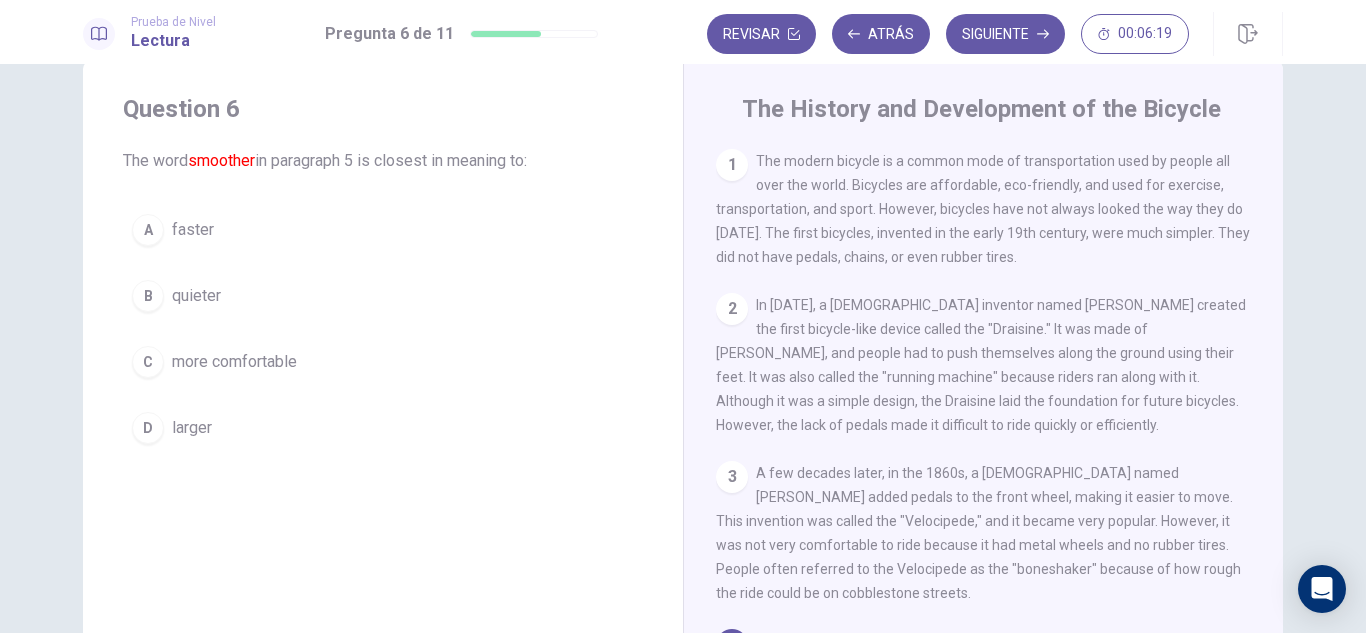scroll, scrollTop: 41, scrollLeft: 0, axis: vertical 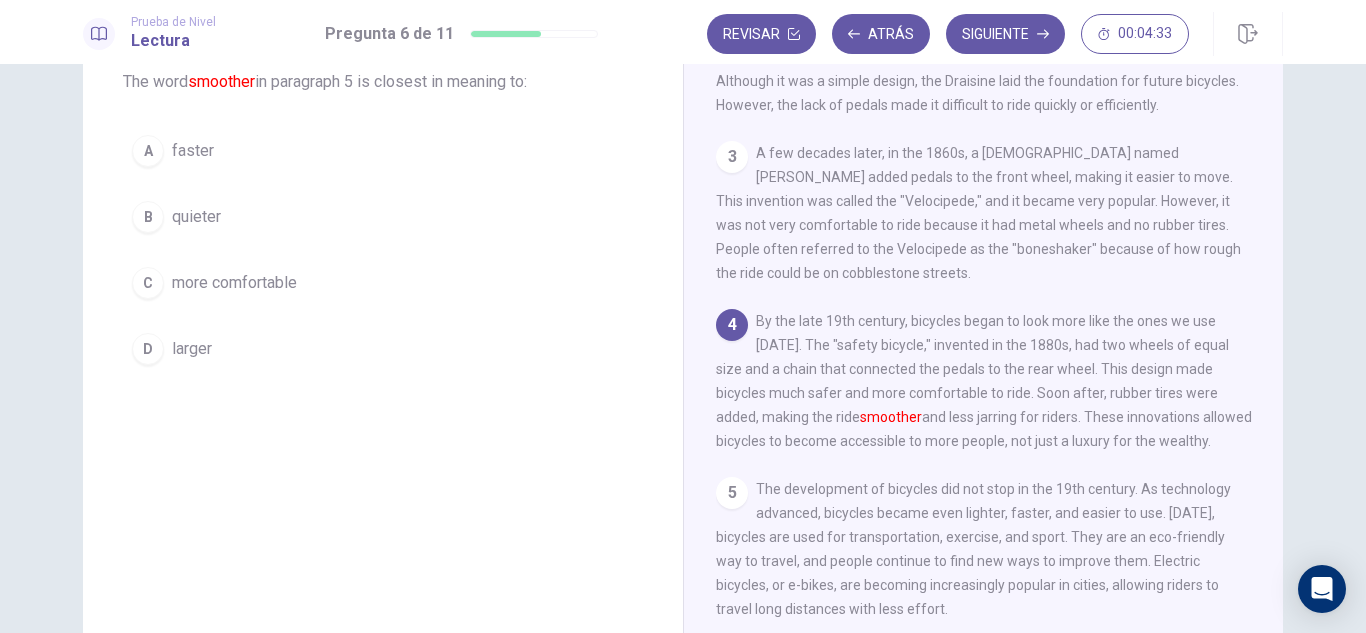 click on "C more comfortable" at bounding box center (383, 283) 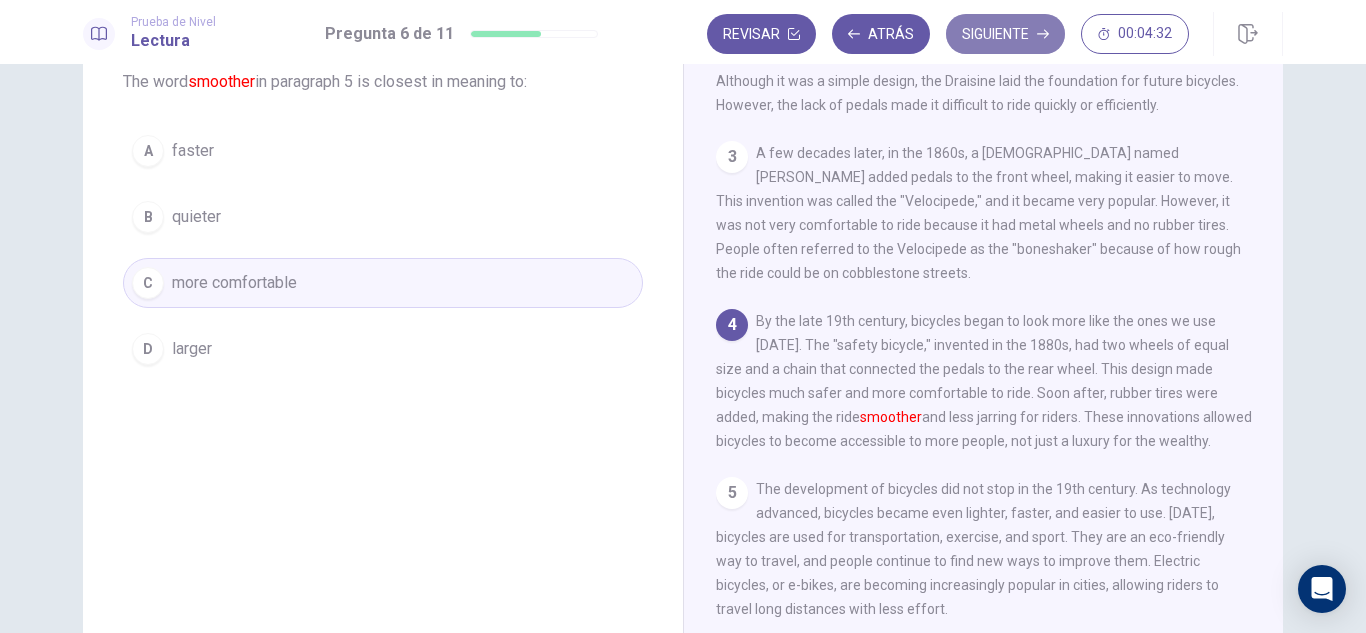 click on "Siguiente" at bounding box center (1005, 34) 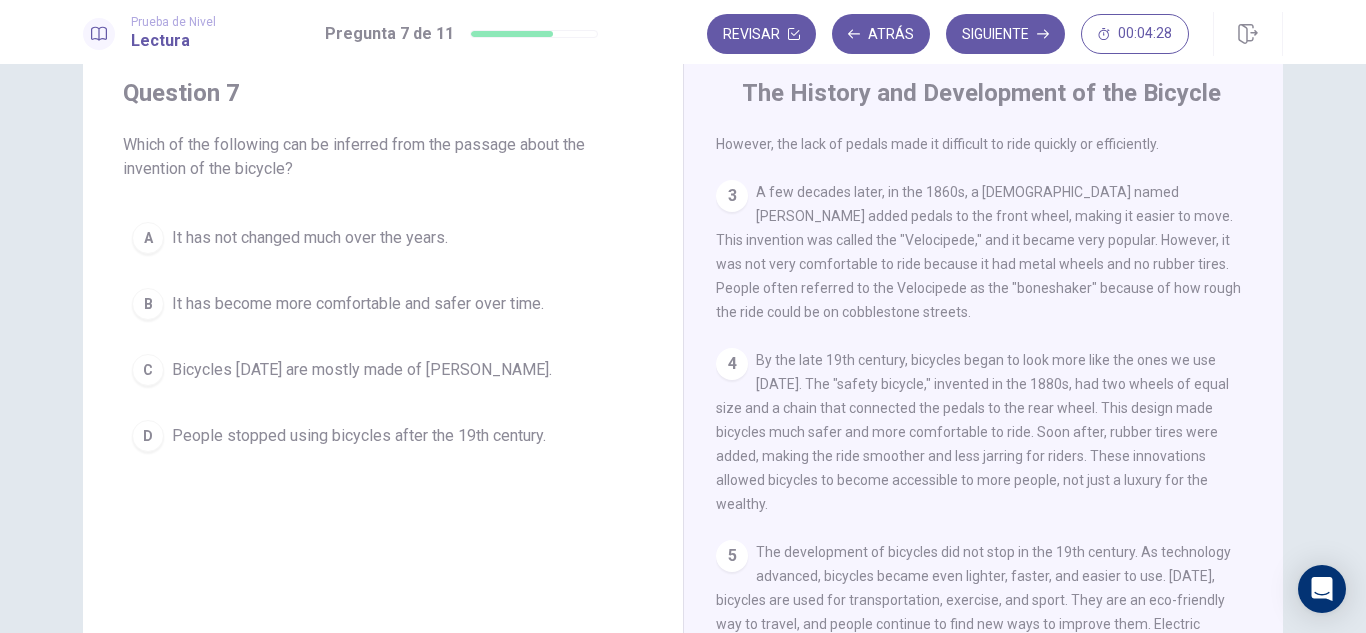 scroll, scrollTop: 50, scrollLeft: 0, axis: vertical 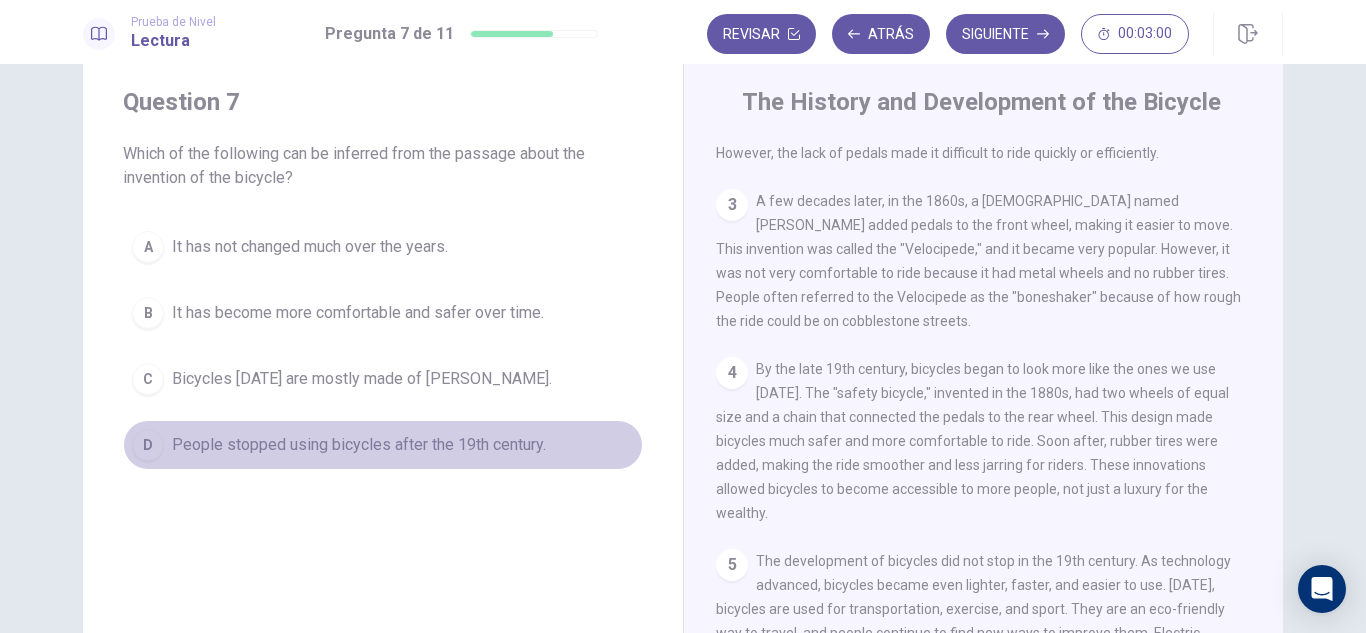 click on "People stopped using bicycles after the 19th century." at bounding box center (359, 445) 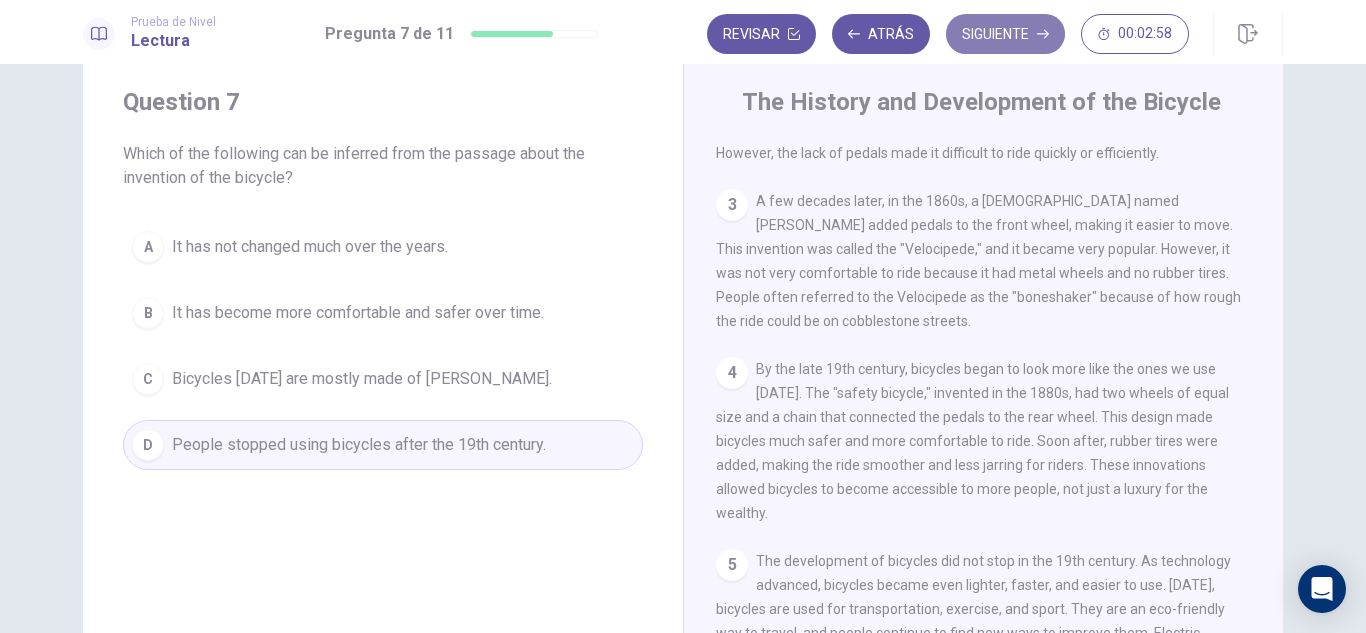 click on "Siguiente" at bounding box center [1005, 34] 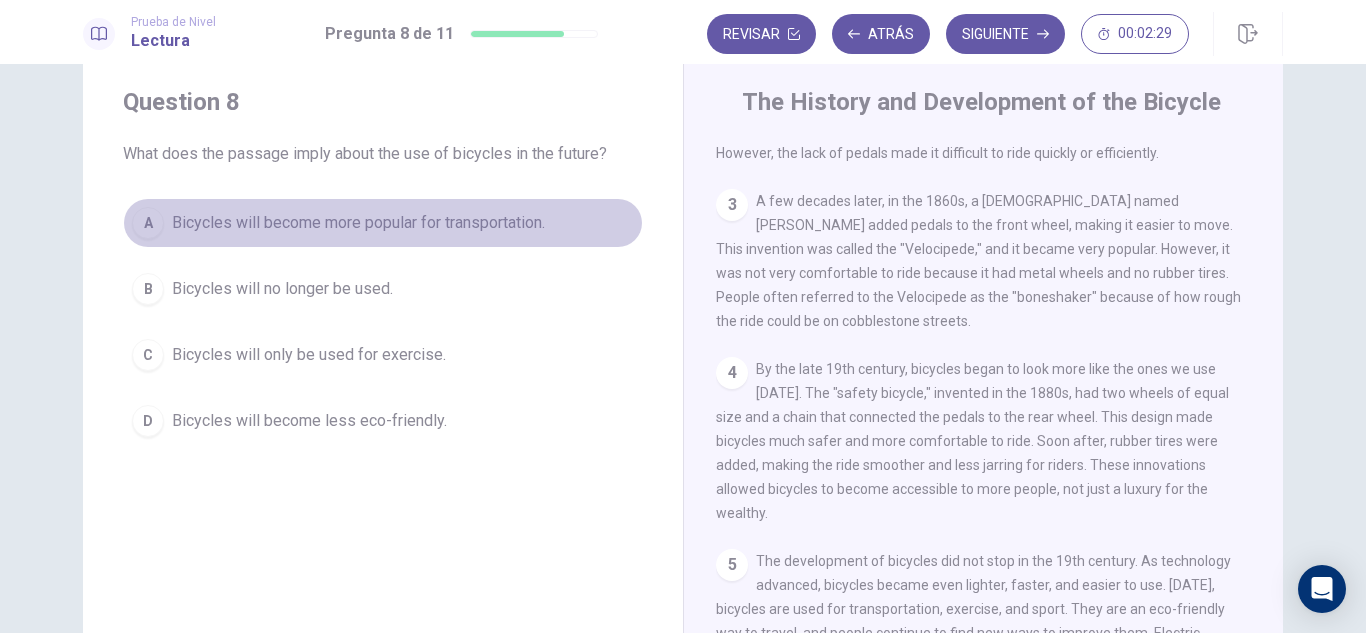 click on "Bicycles will become more popular for transportation." at bounding box center [358, 223] 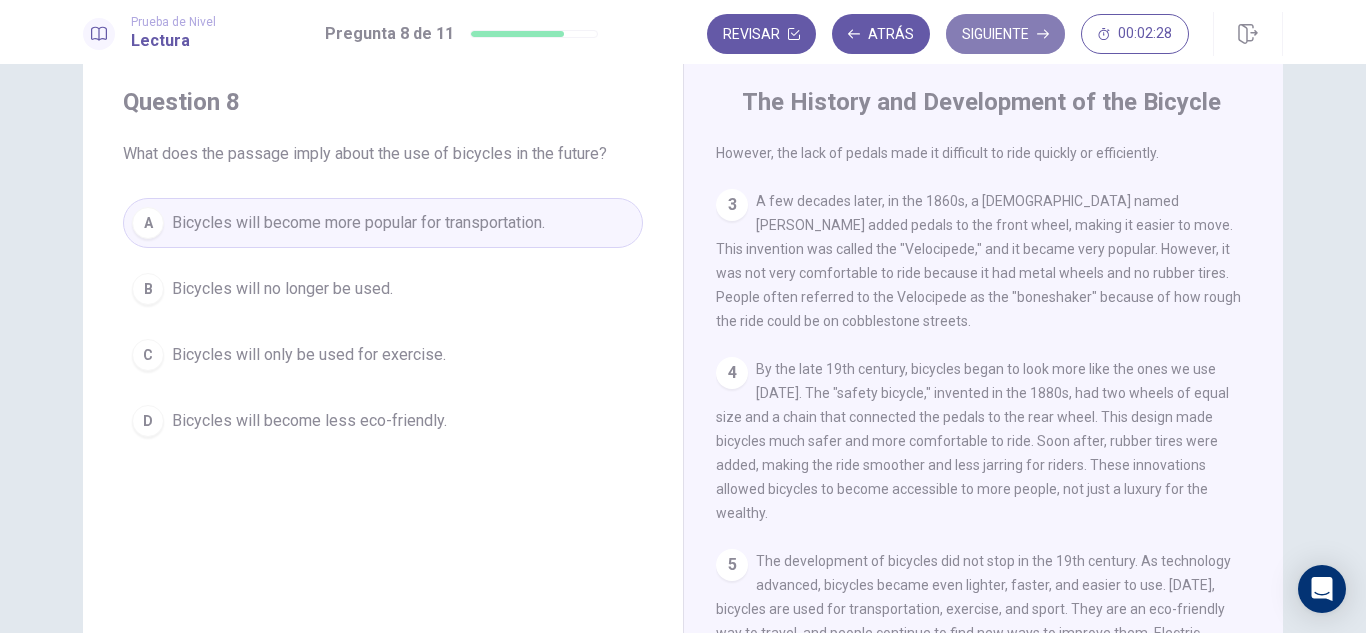 click on "Siguiente" at bounding box center (1005, 34) 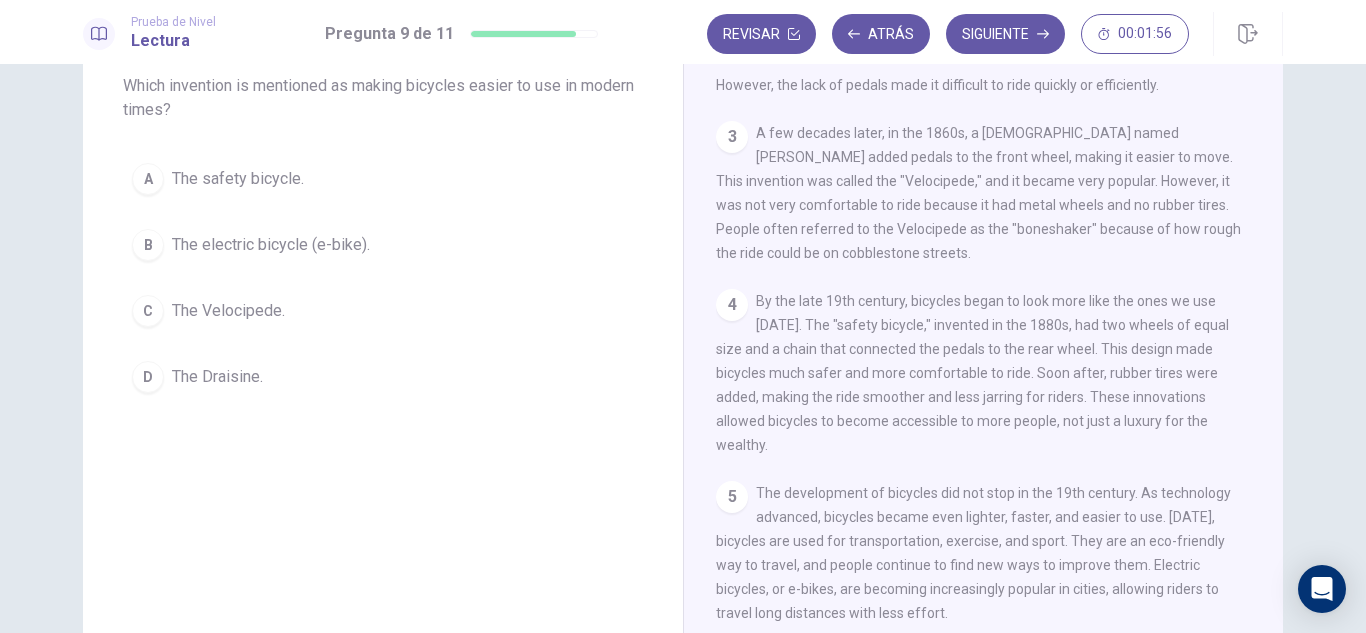 scroll, scrollTop: 119, scrollLeft: 0, axis: vertical 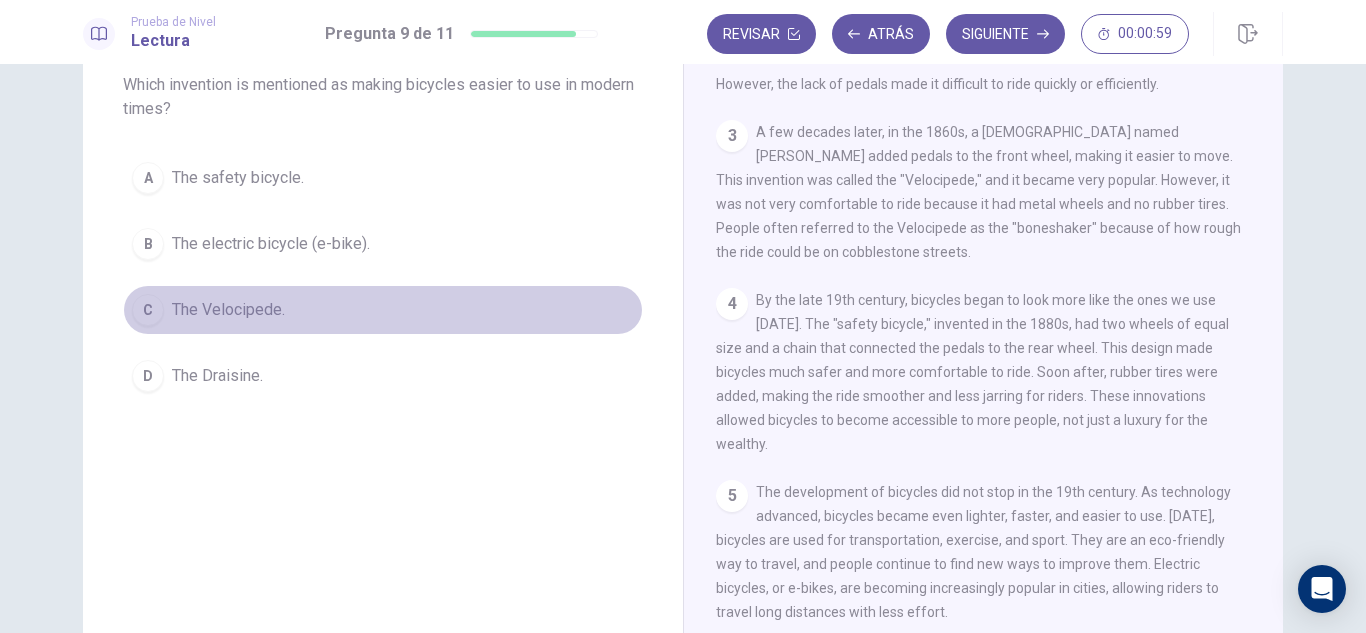 click on "The Velocipede." at bounding box center (228, 310) 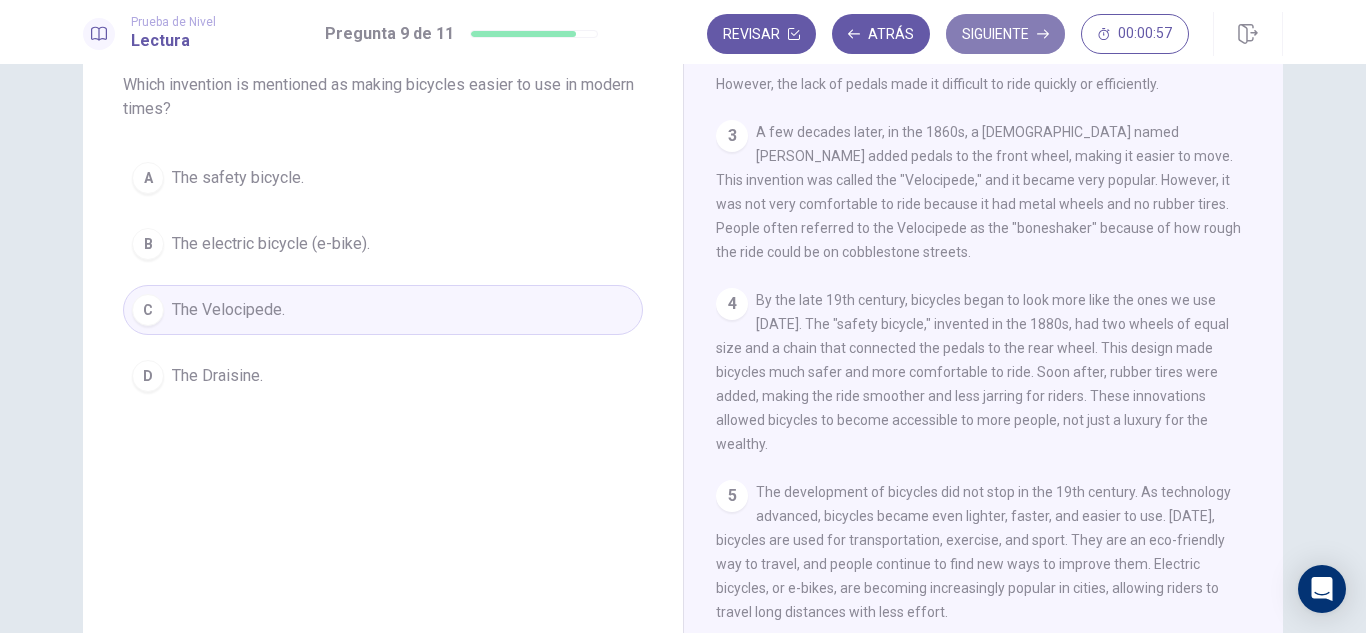 click on "Siguiente" at bounding box center (1005, 34) 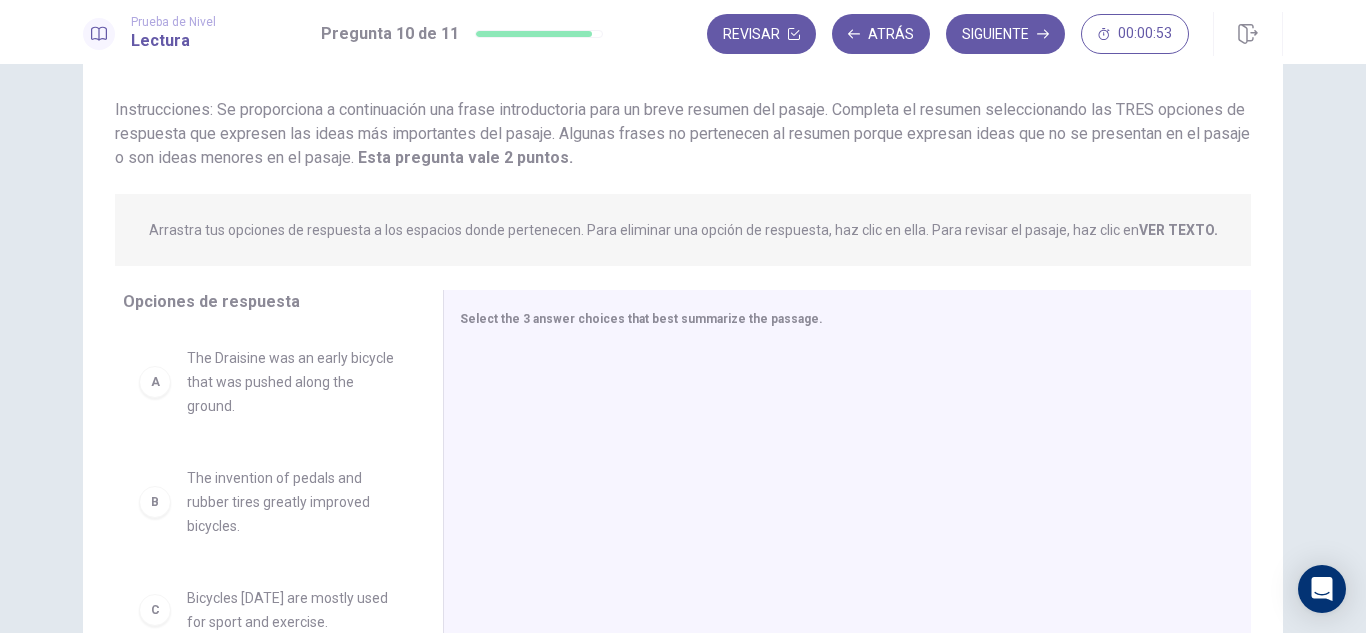 click on "Arrastra tus opciones de respuesta a los espacios donde pertenecen. Para eliminar una opción de respuesta, haz clic en ella. Para revisar el pasaje, haz clic en  VER TEXTO. Haz clic en las opciones de respuesta a continuación para seleccionar tus respuestas. Para eliminar una opción de respuesta, ve a la pestaña Respuestas y haz clic en ella. Para revisar el pasaje, haz clic en la pestaña PASAJE." at bounding box center [683, 230] 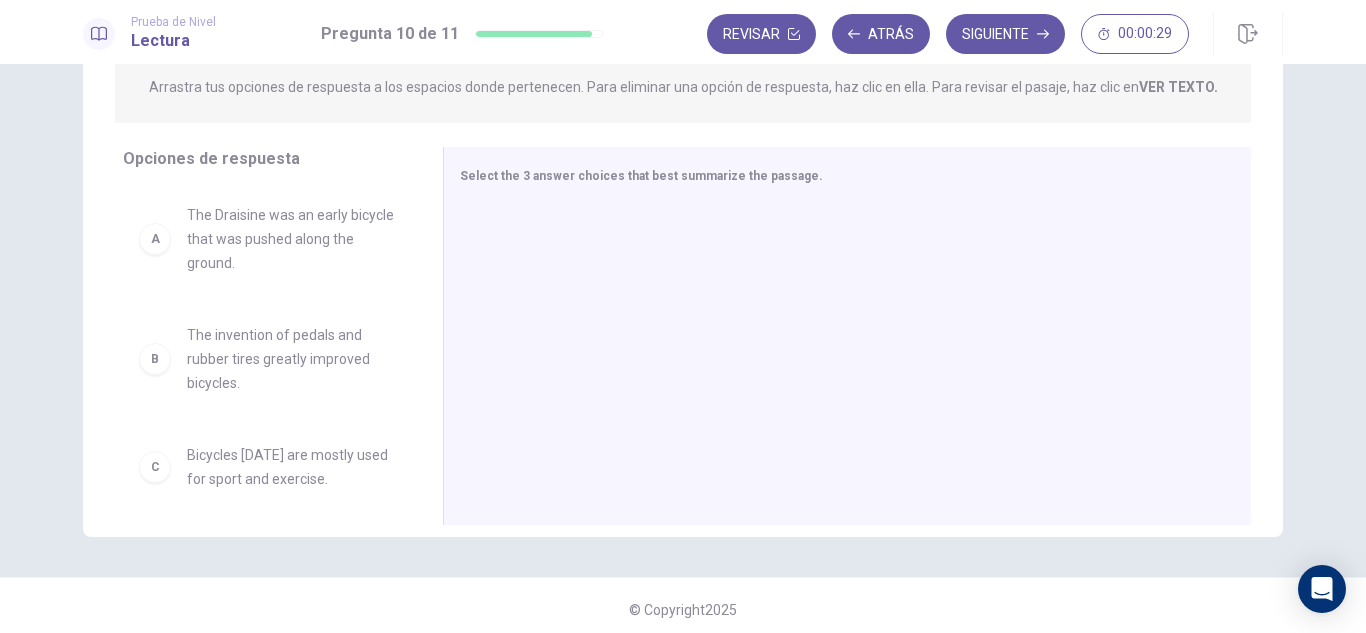 scroll, scrollTop: 265, scrollLeft: 0, axis: vertical 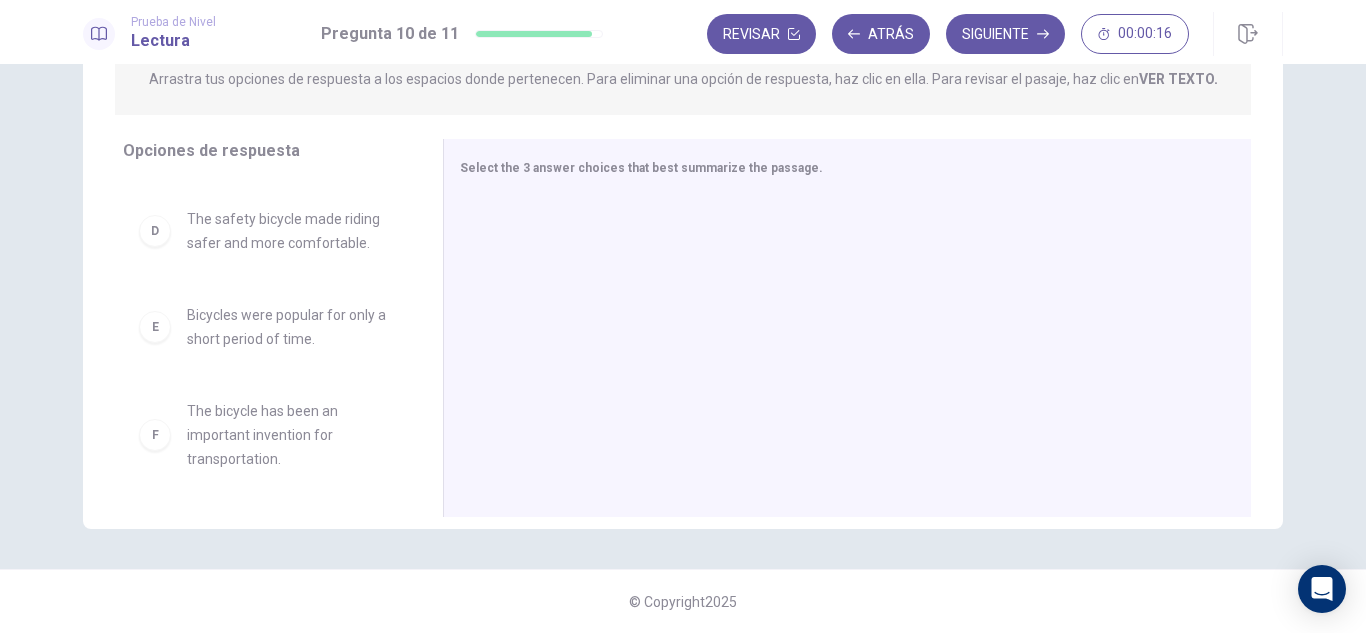 click on "The bicycle has been an important invention for transportation." at bounding box center (291, 435) 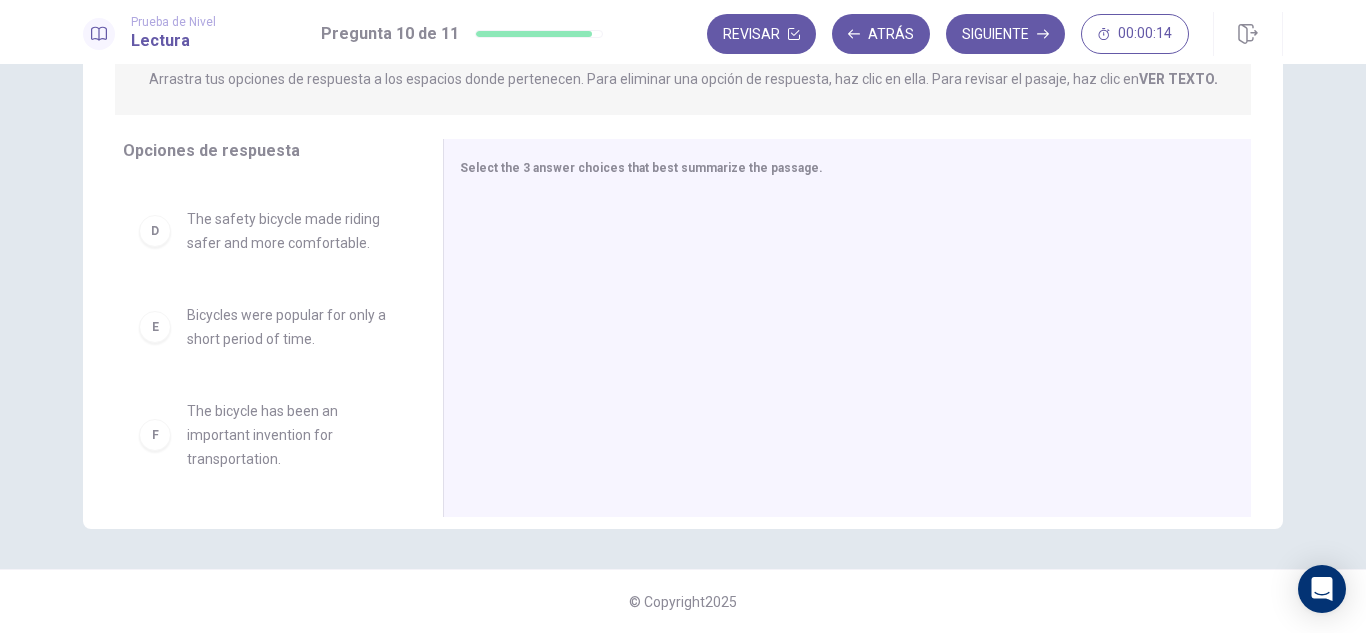 click on "F" at bounding box center (155, 435) 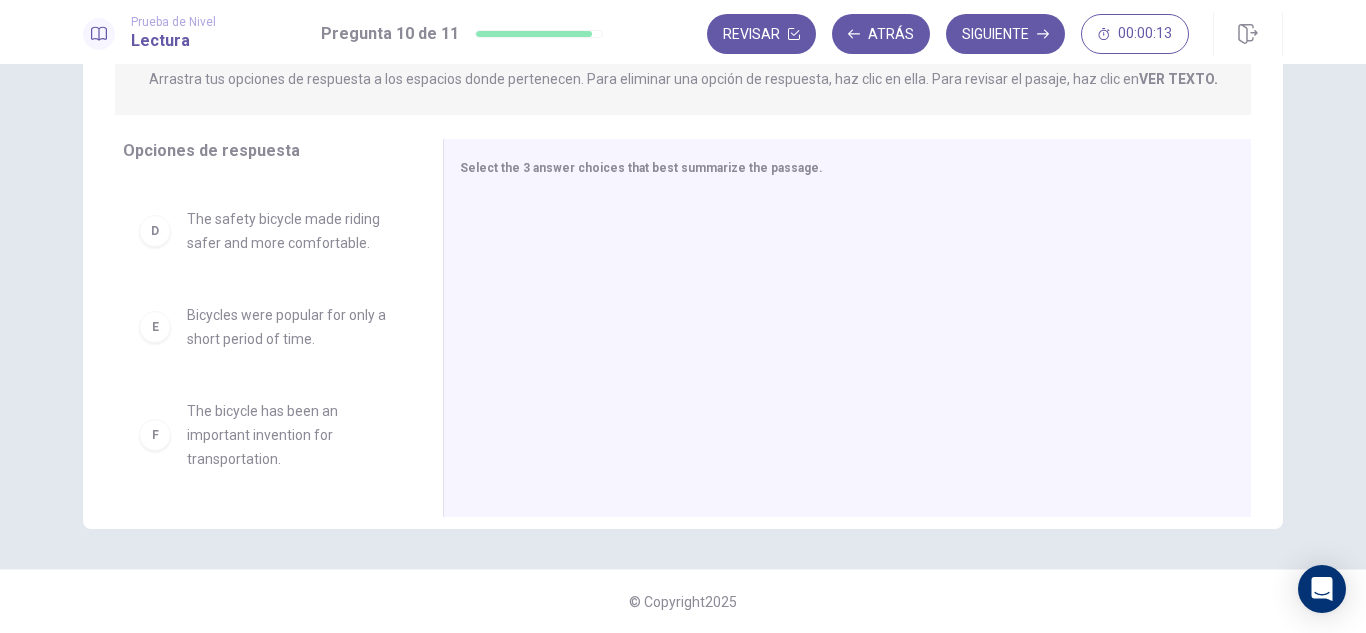 click on "F" at bounding box center [155, 435] 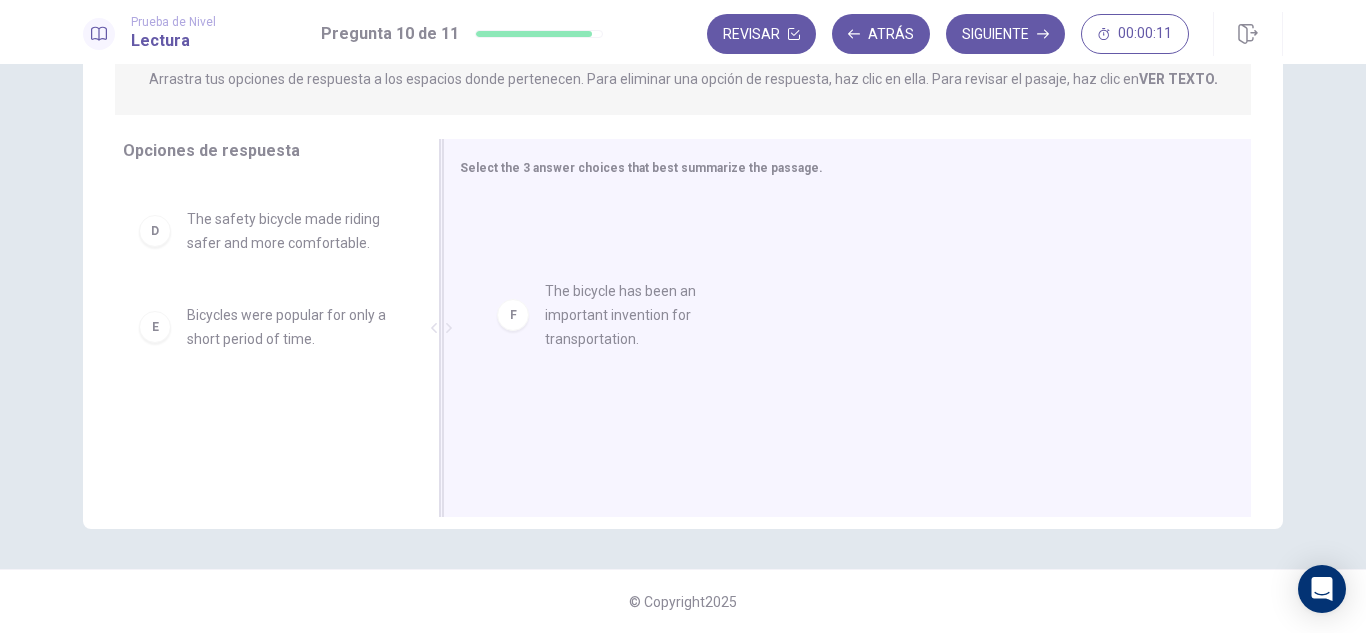 drag, startPoint x: 144, startPoint y: 438, endPoint x: 522, endPoint y: 315, distance: 397.50848 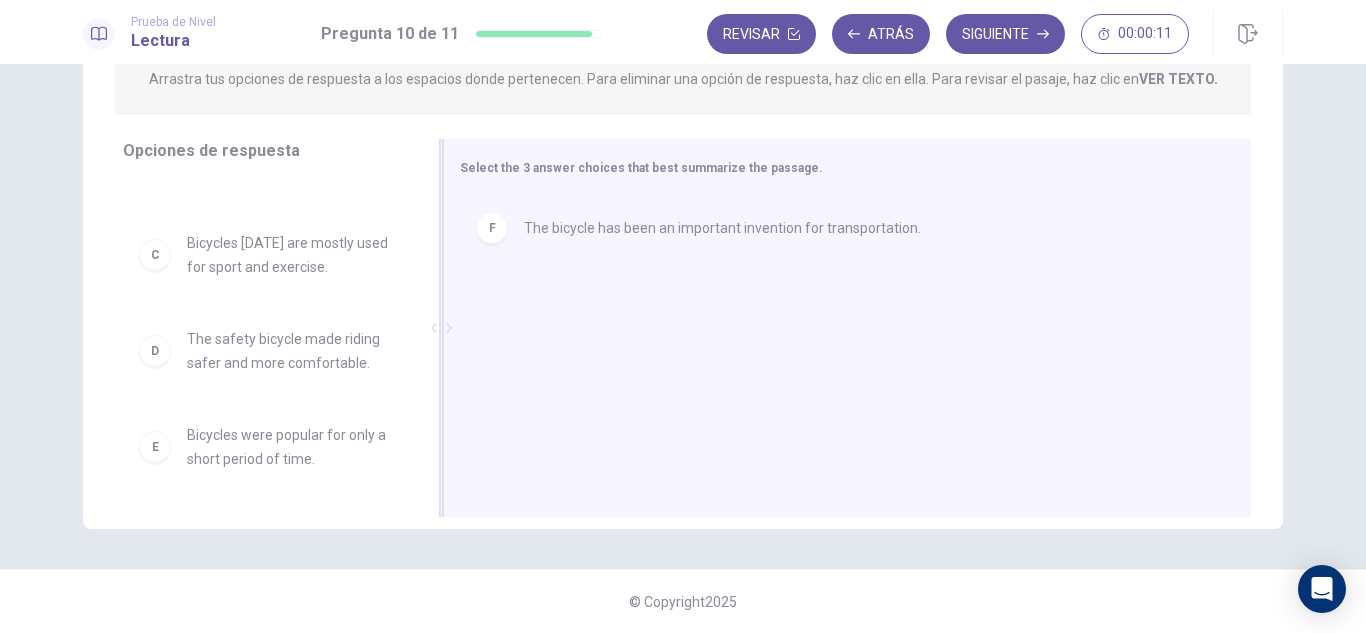scroll, scrollTop: 204, scrollLeft: 0, axis: vertical 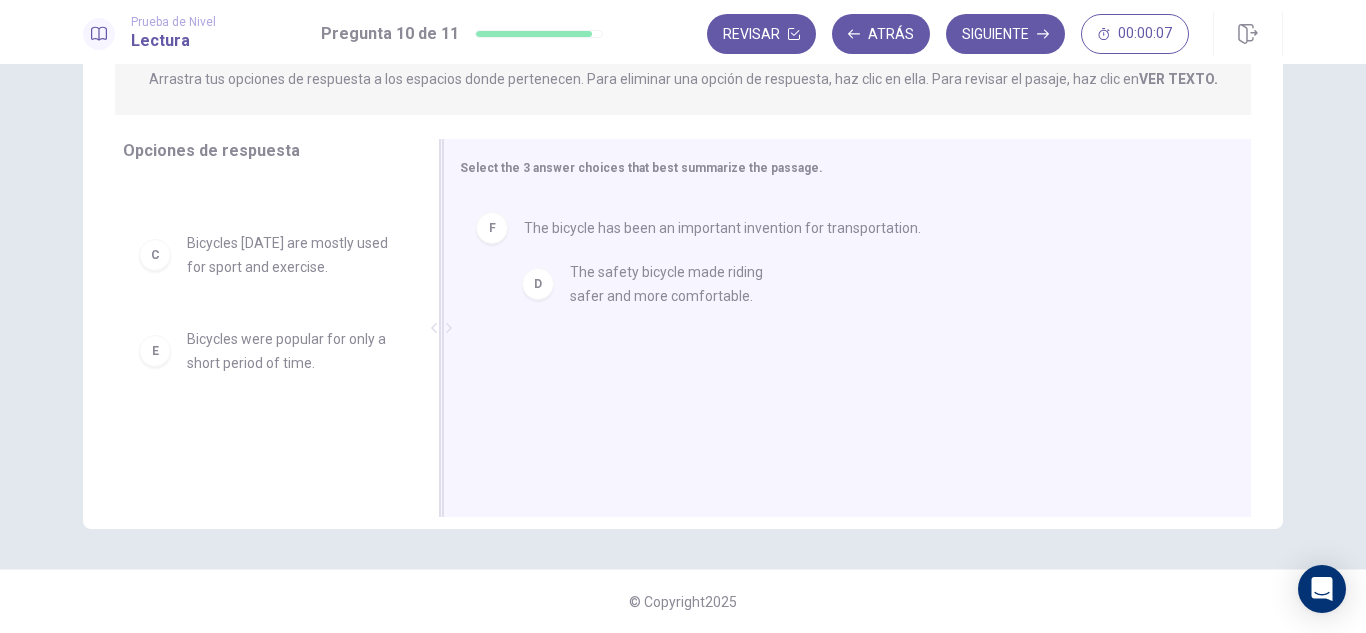 drag, startPoint x: 269, startPoint y: 361, endPoint x: 687, endPoint y: 292, distance: 423.6567 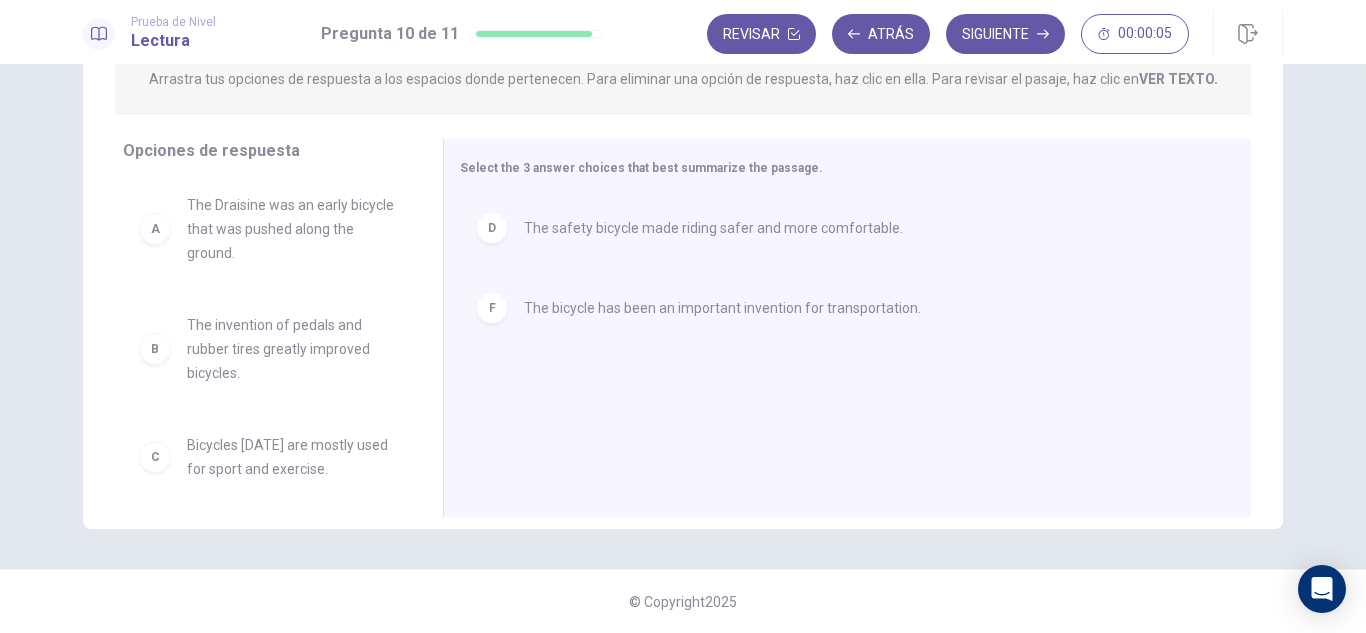 scroll, scrollTop: 0, scrollLeft: 0, axis: both 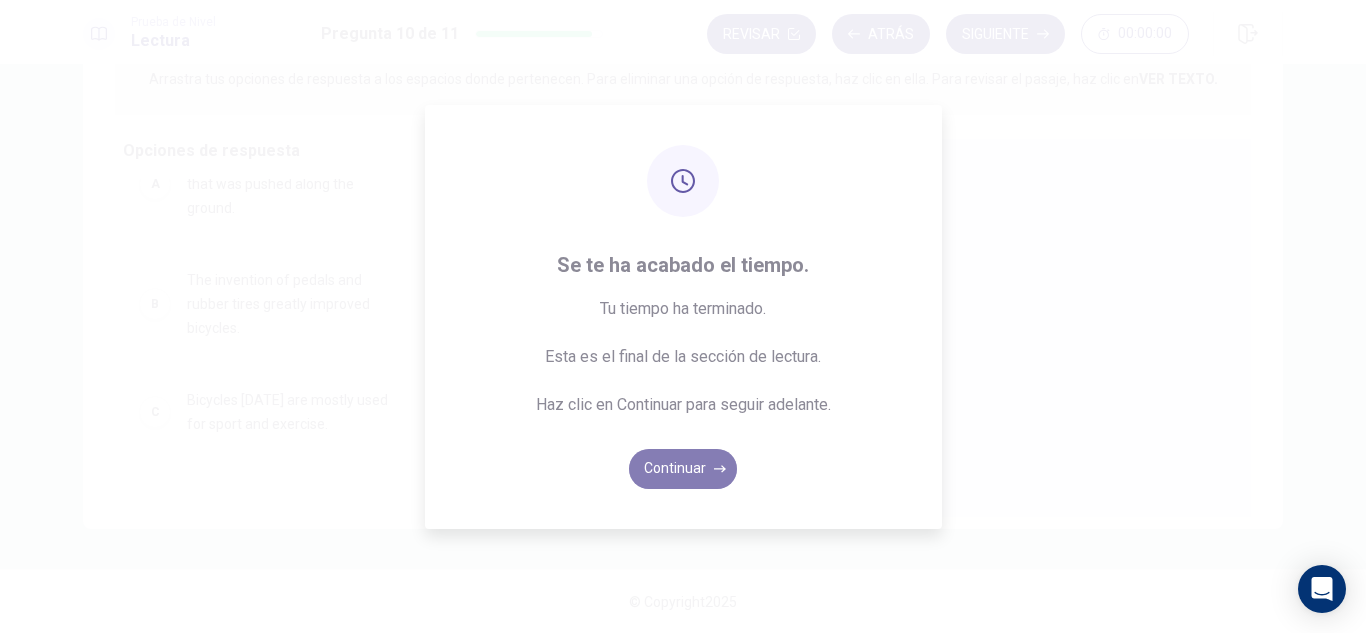 click on "Continuar" at bounding box center [683, 469] 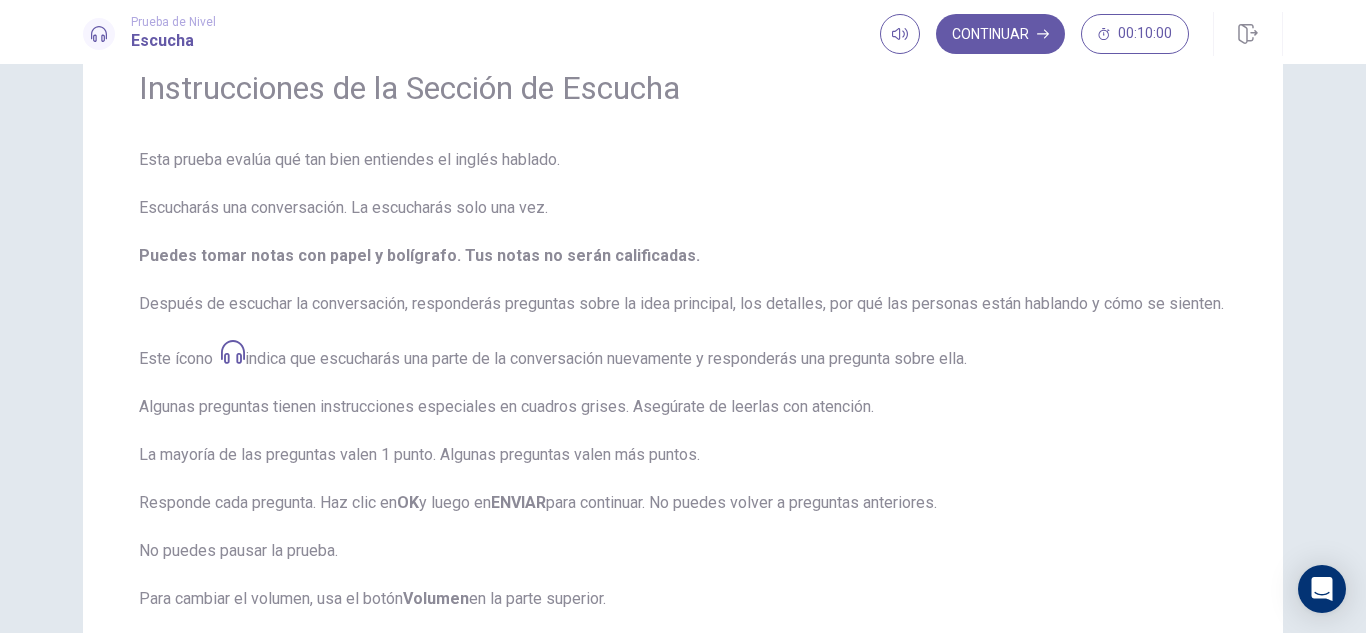 scroll, scrollTop: 86, scrollLeft: 0, axis: vertical 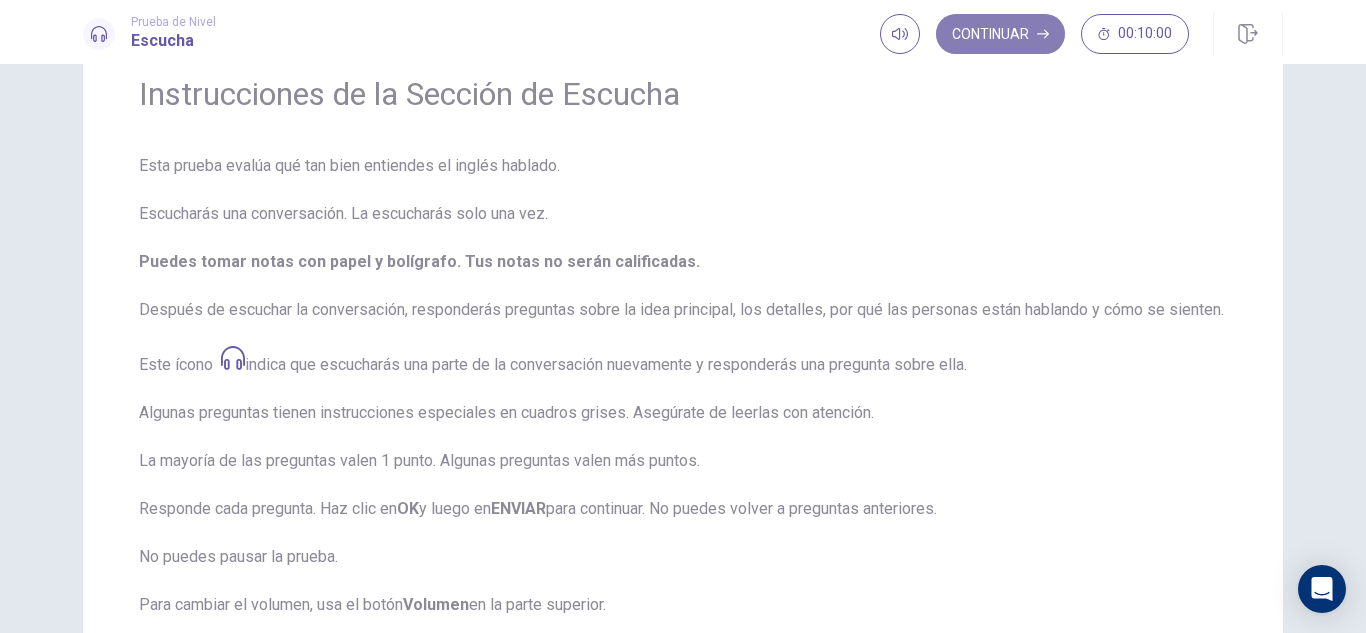 click on "Continuar" at bounding box center [1000, 34] 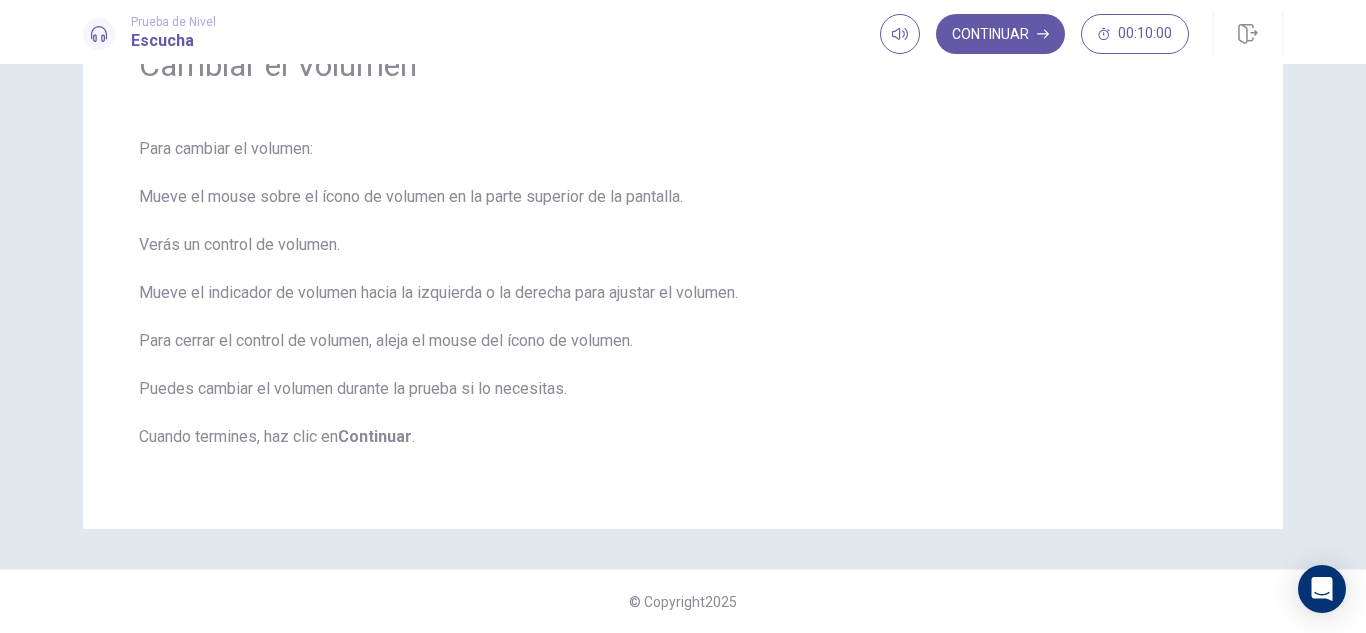 scroll, scrollTop: 0, scrollLeft: 0, axis: both 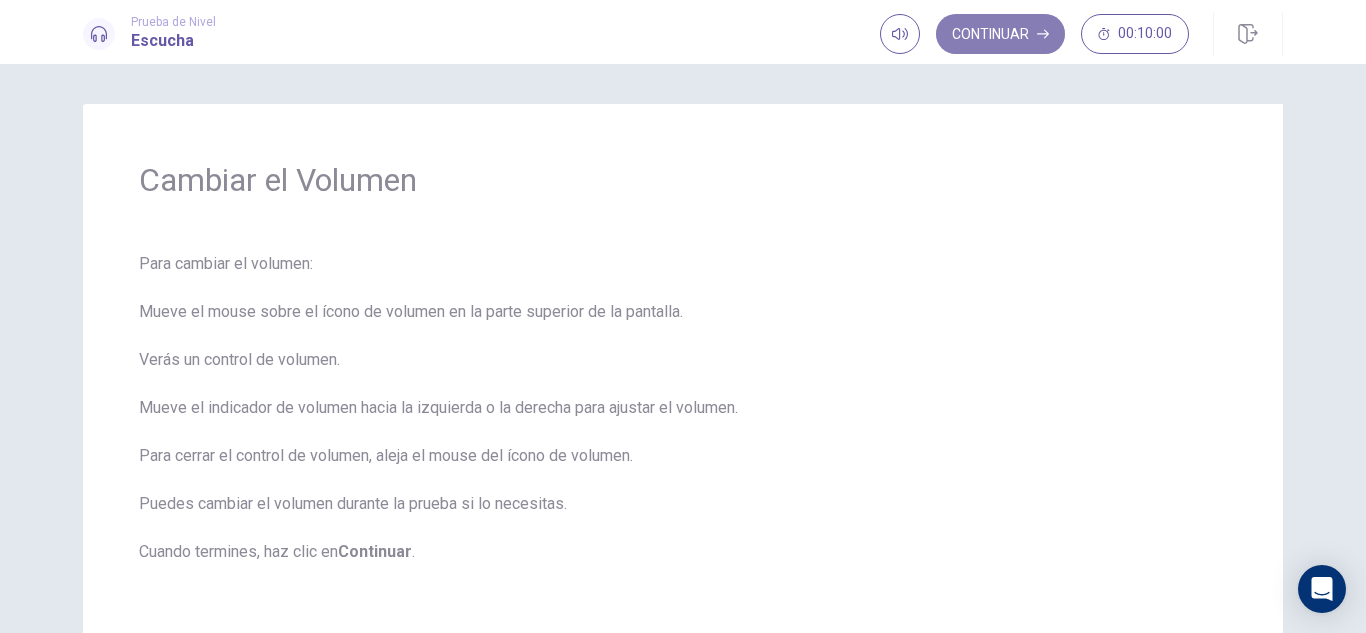 click on "Continuar" at bounding box center [1000, 34] 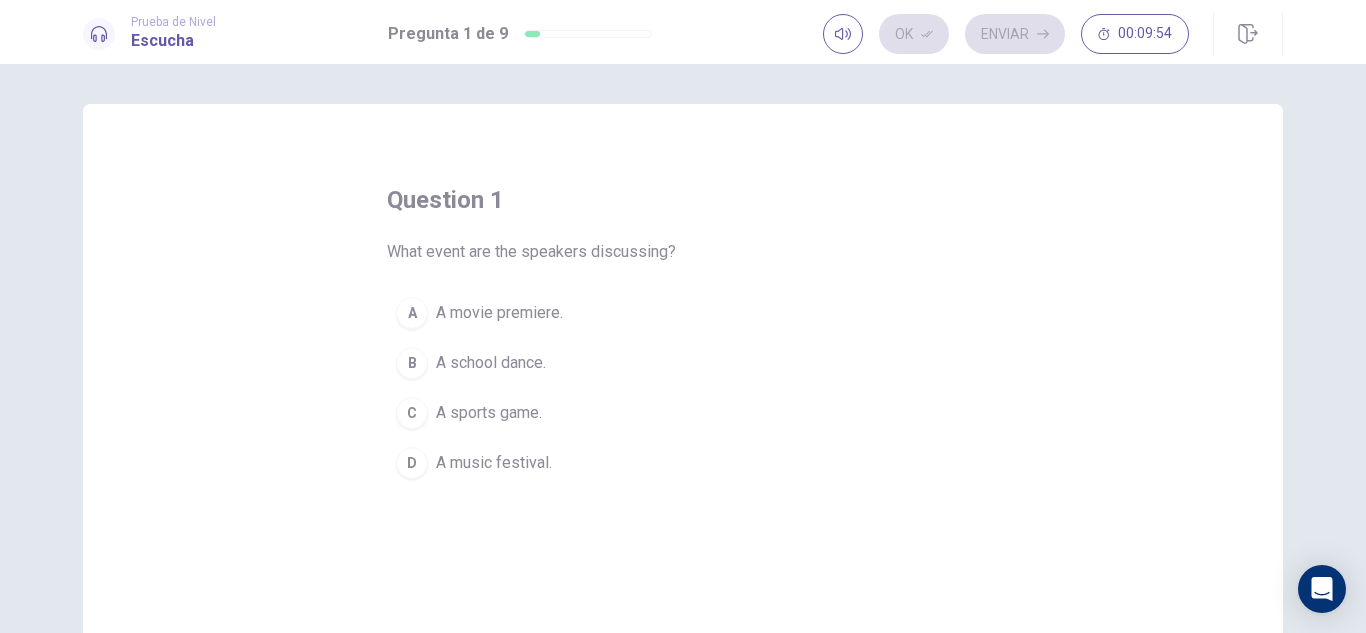 click on "D" at bounding box center [412, 463] 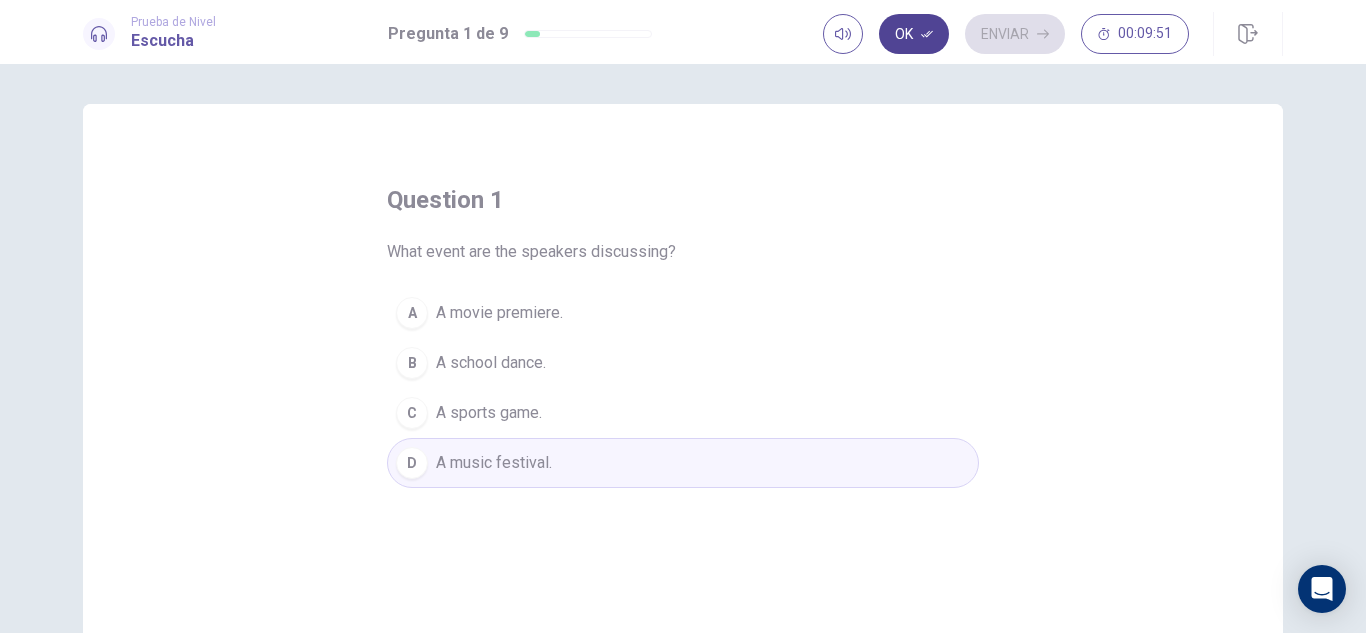 click 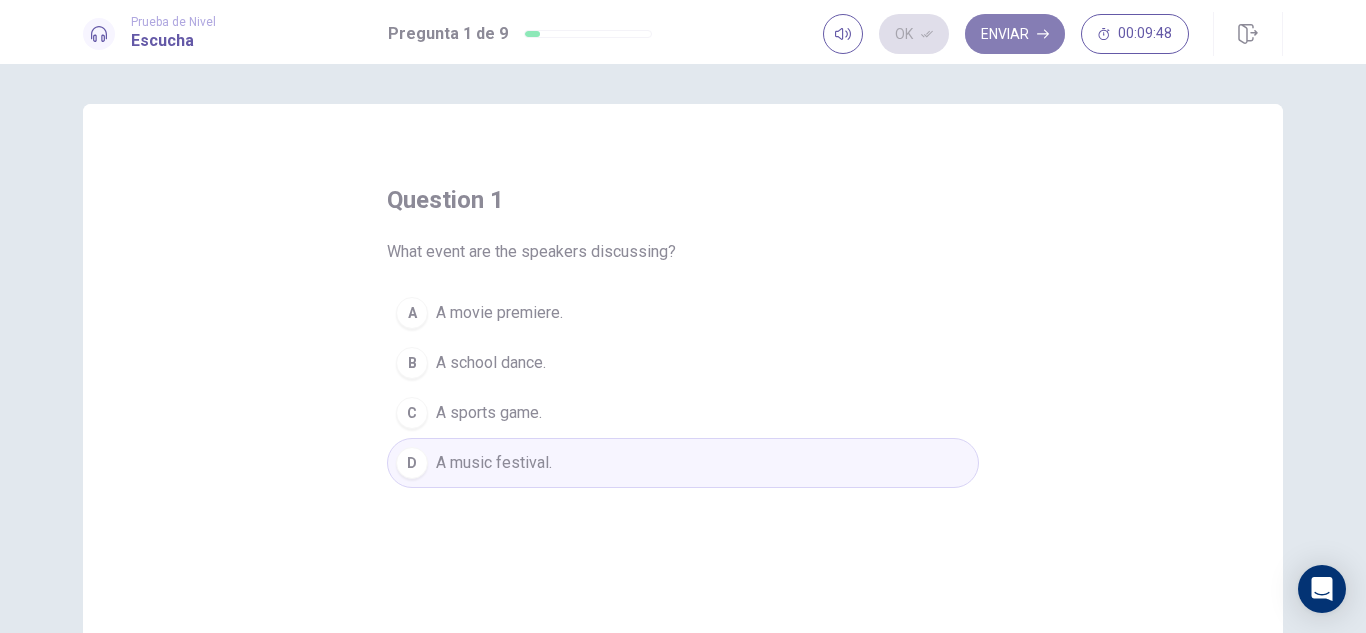 click on "Enviar" at bounding box center (1015, 34) 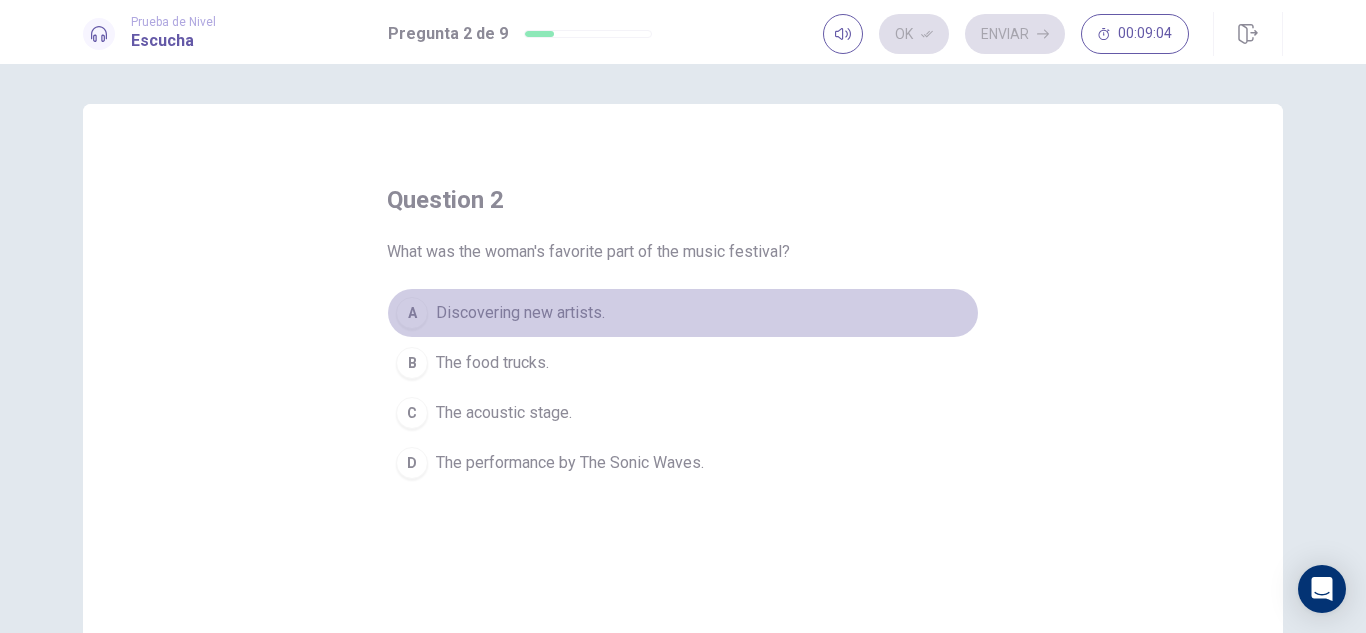 click on "Discovering new artists." at bounding box center [520, 313] 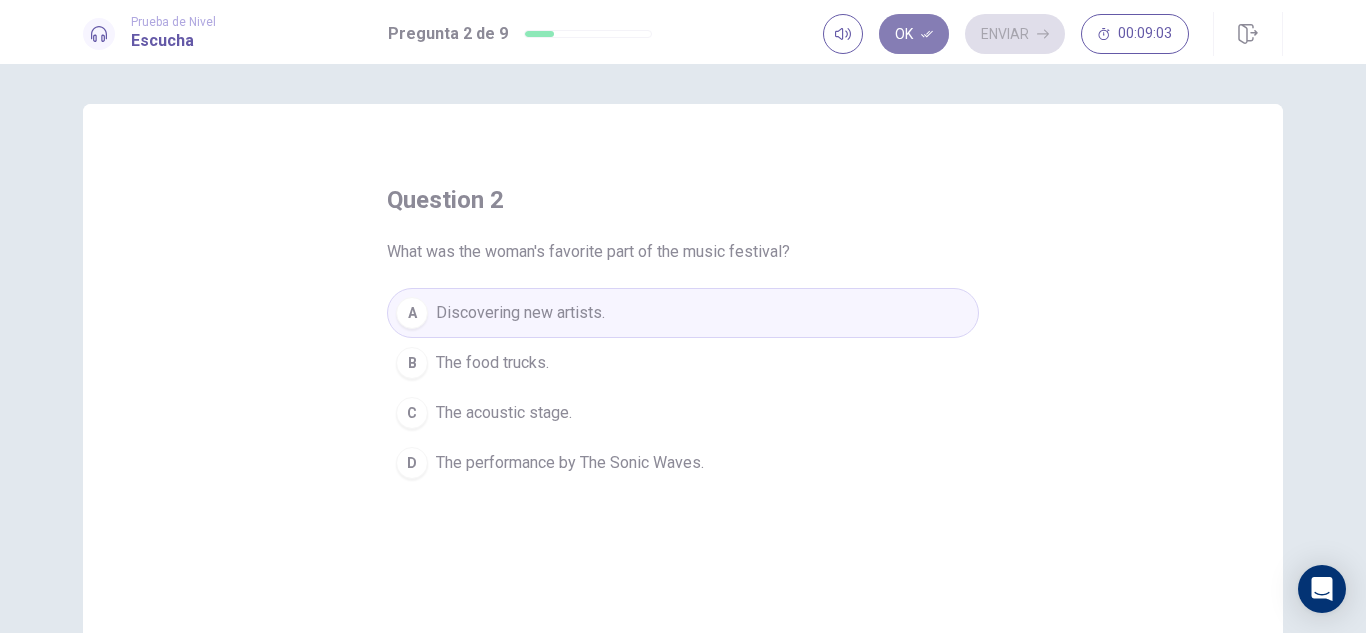 click on "Ok" at bounding box center [914, 34] 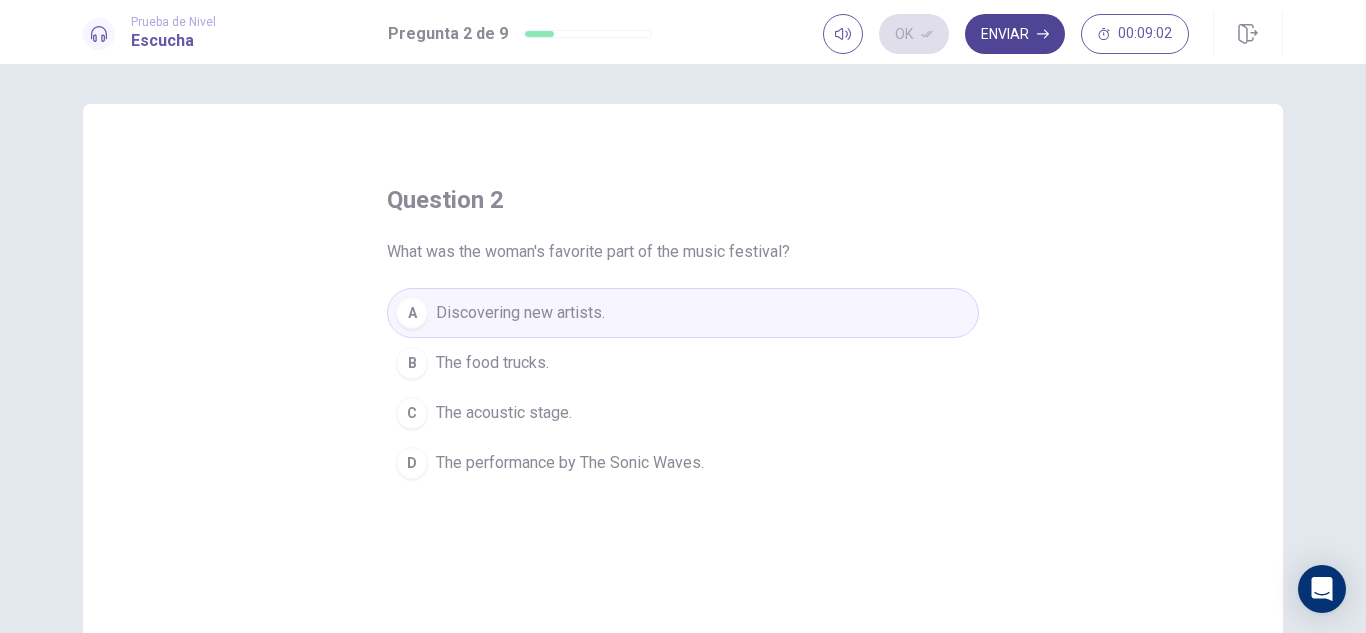 click on "Enviar" at bounding box center (1015, 34) 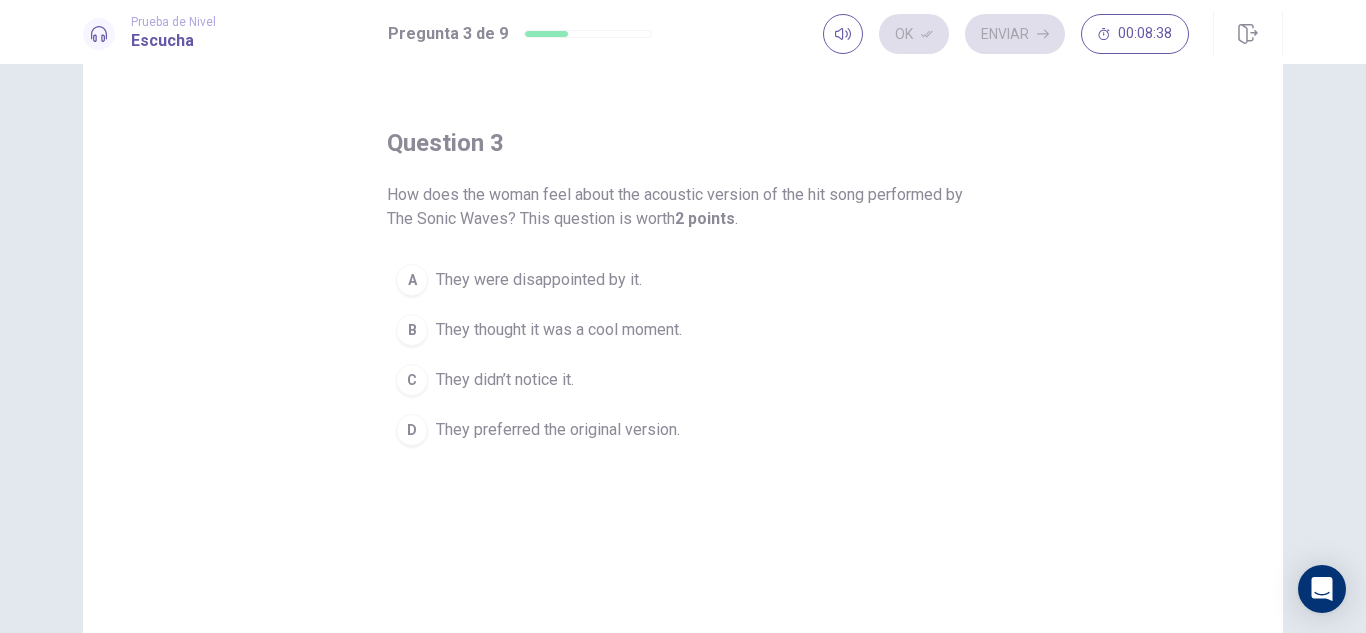 scroll, scrollTop: 58, scrollLeft: 0, axis: vertical 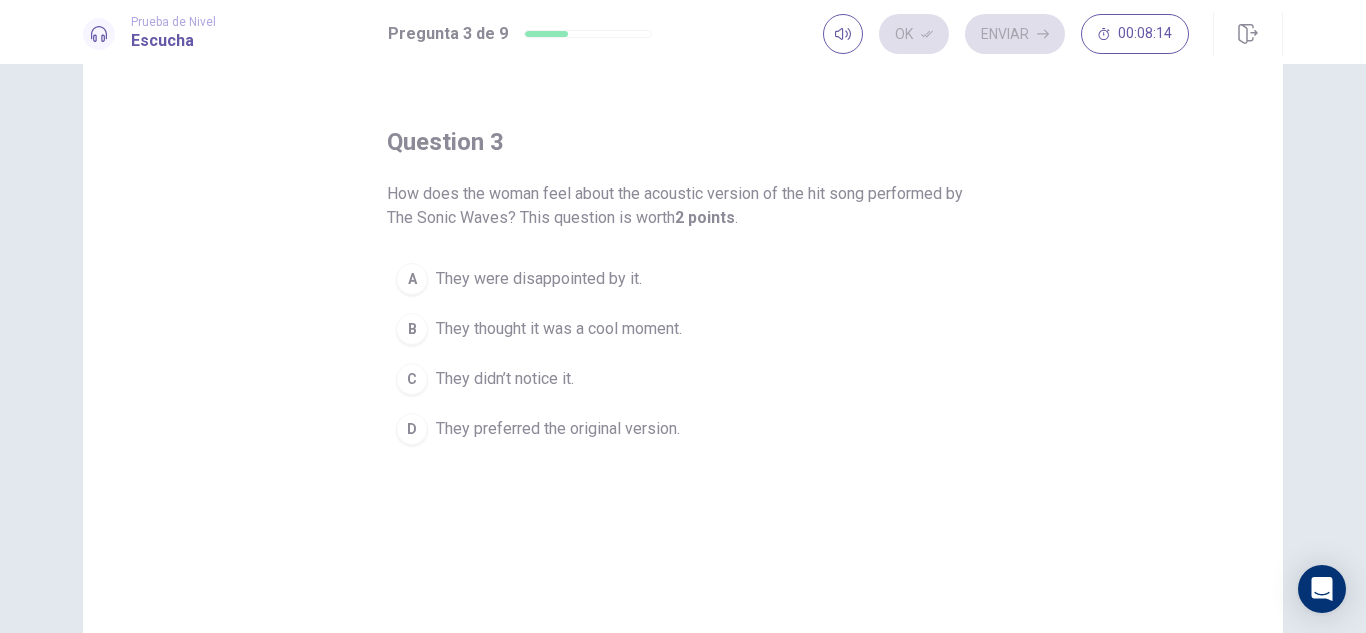 click on "D They preferred the original version." at bounding box center [683, 429] 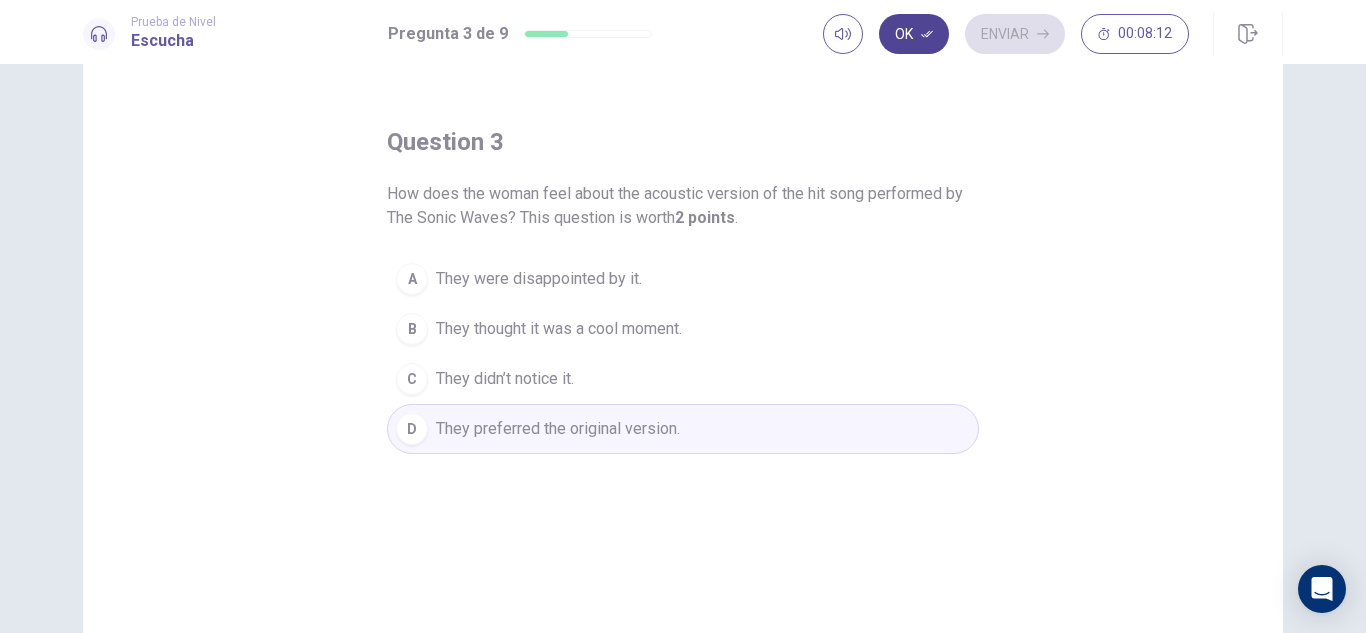 click 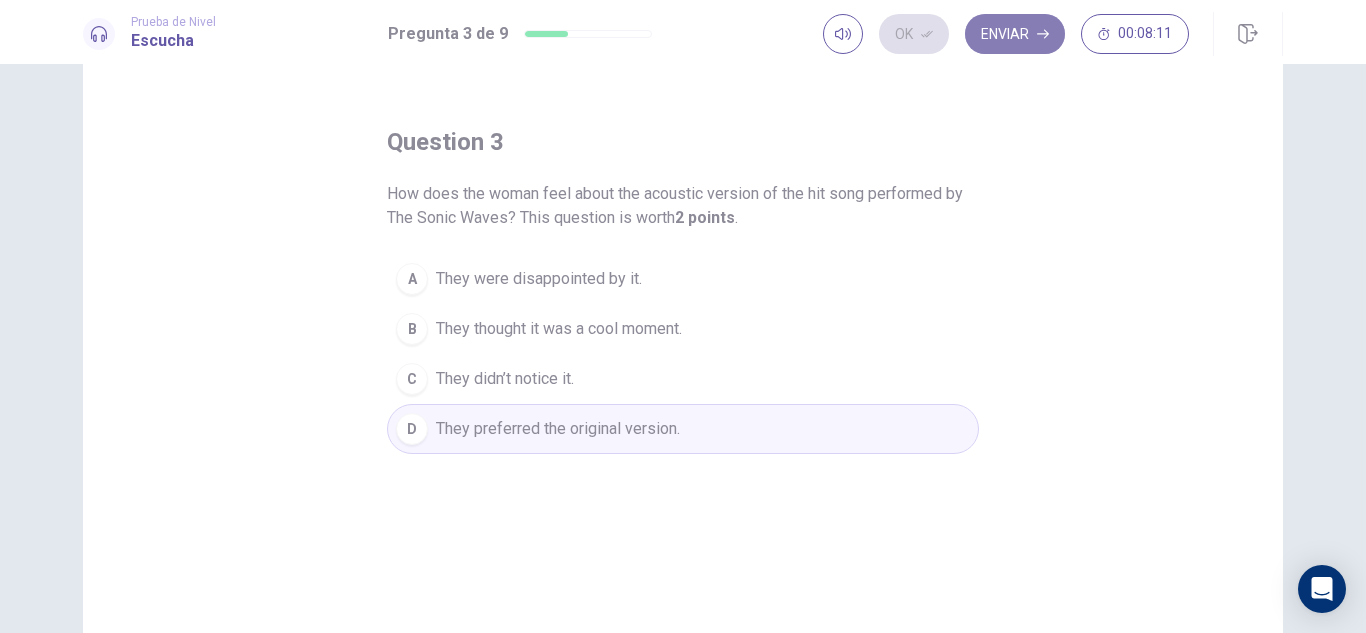 click on "Enviar" at bounding box center (1015, 34) 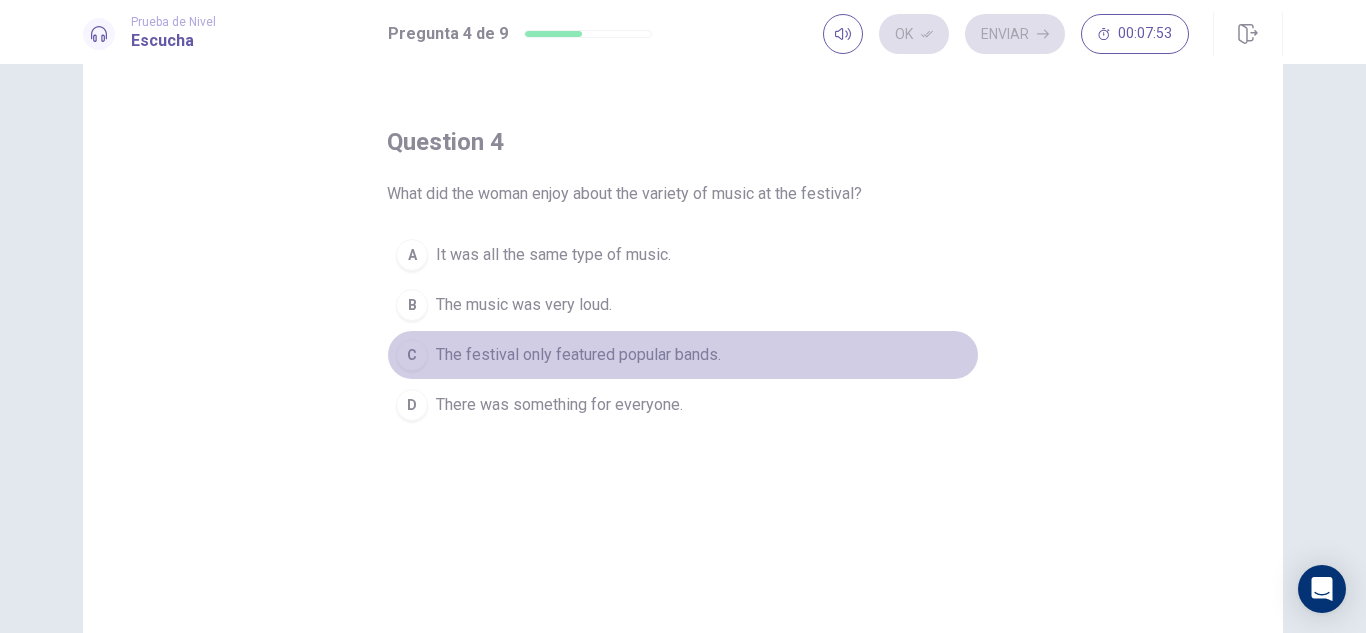 click on "The festival only featured popular bands." at bounding box center [578, 355] 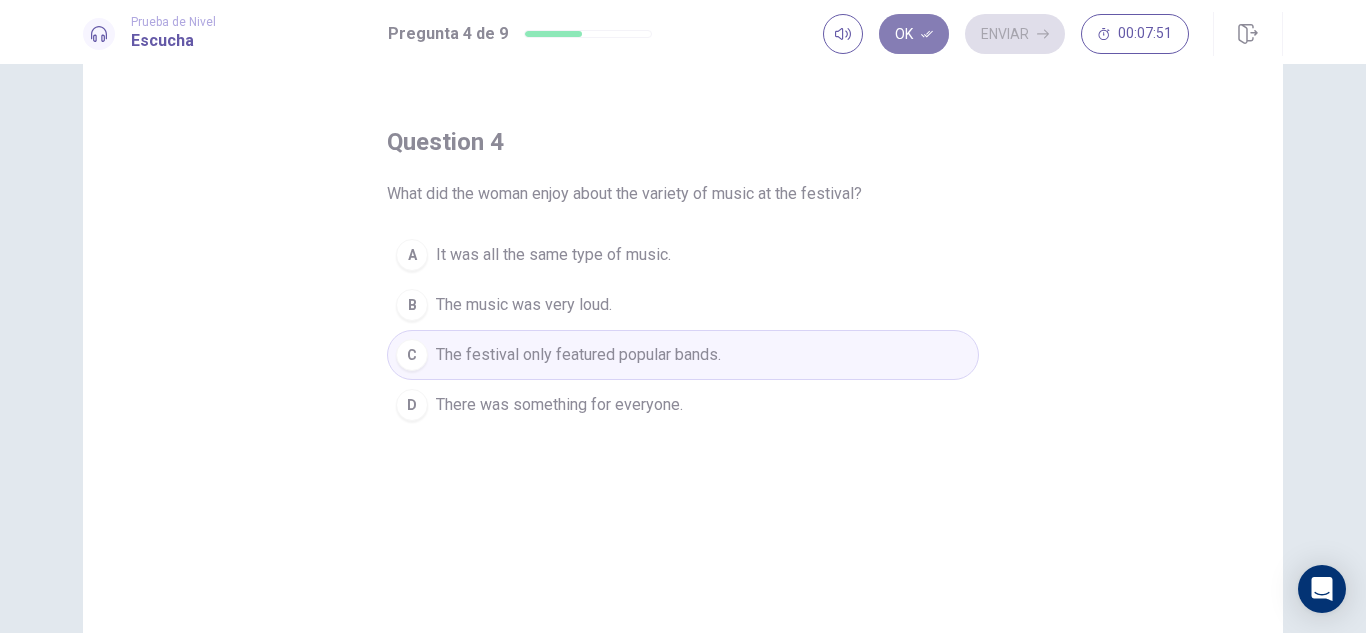 click on "Ok" at bounding box center (914, 34) 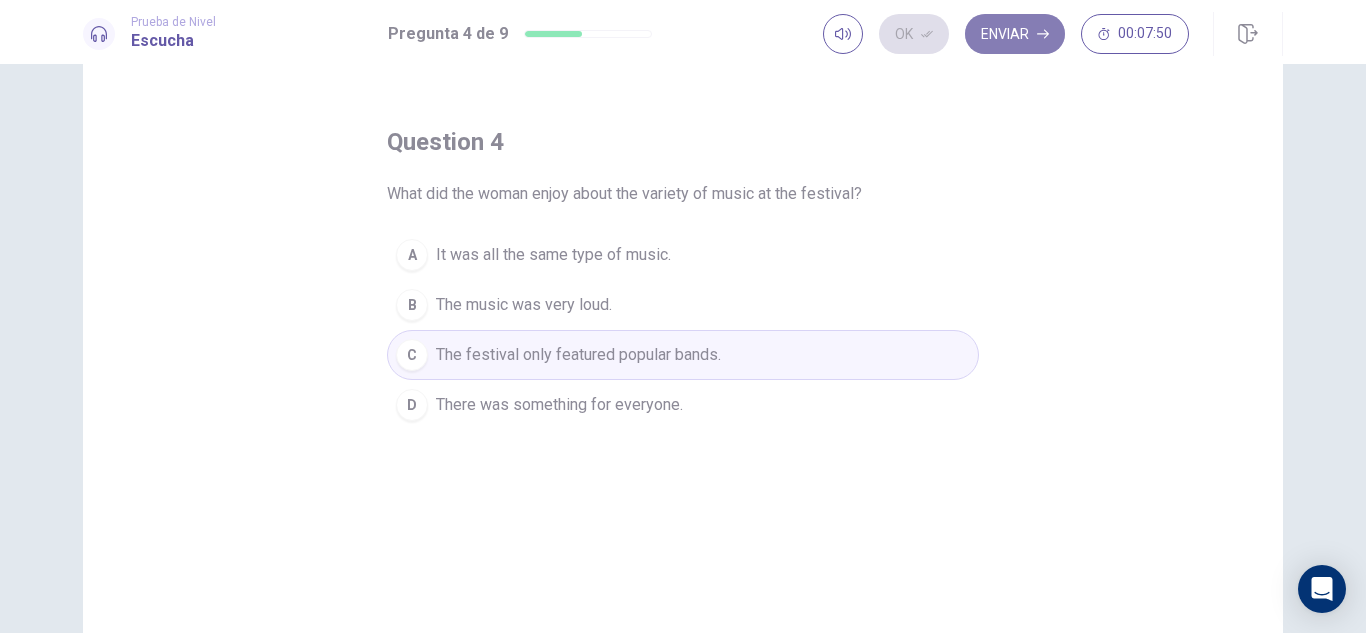 click on "Enviar" at bounding box center (1015, 34) 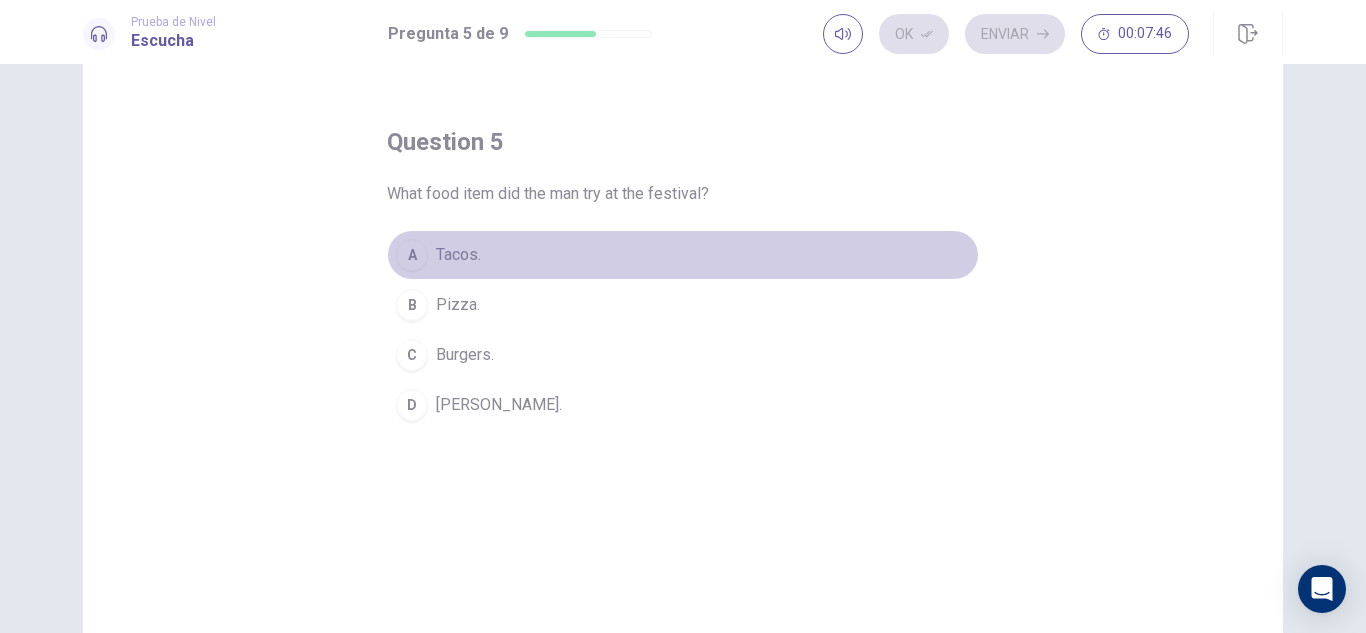 click on "Tacos." at bounding box center (458, 255) 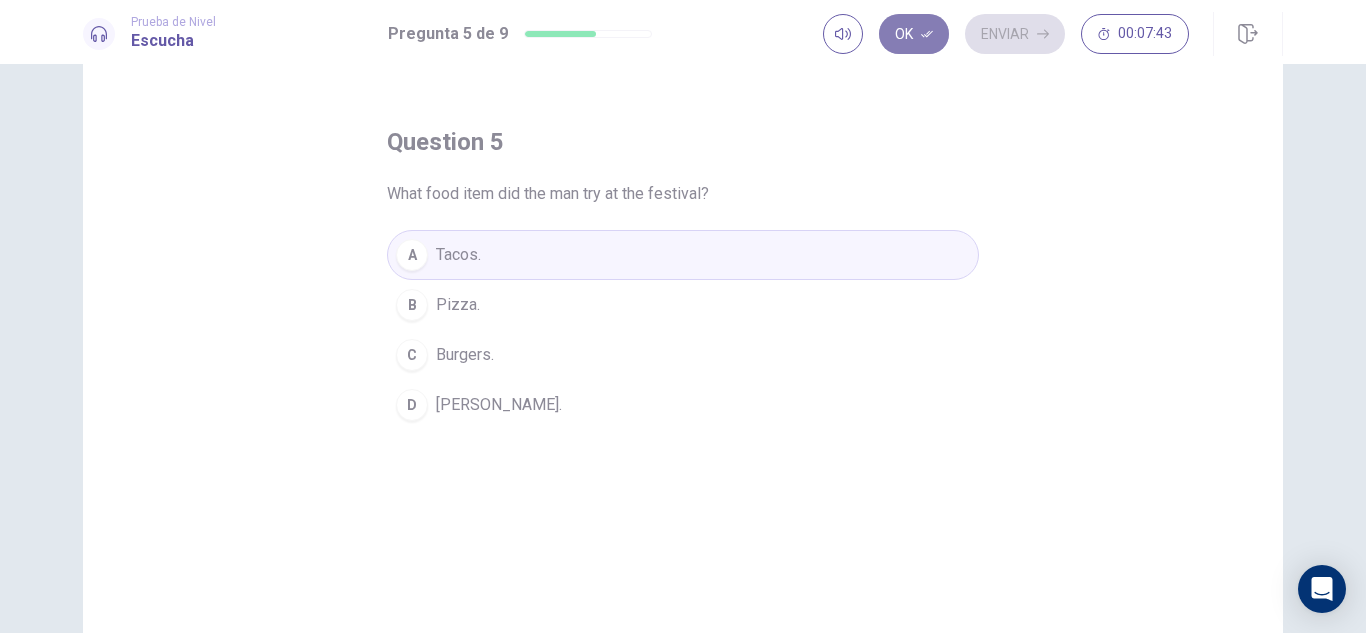 click on "Ok" at bounding box center (914, 34) 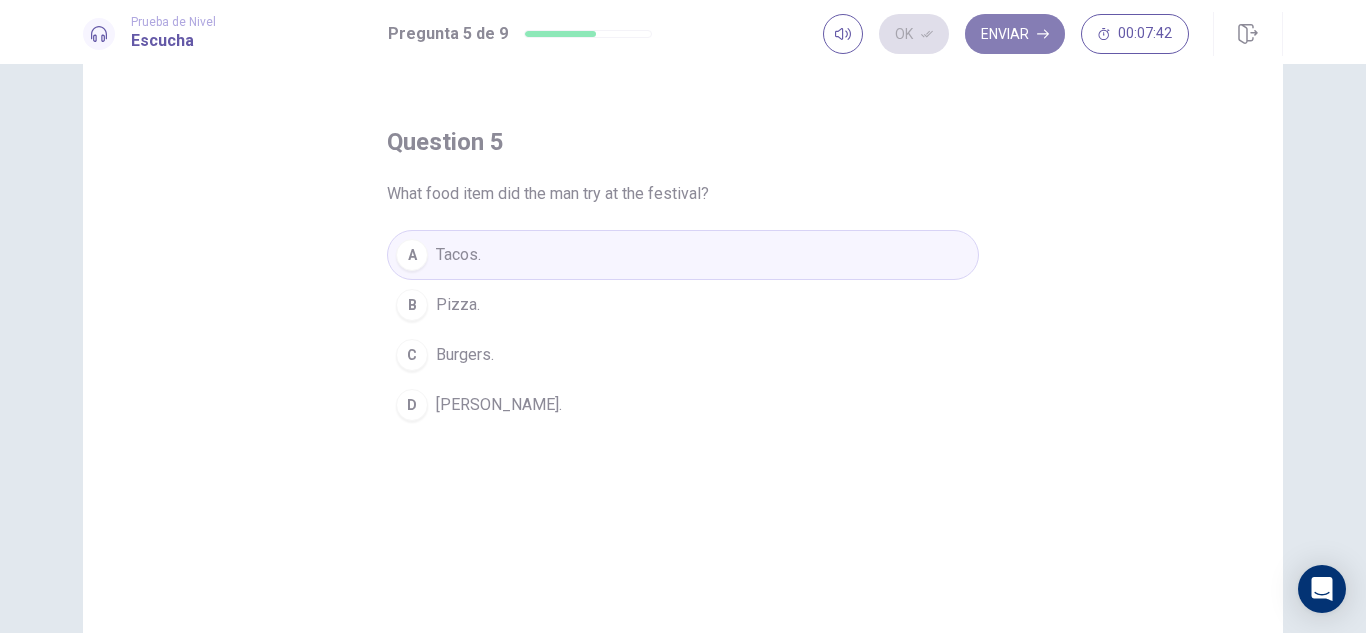 click on "Enviar" at bounding box center [1015, 34] 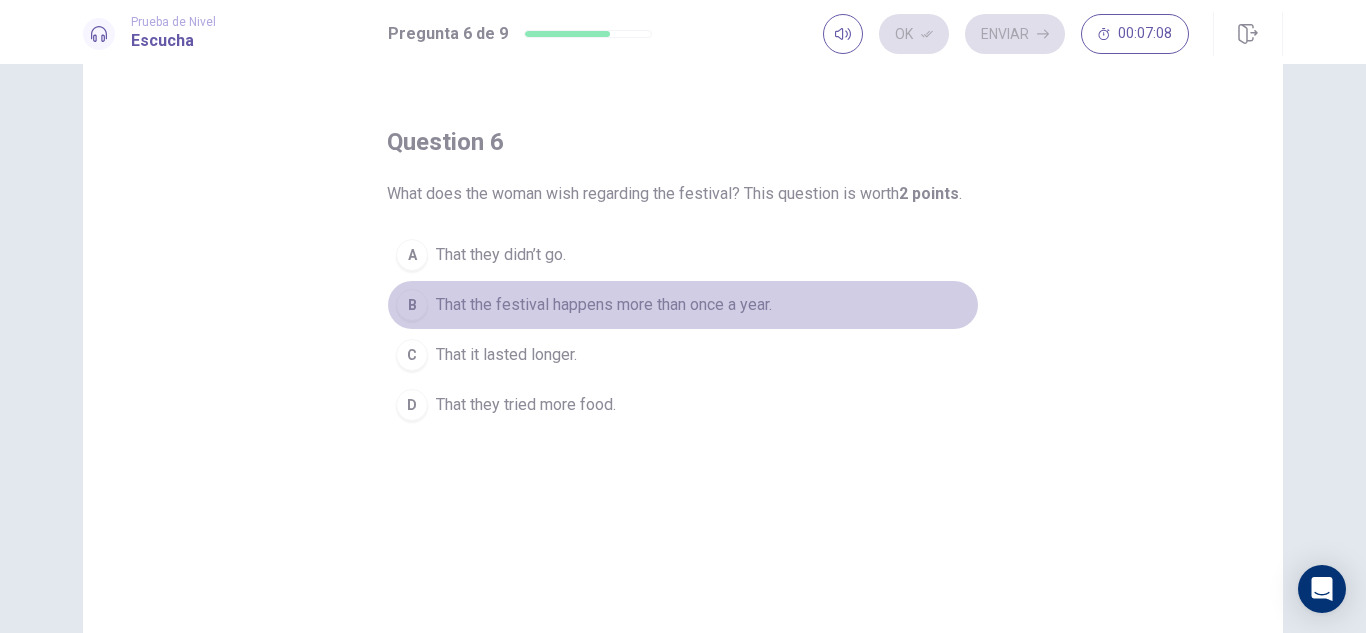 click on "B That the festival happens more than once a year." at bounding box center (683, 305) 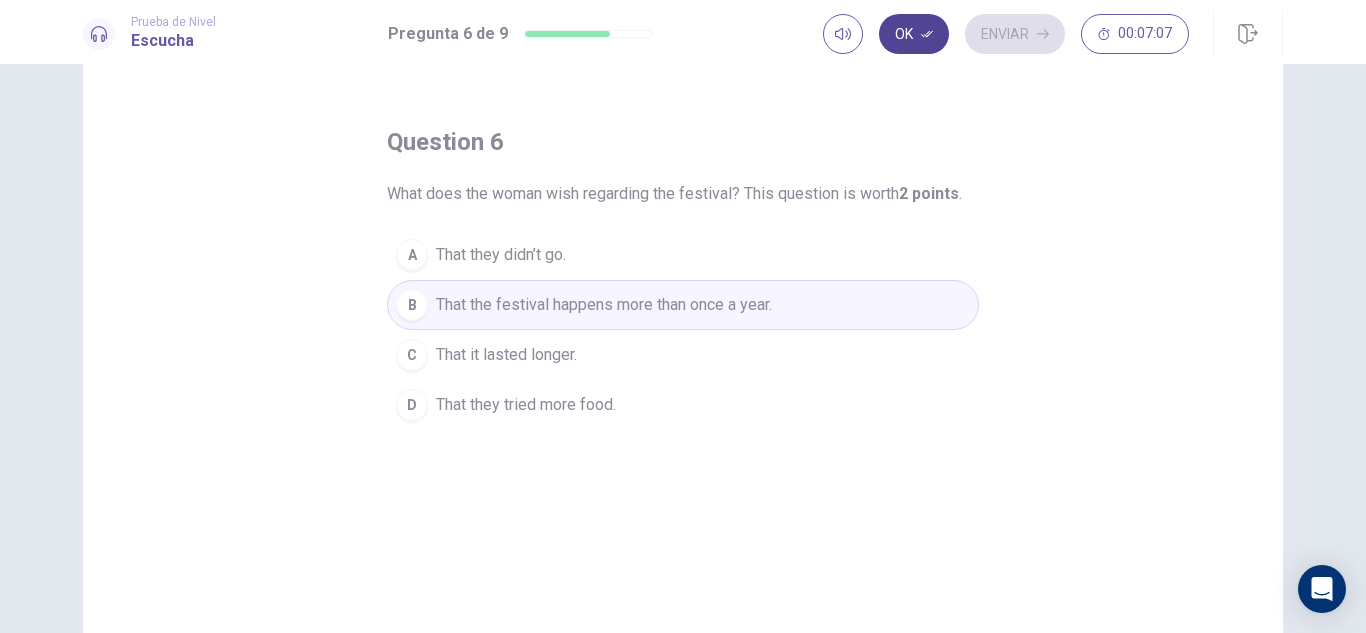 click on "Ok" at bounding box center [914, 34] 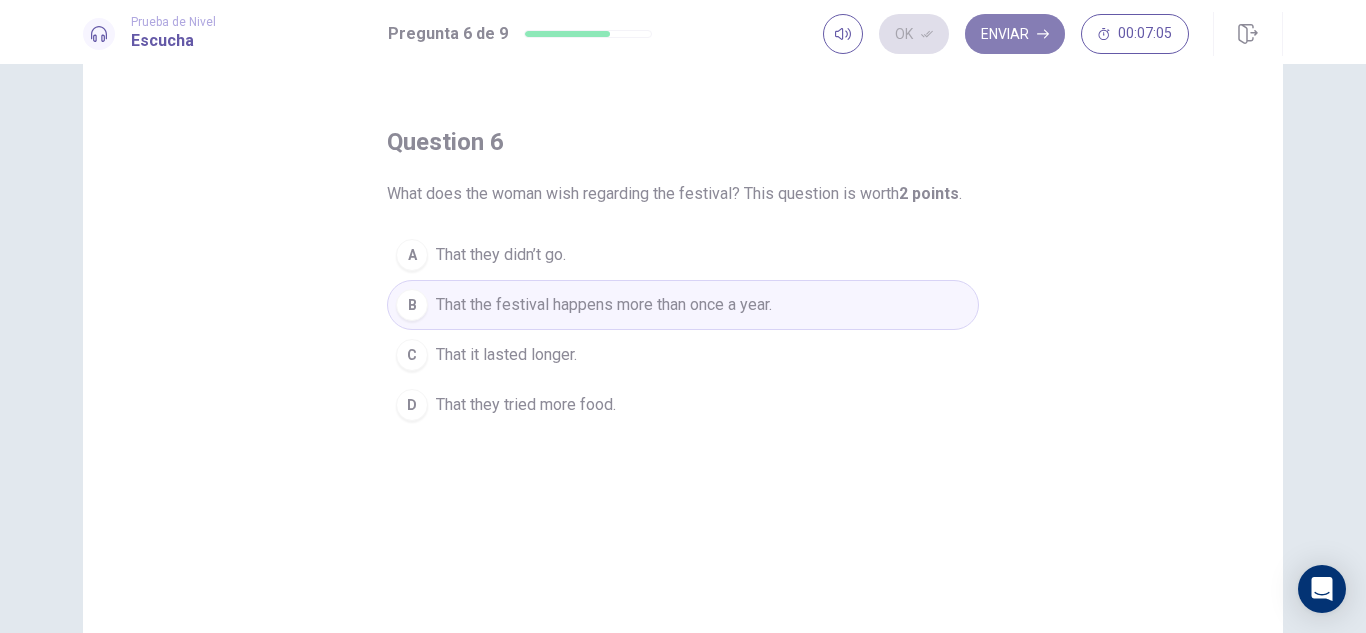 click on "Enviar" at bounding box center (1015, 34) 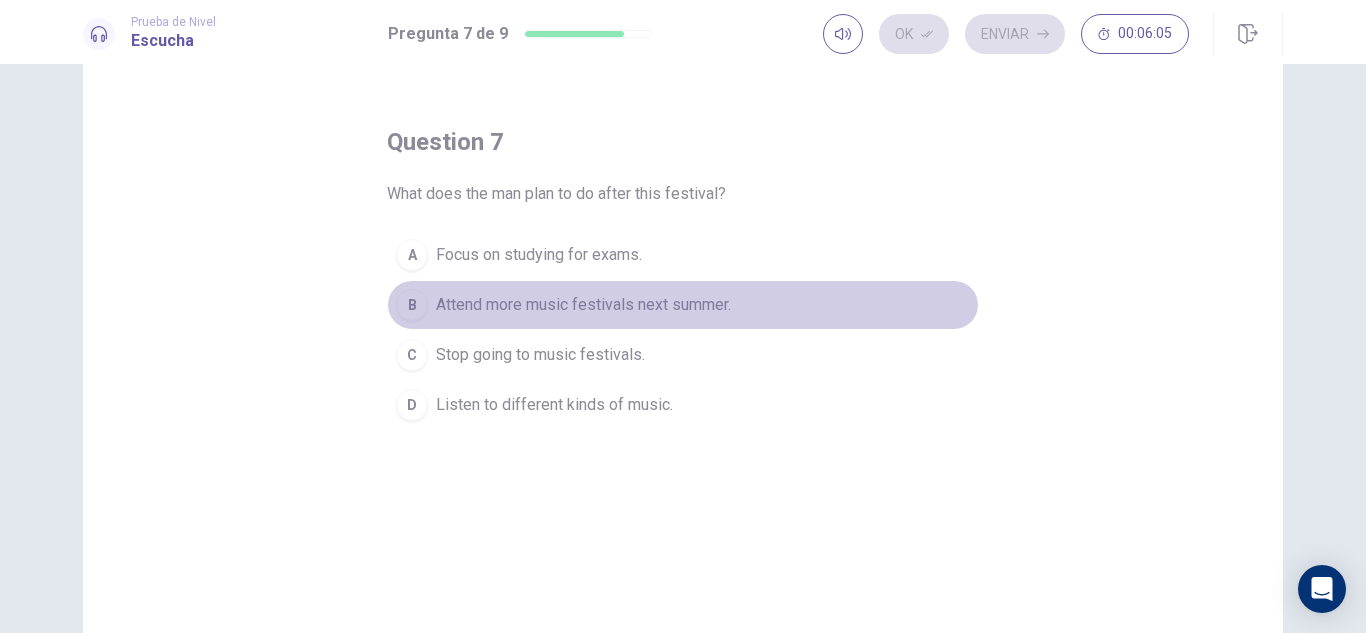 click on "Attend more music festivals next summer." at bounding box center [583, 305] 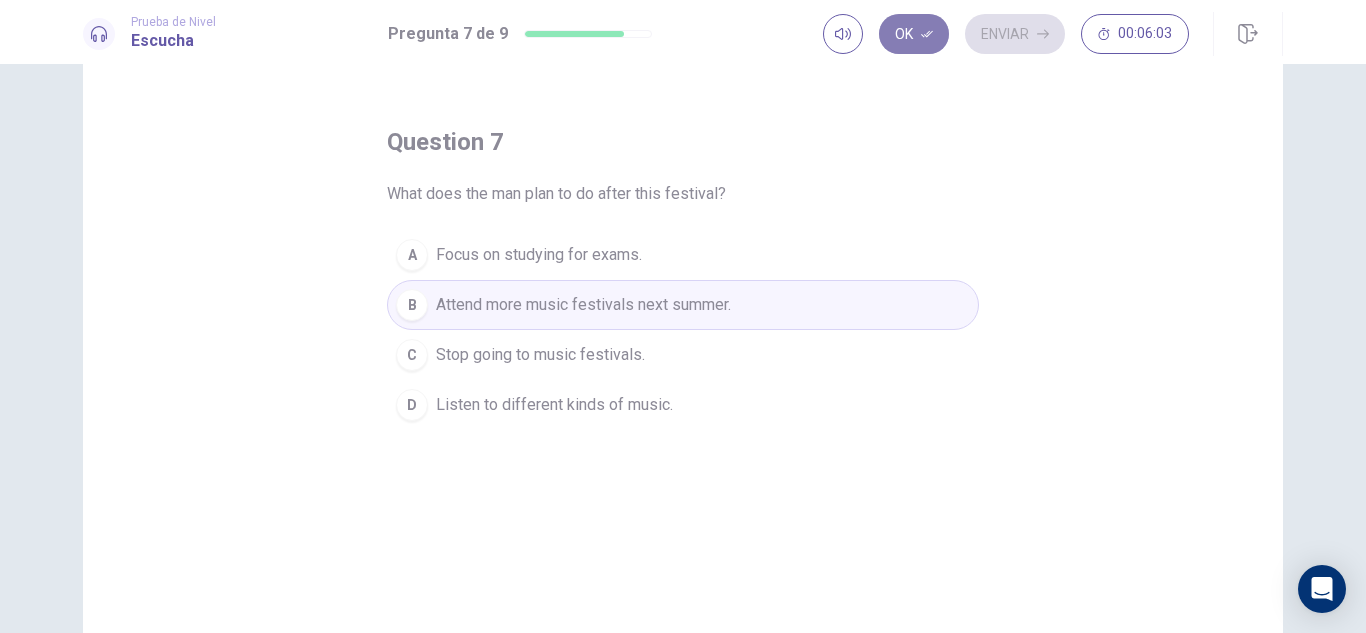 click on "Ok" at bounding box center (914, 34) 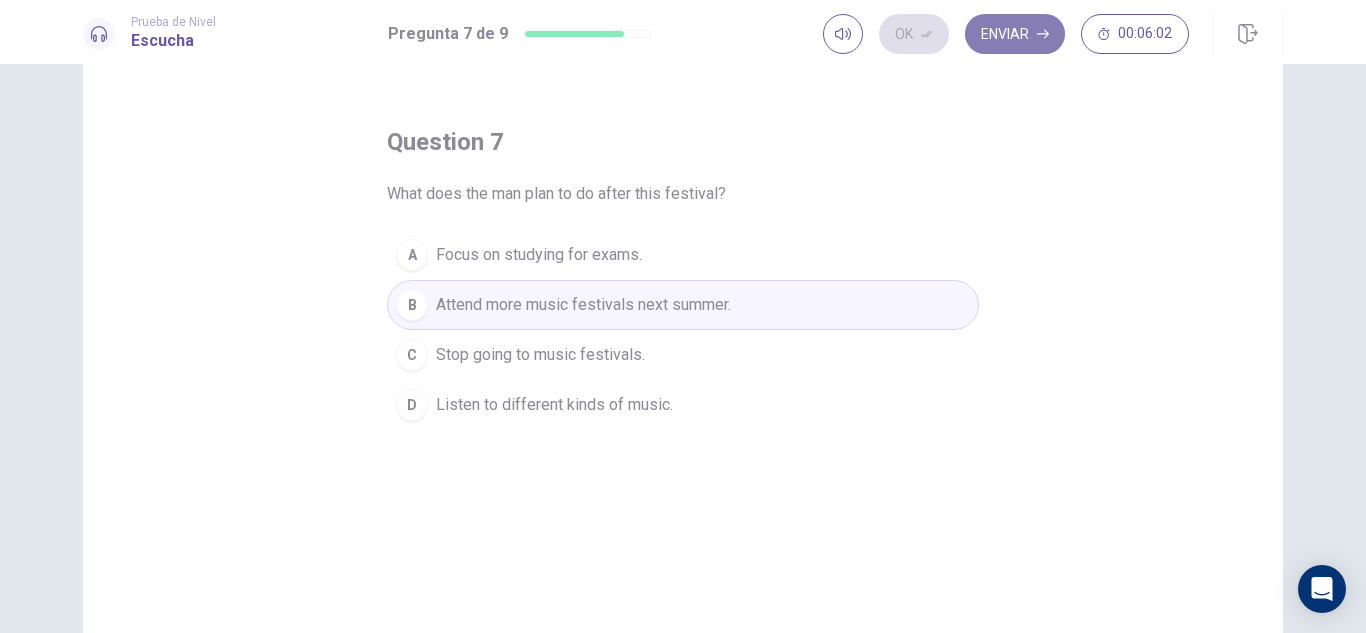 click on "Enviar" at bounding box center [1015, 34] 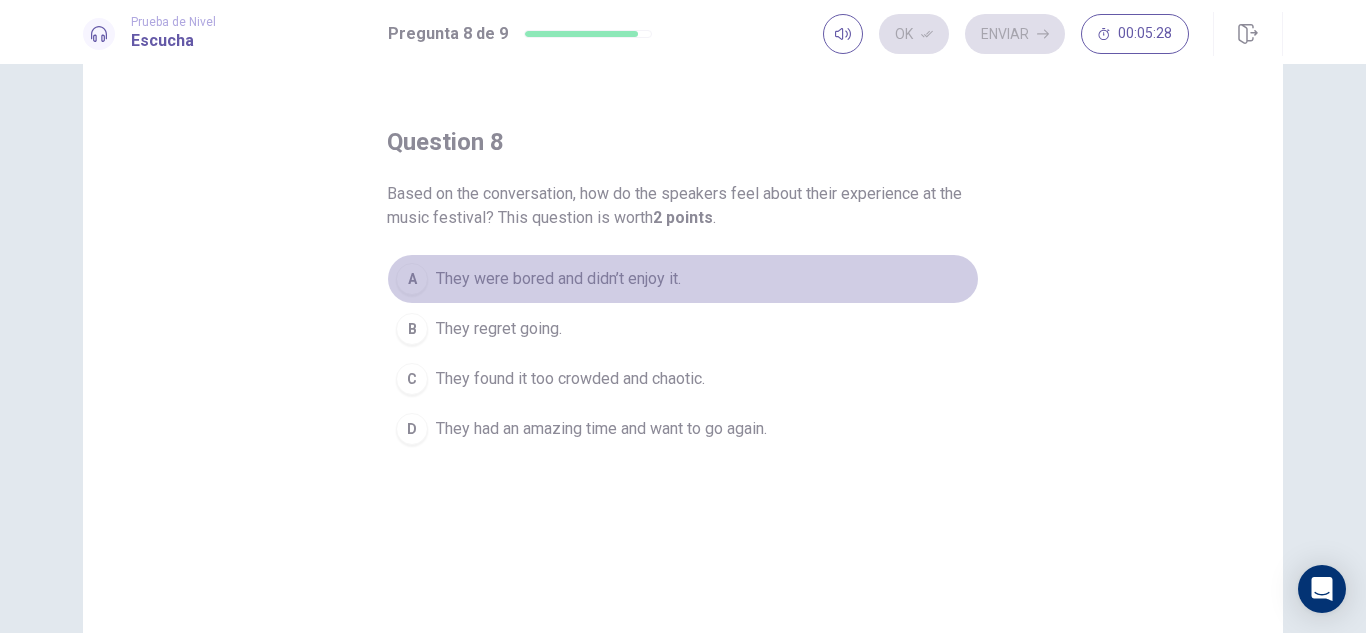 click on "A They were bored and didn’t enjoy it." at bounding box center [683, 279] 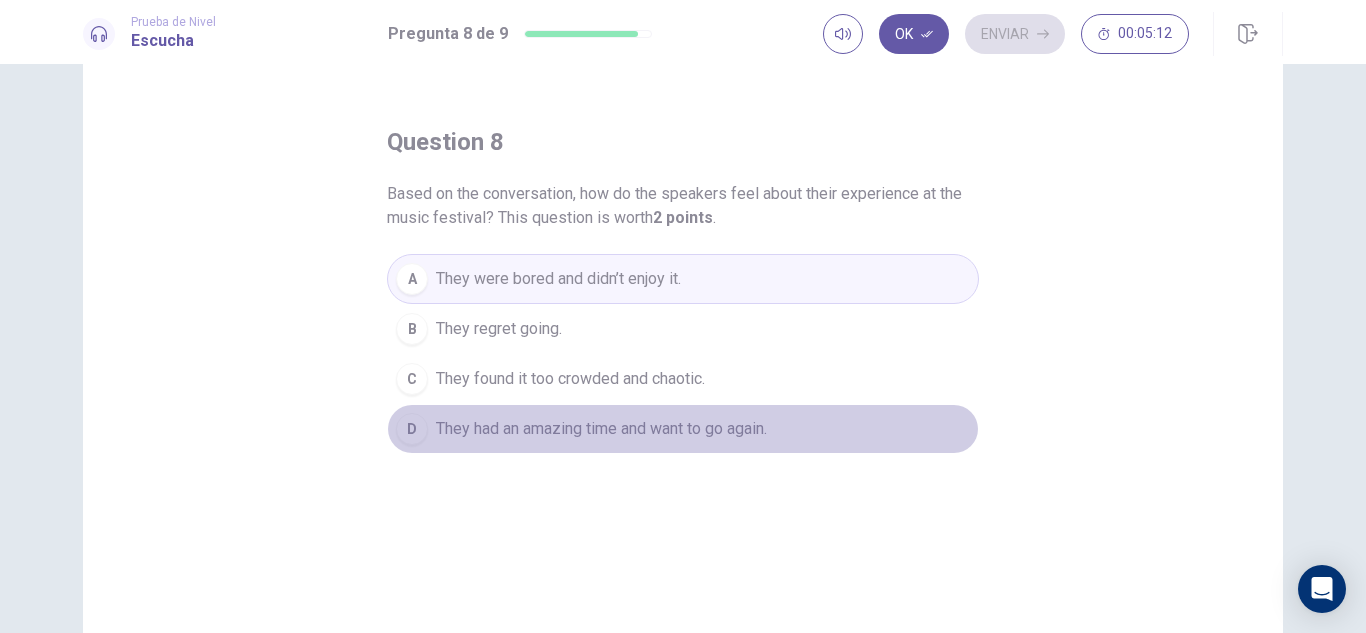 click on "D They had an amazing time and want to go again." at bounding box center (683, 429) 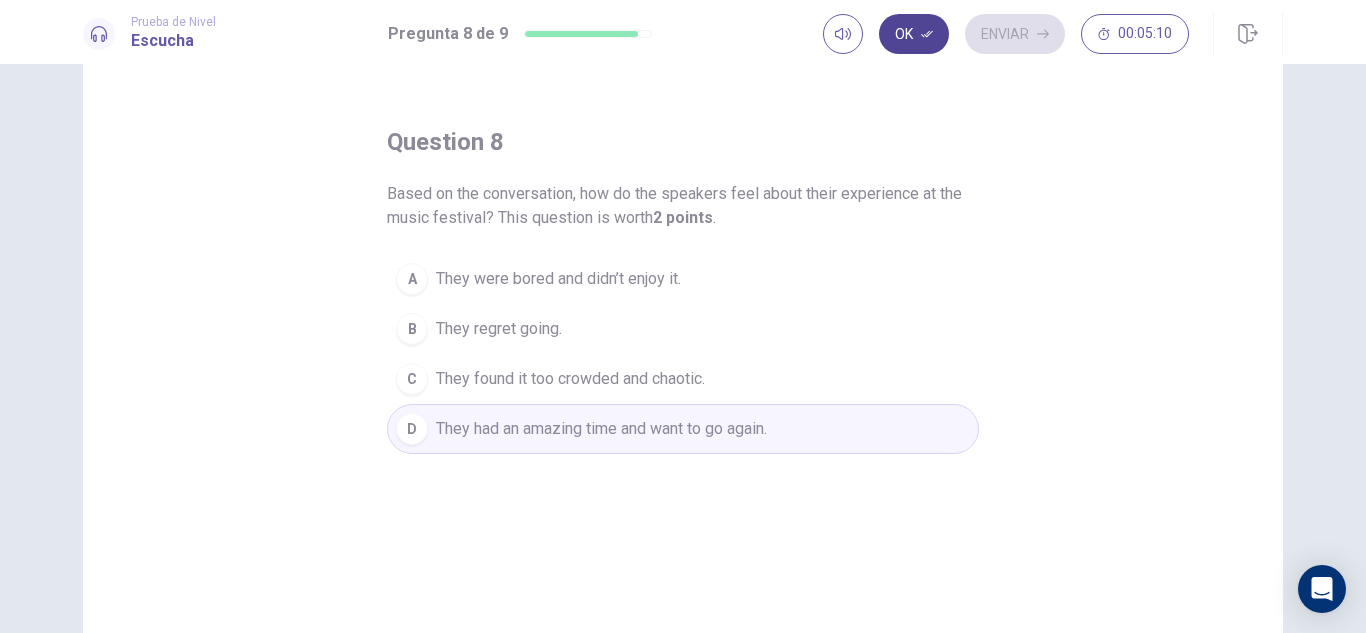 click on "Ok" at bounding box center (914, 34) 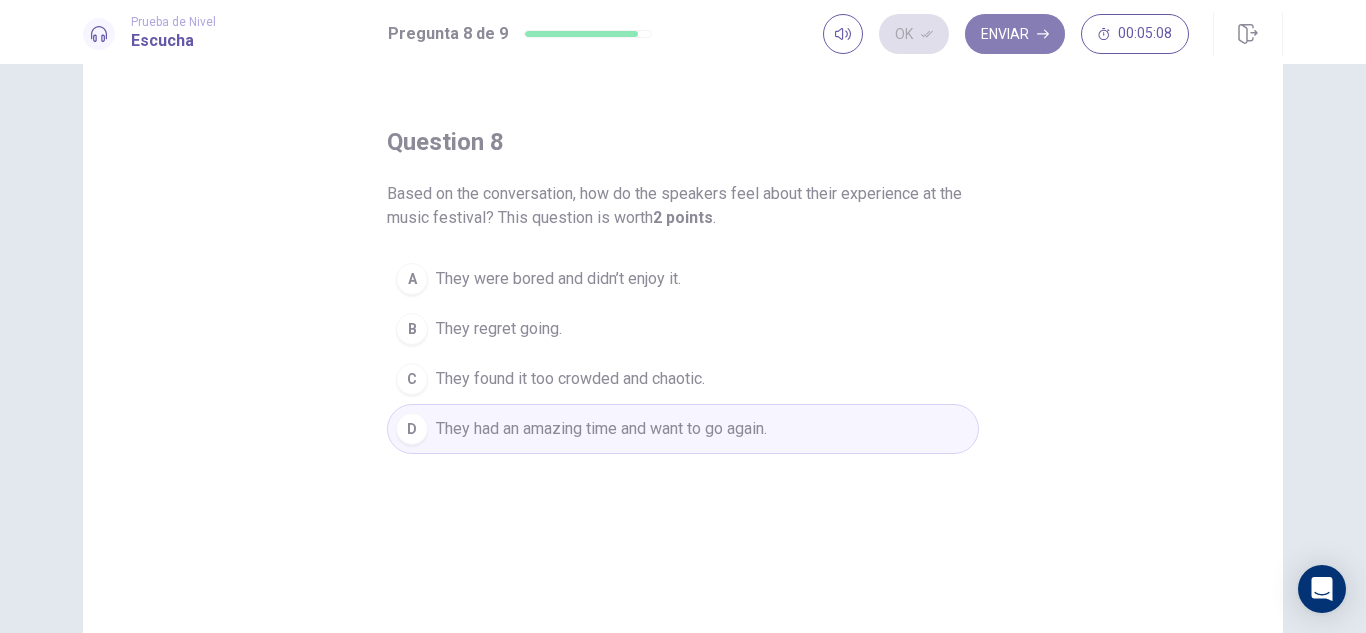 click on "Enviar" at bounding box center (1015, 34) 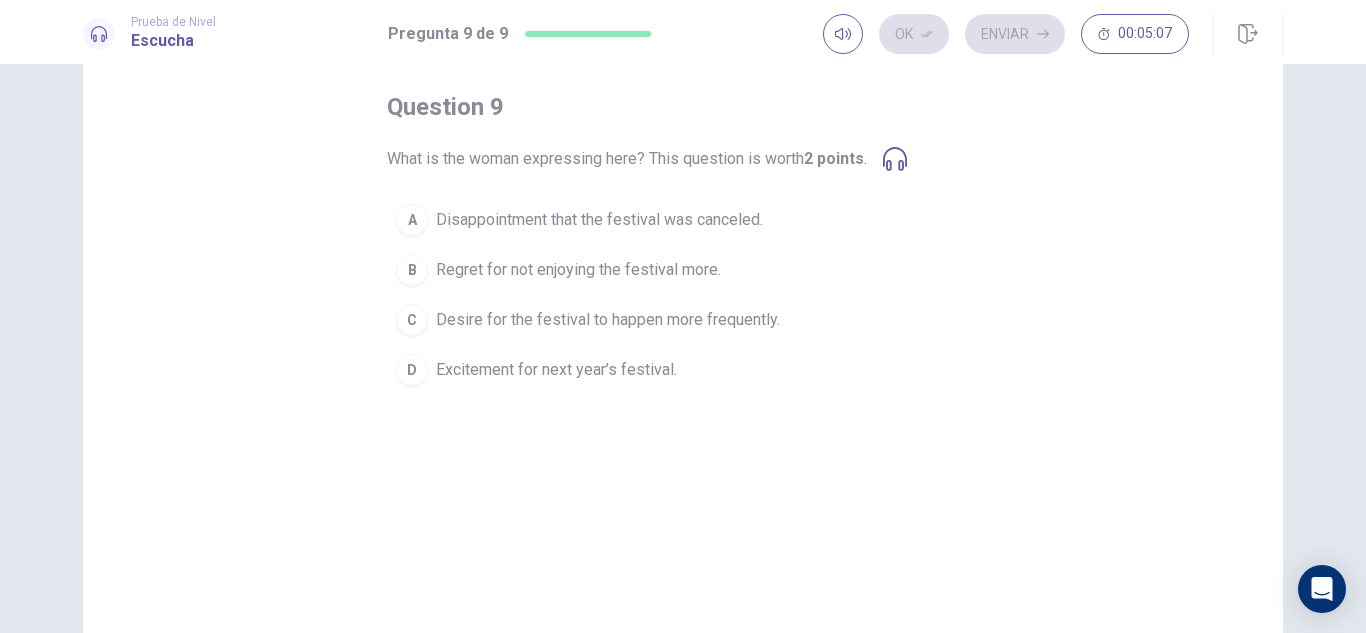 scroll, scrollTop: 90, scrollLeft: 0, axis: vertical 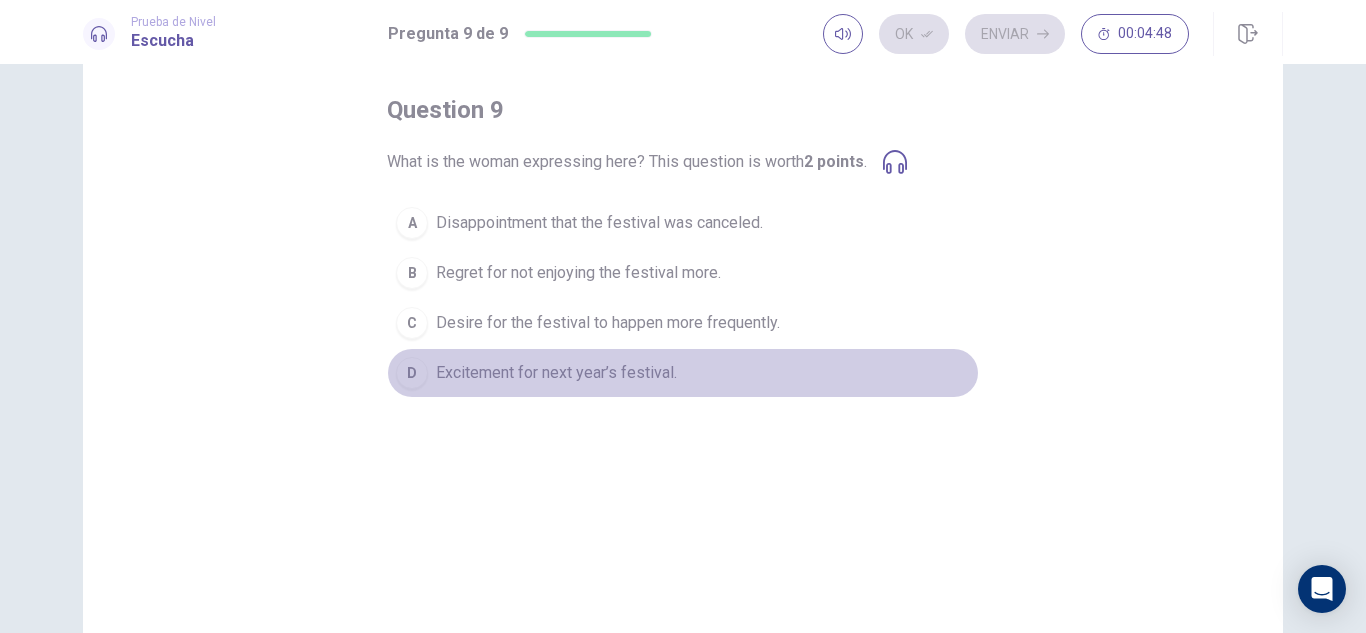 click on "Excitement for next year’s festival." at bounding box center (556, 373) 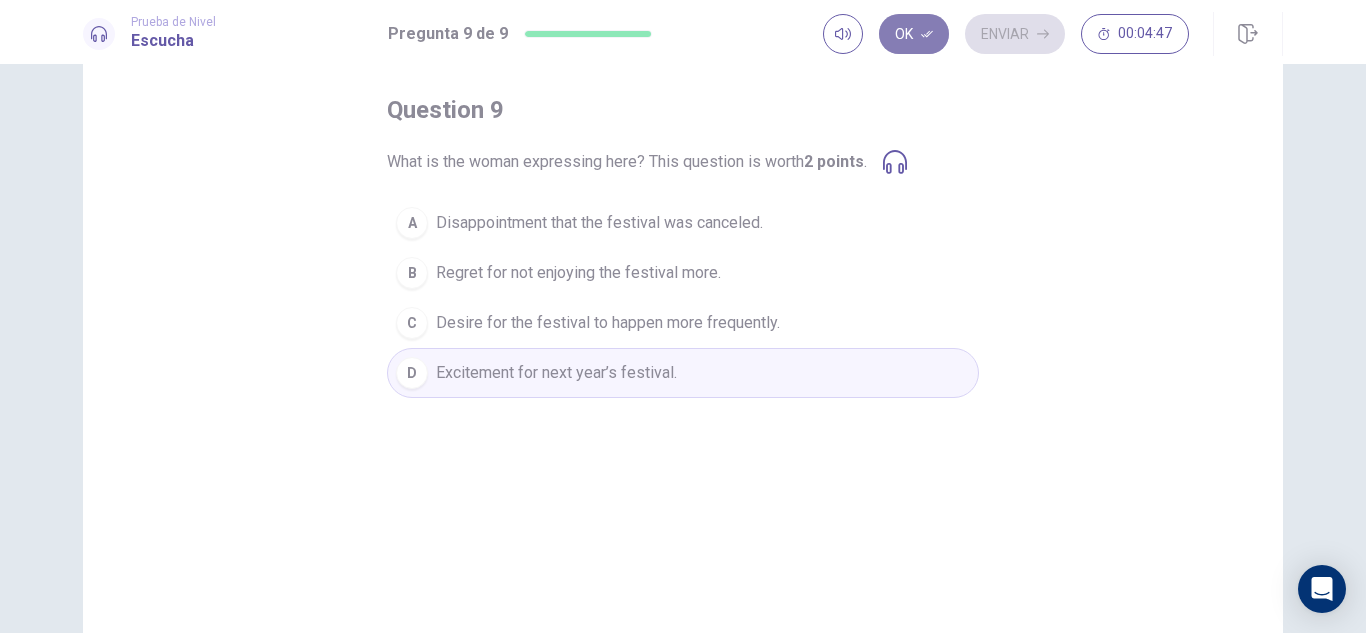 click on "Ok" at bounding box center (914, 34) 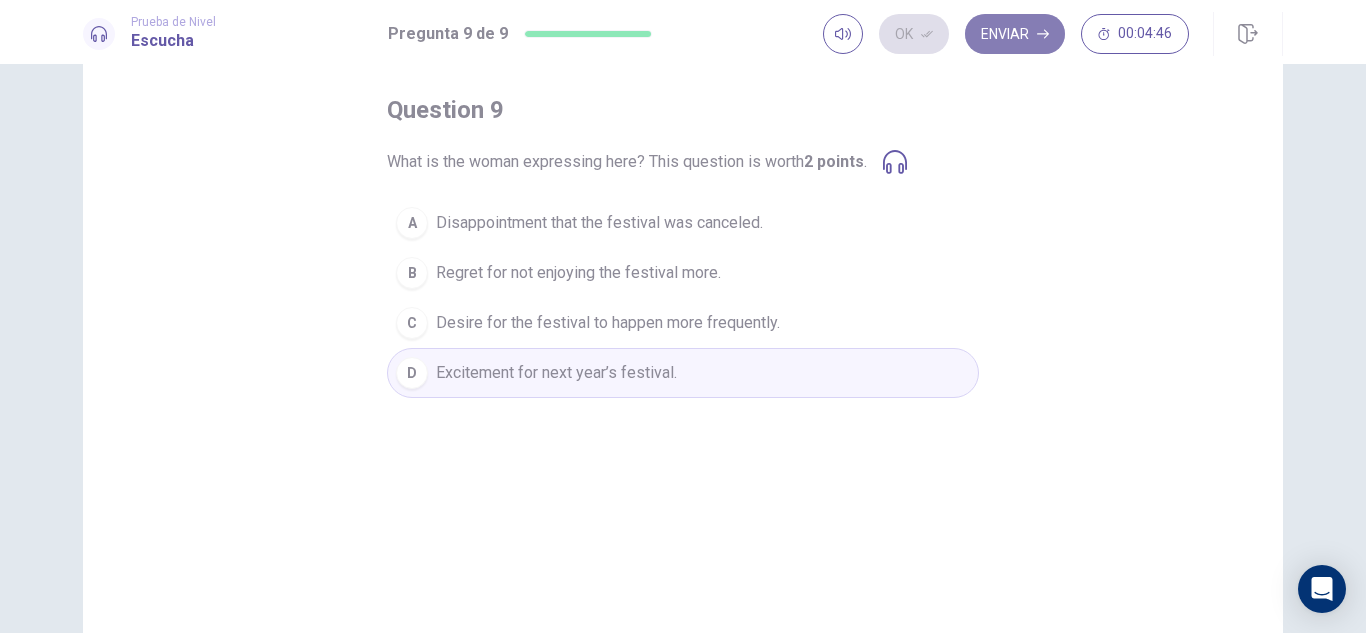 click on "Enviar" at bounding box center (1015, 34) 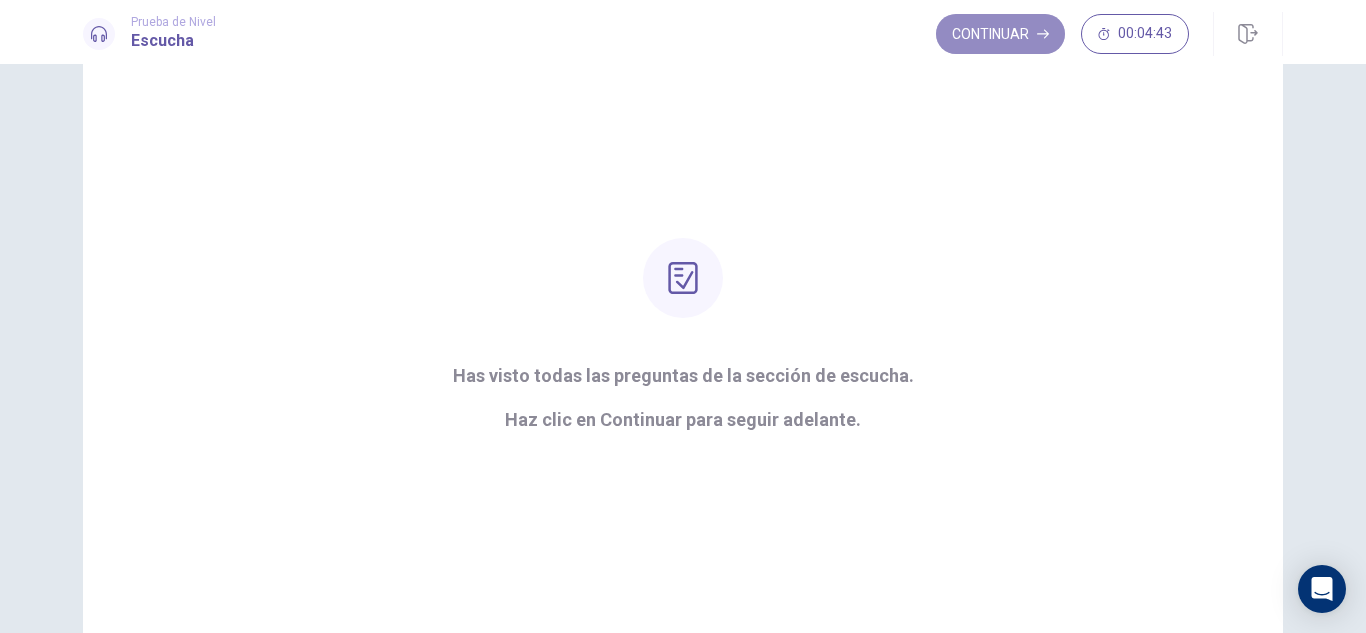 click on "Continuar" at bounding box center [1000, 34] 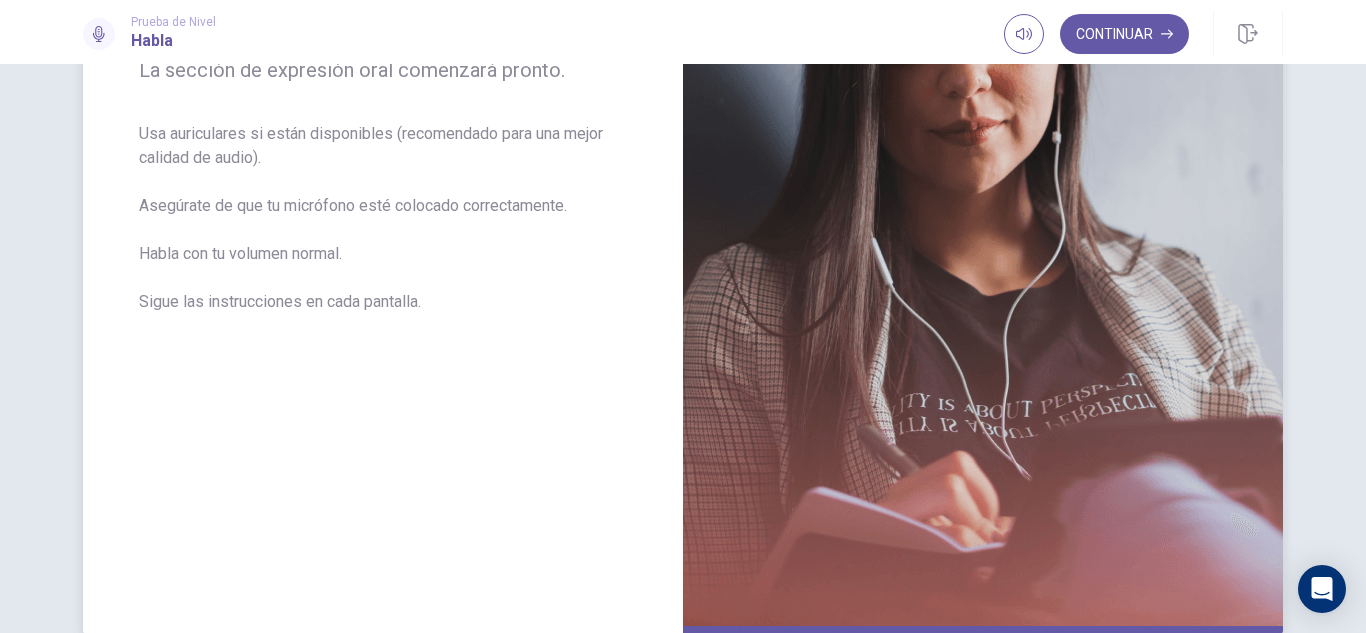 scroll, scrollTop: 0, scrollLeft: 0, axis: both 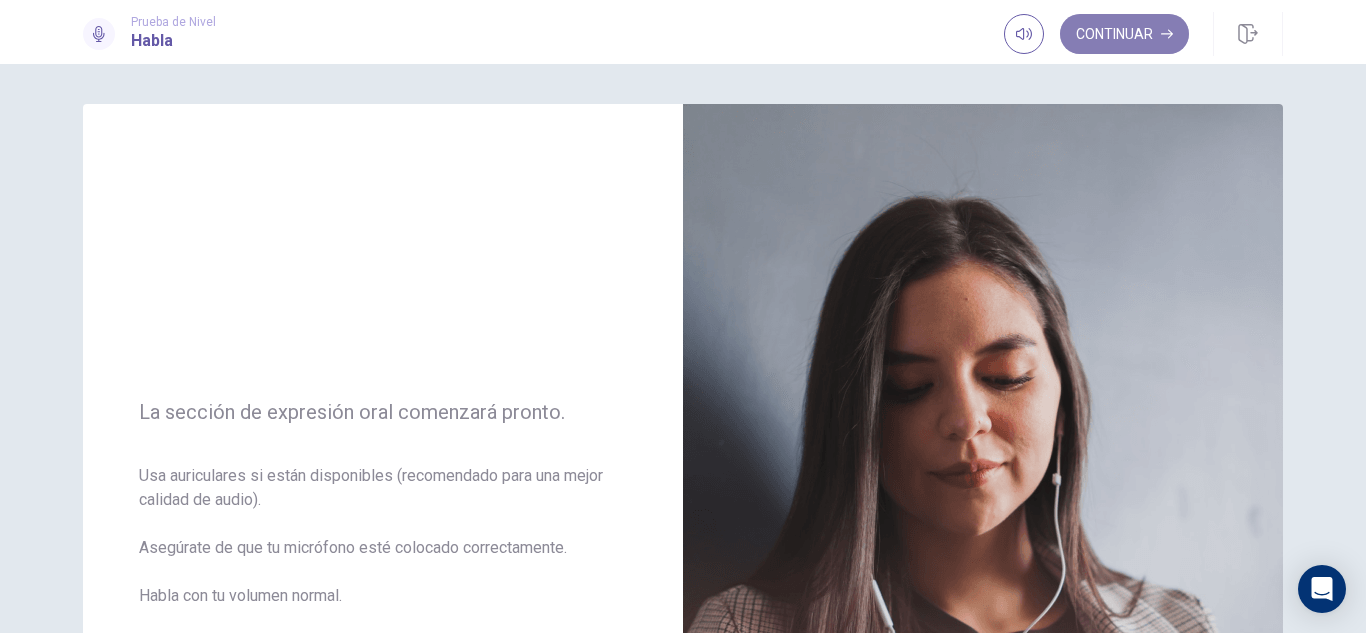 click on "Continuar" at bounding box center (1124, 34) 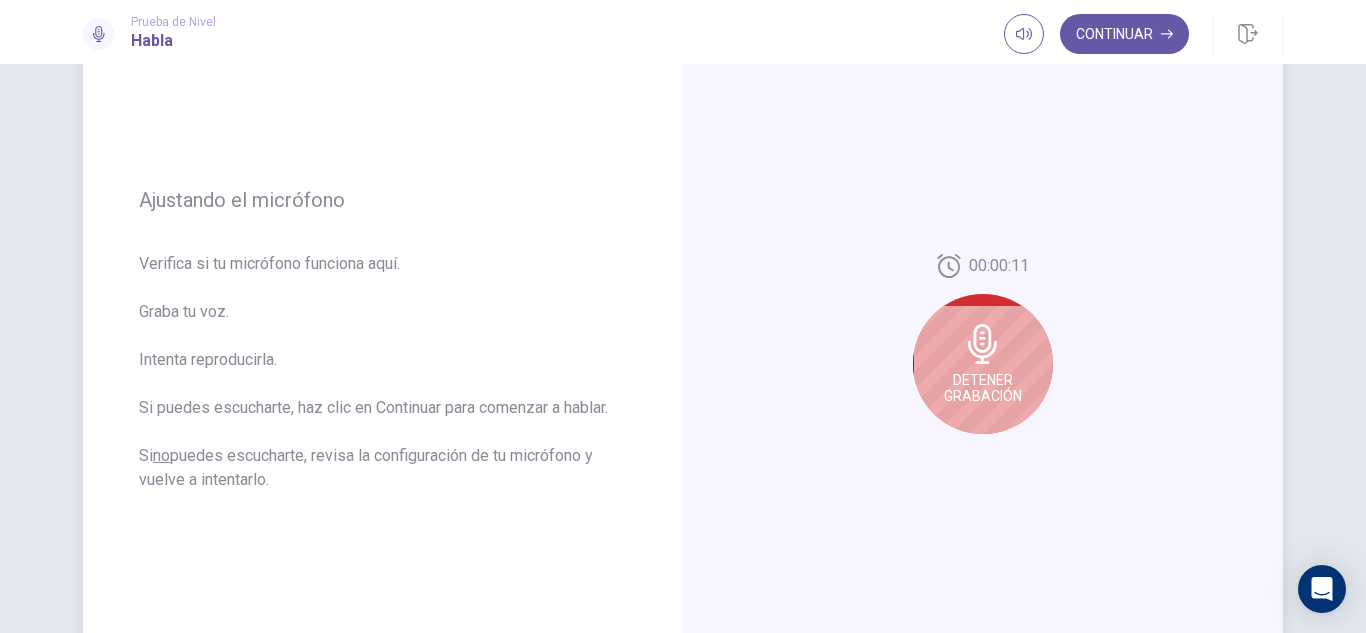 scroll, scrollTop: 189, scrollLeft: 0, axis: vertical 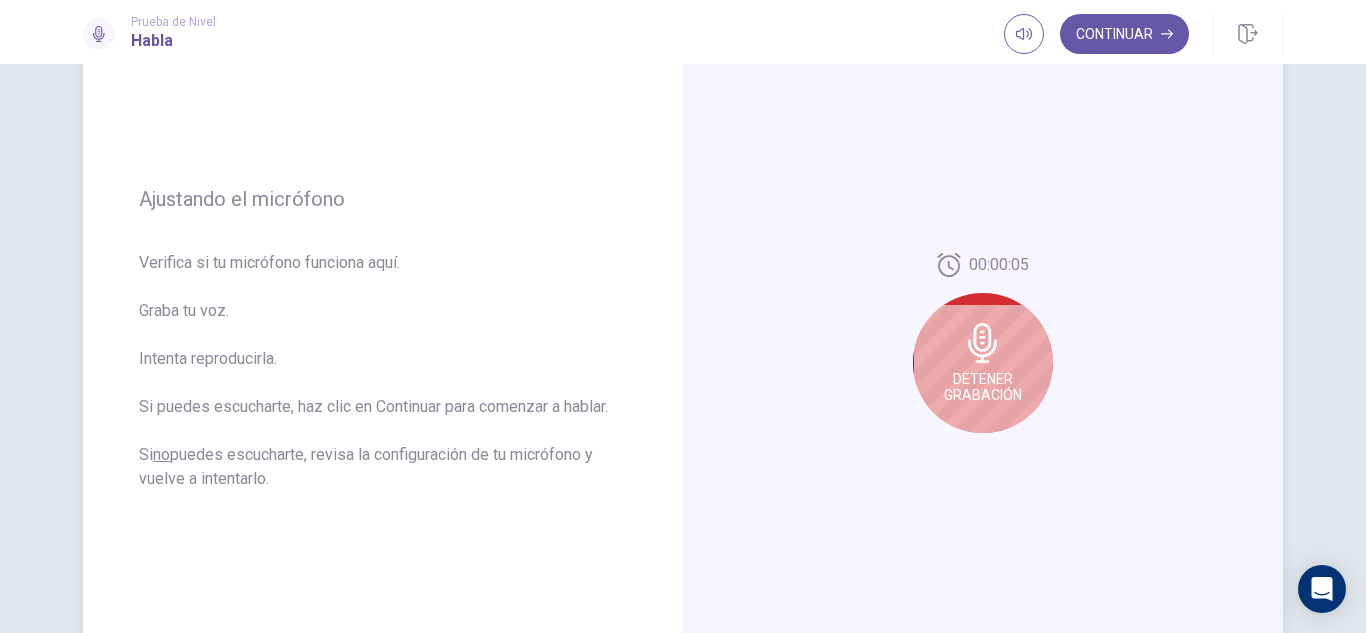 click on "Detener   Grabación" at bounding box center [983, 387] 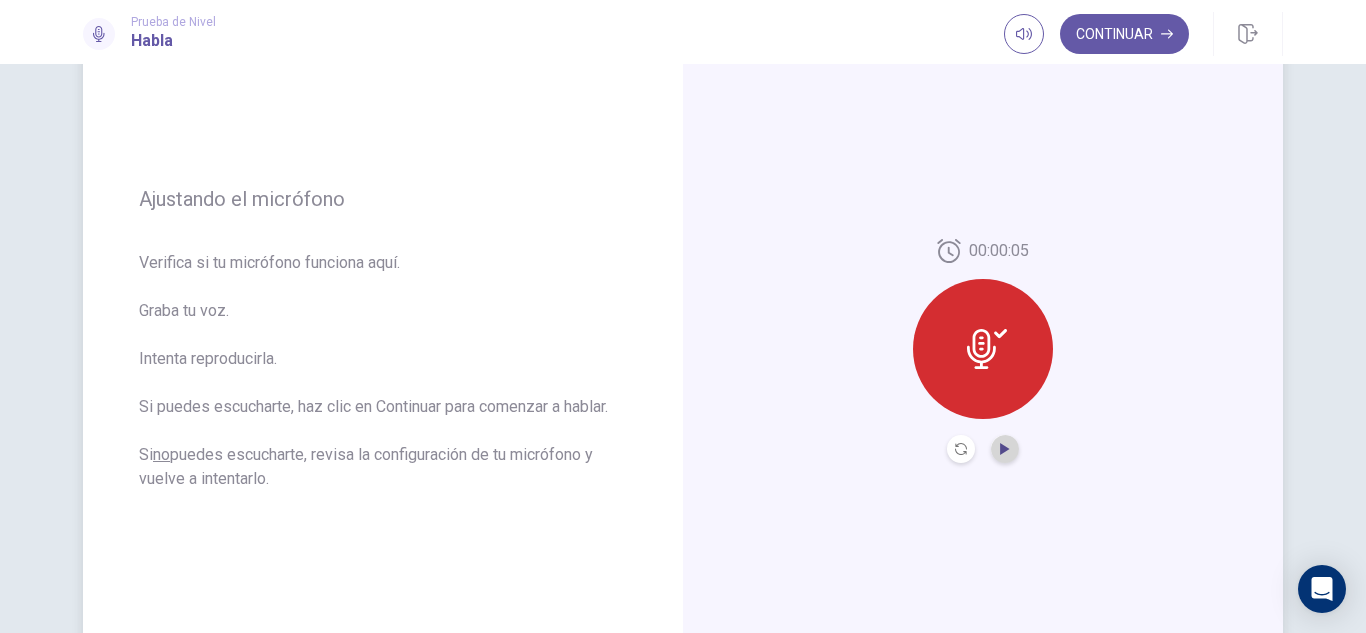 click 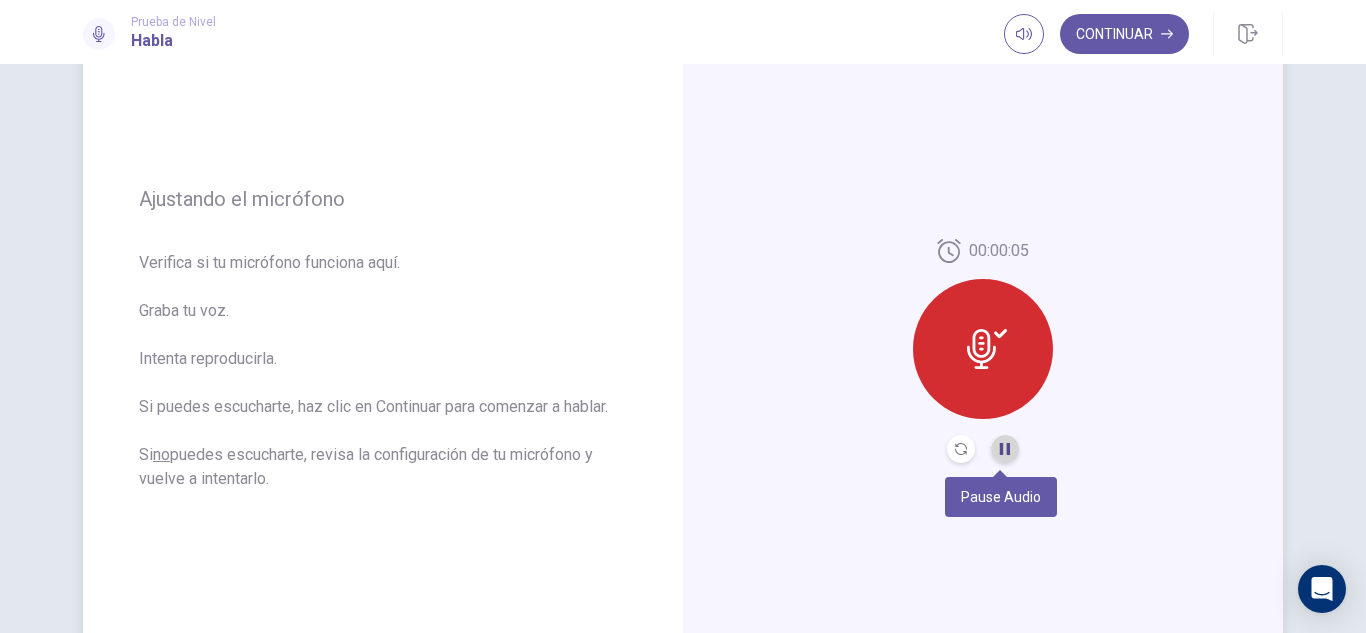 click 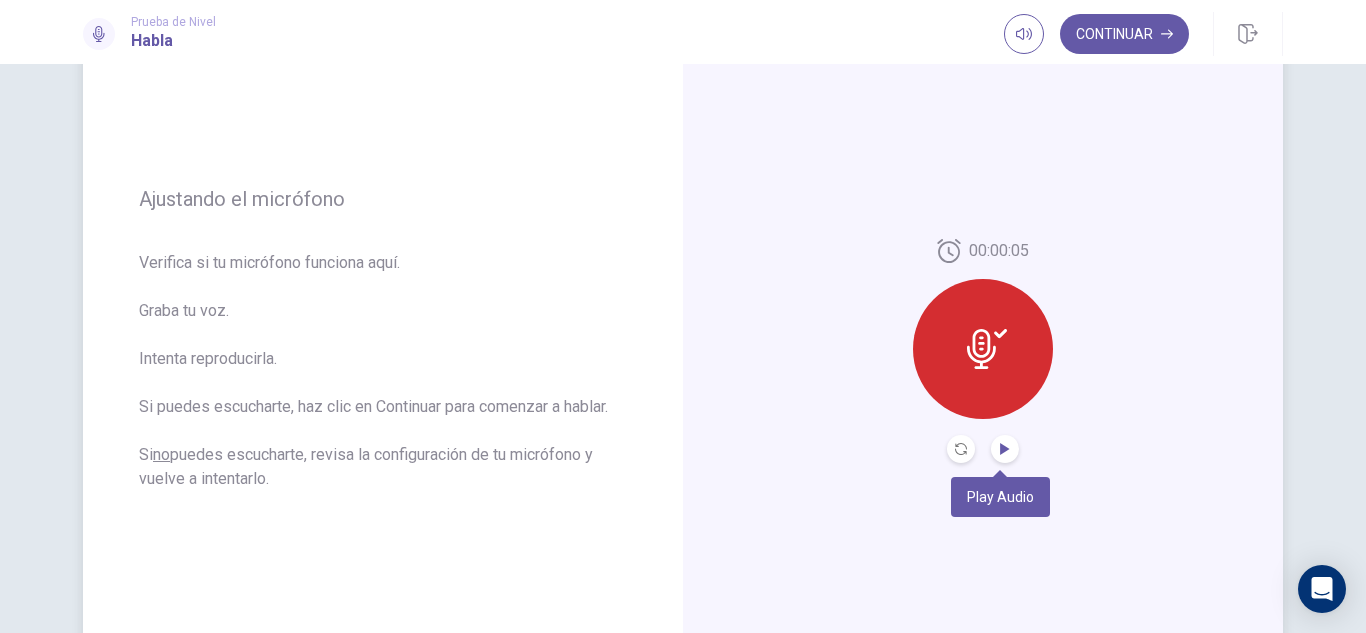 click 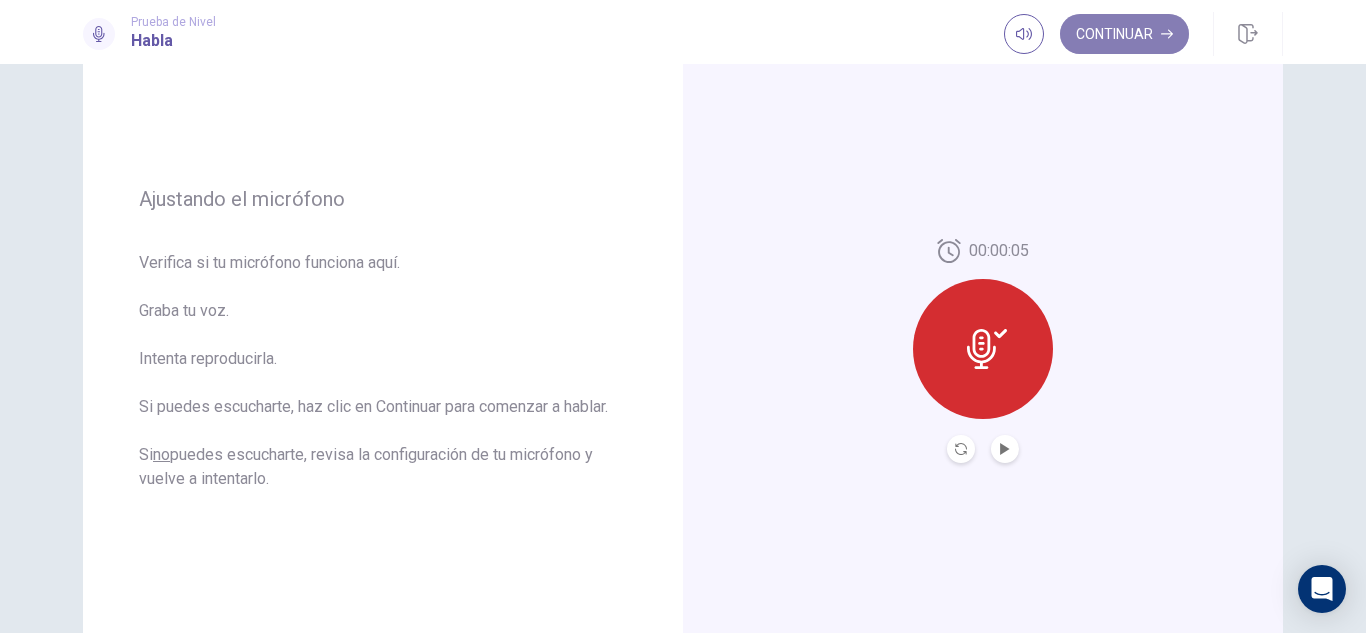 click on "Continuar" at bounding box center [1124, 34] 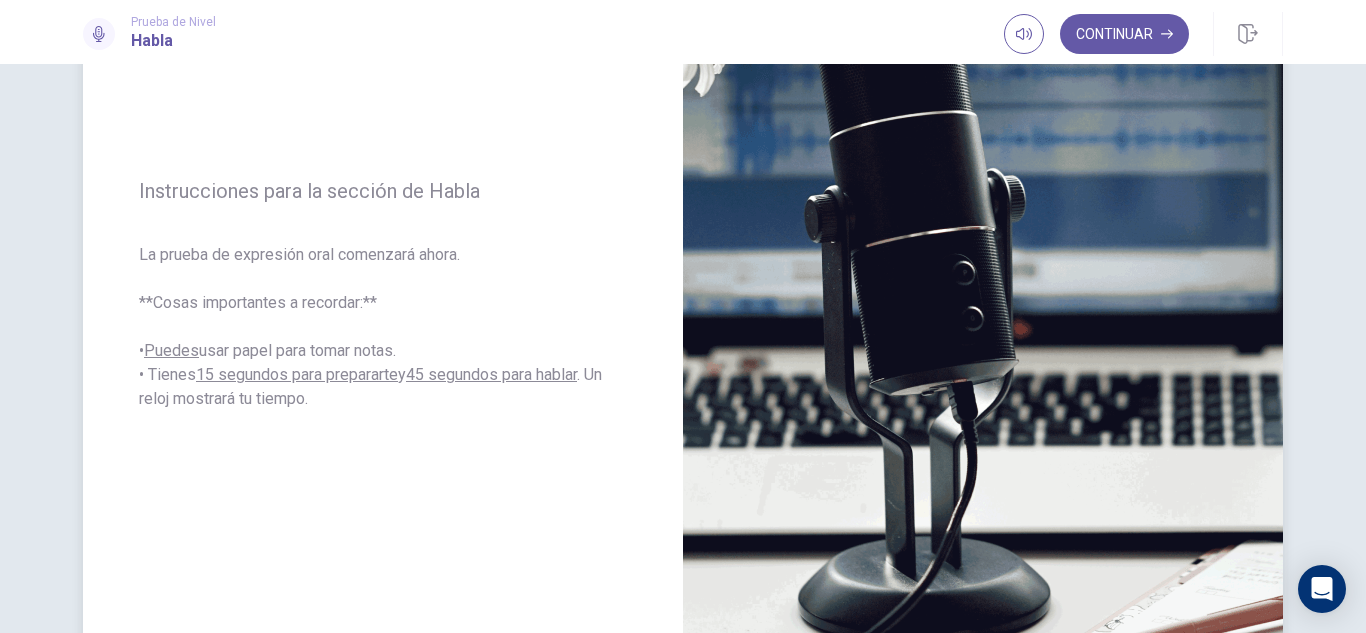 scroll, scrollTop: 247, scrollLeft: 0, axis: vertical 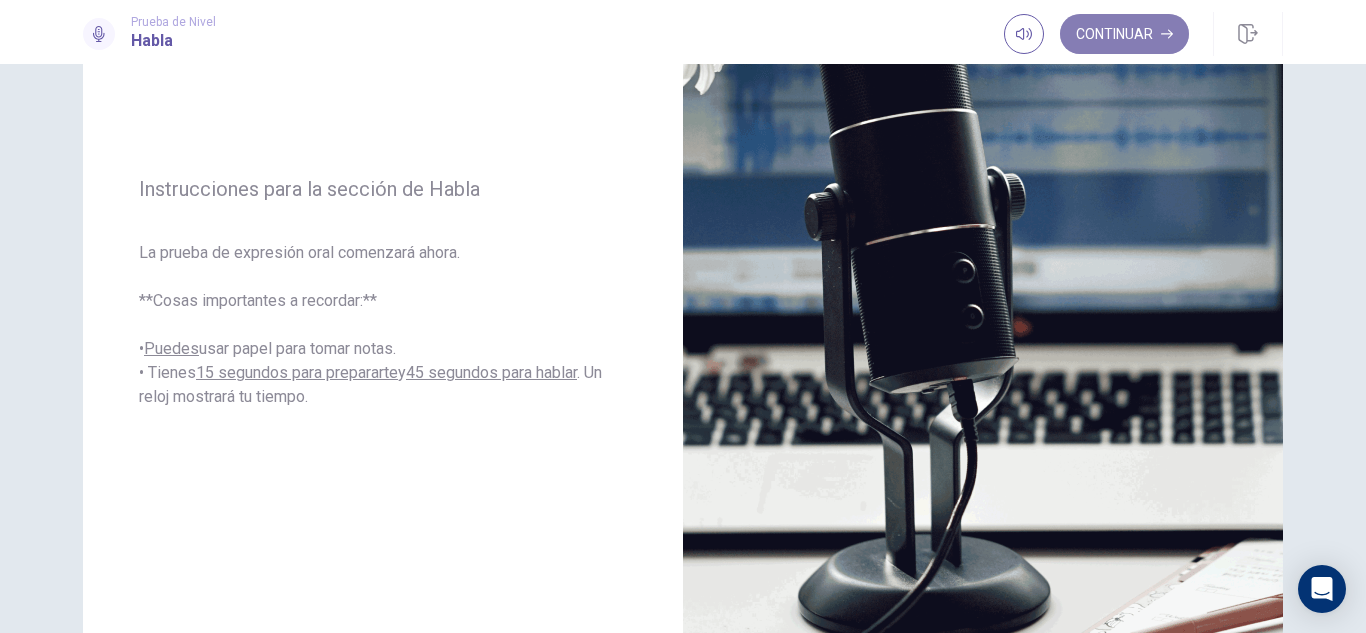 click on "Continuar" at bounding box center (1124, 34) 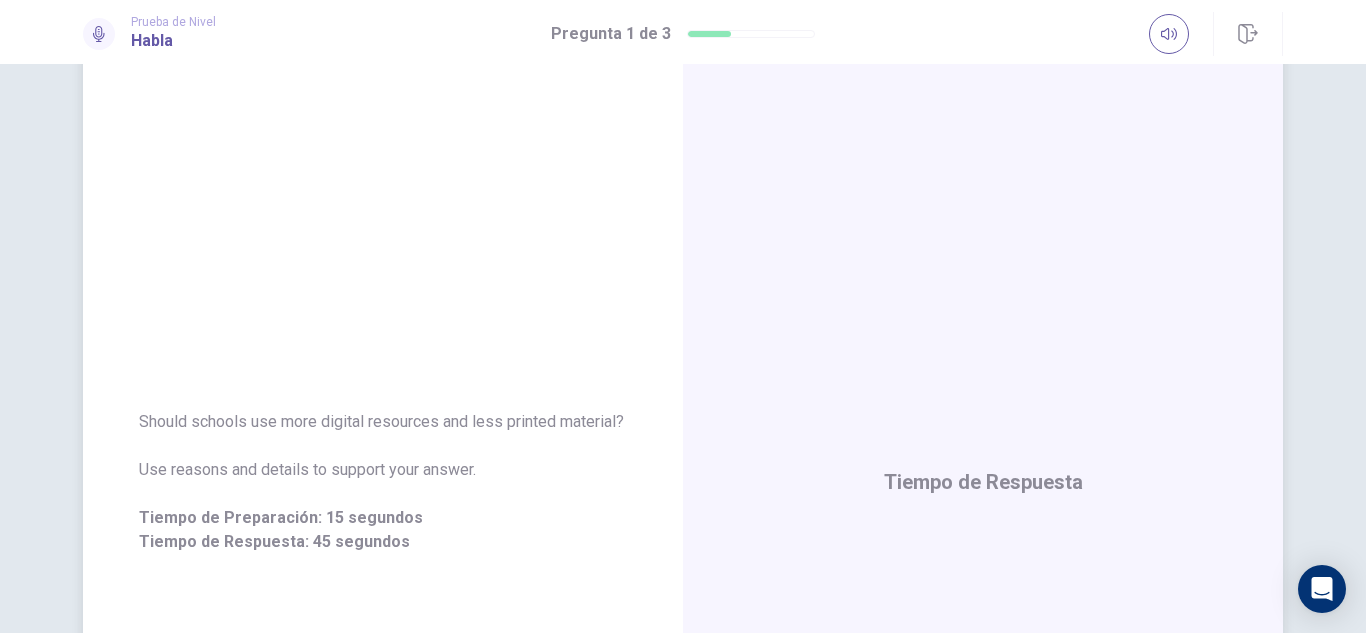 scroll, scrollTop: 57, scrollLeft: 0, axis: vertical 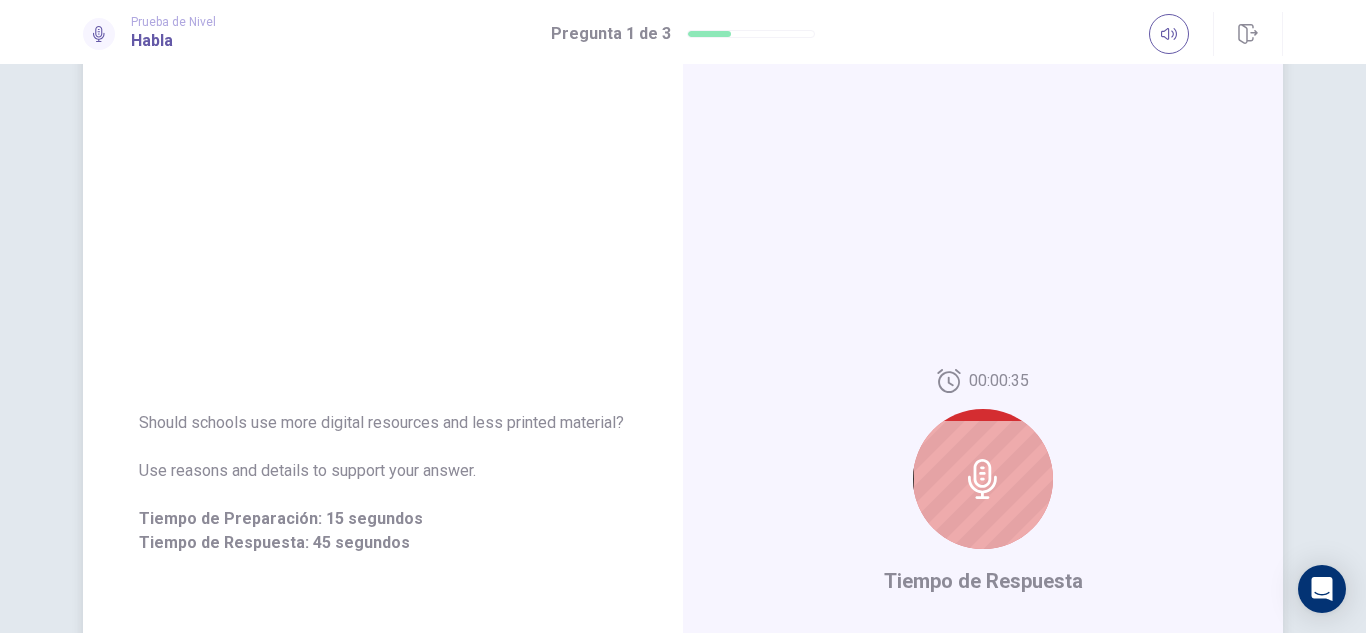 click 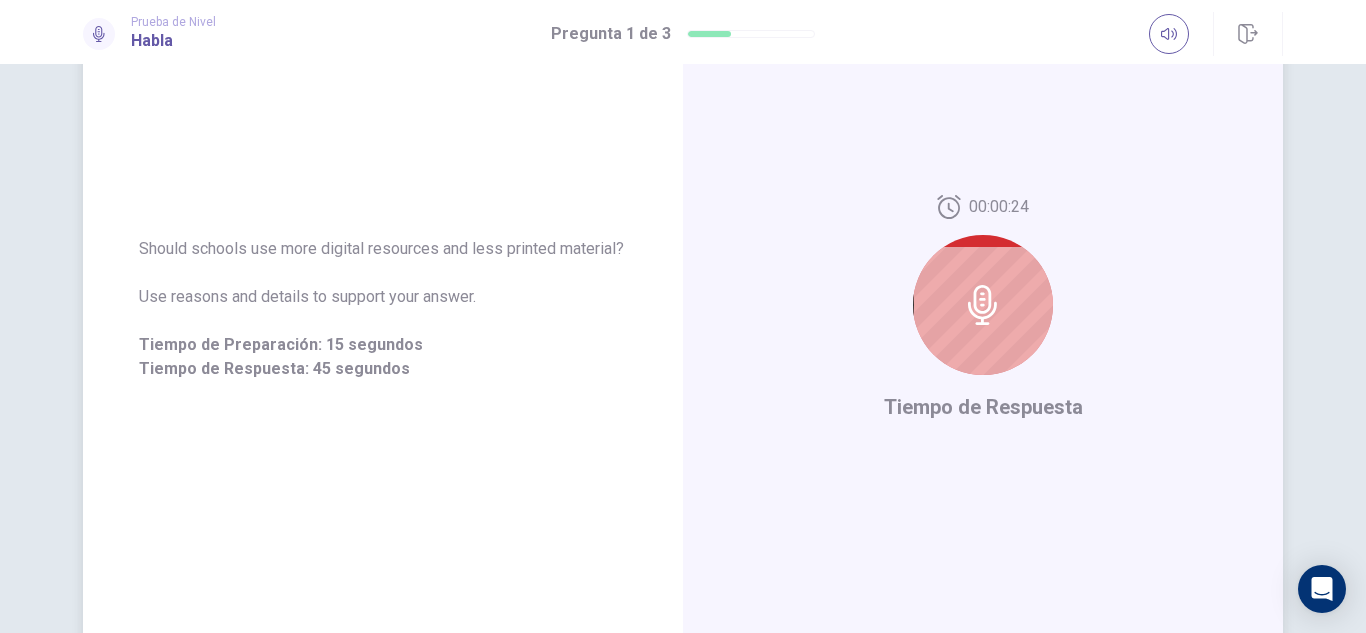 scroll, scrollTop: 232, scrollLeft: 0, axis: vertical 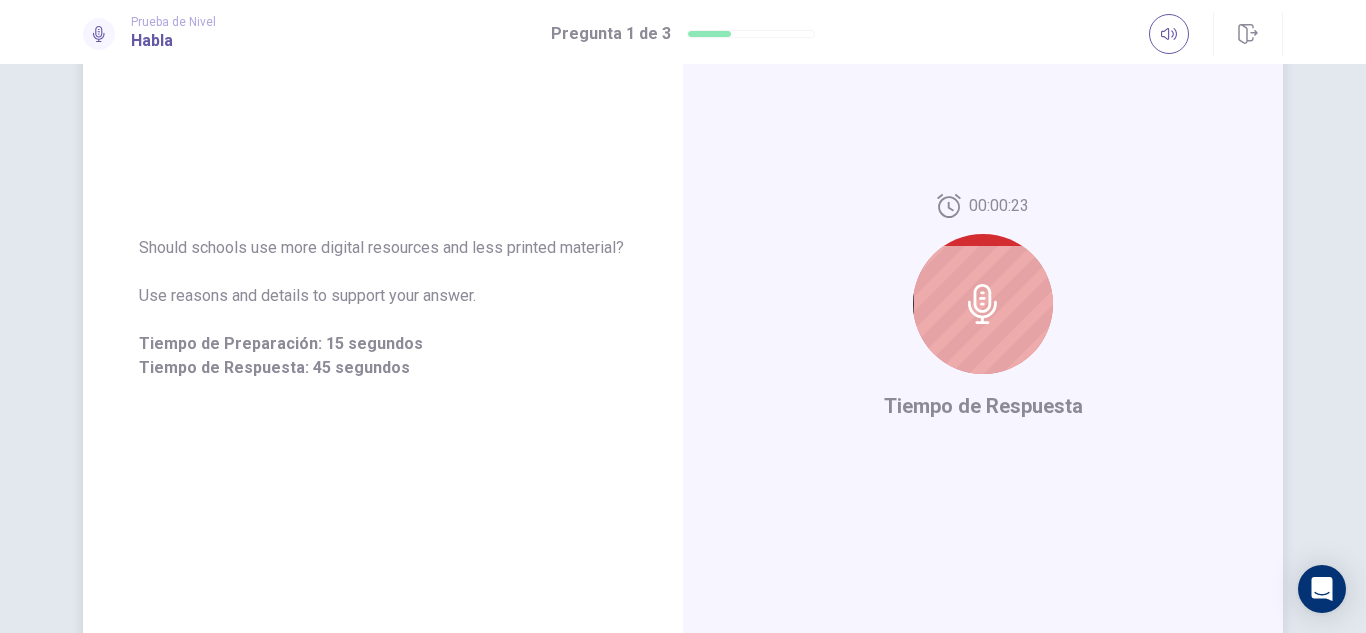 click at bounding box center (983, 304) 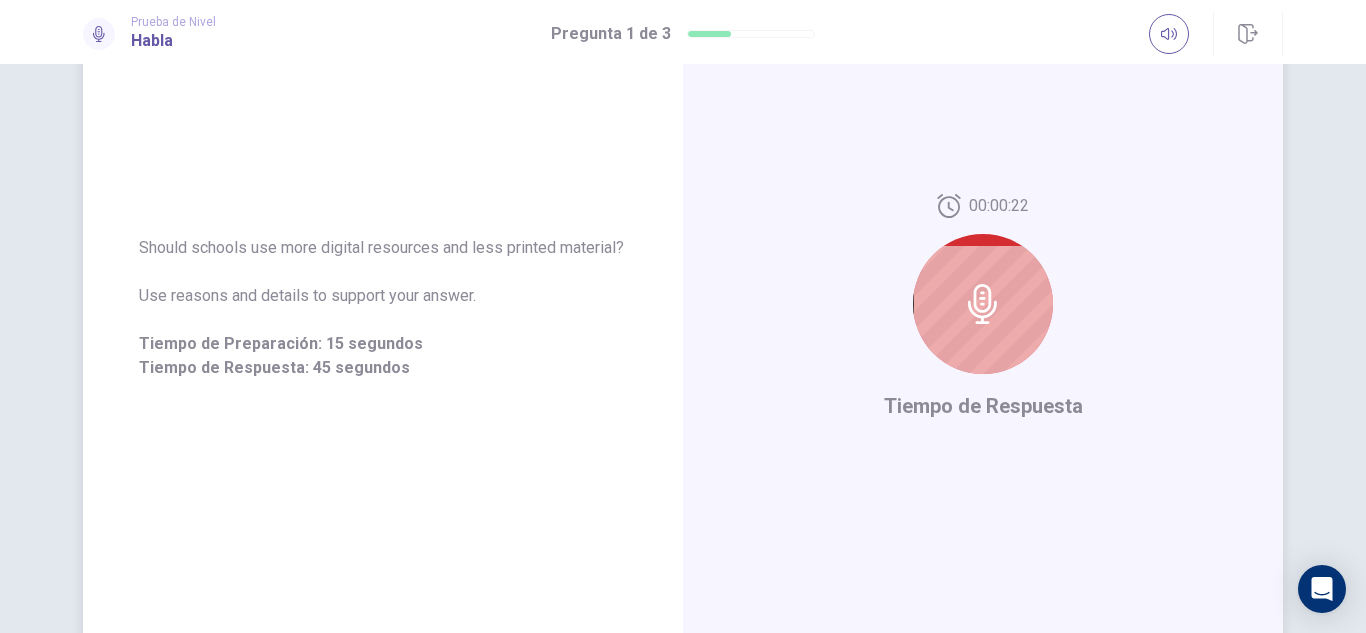 click 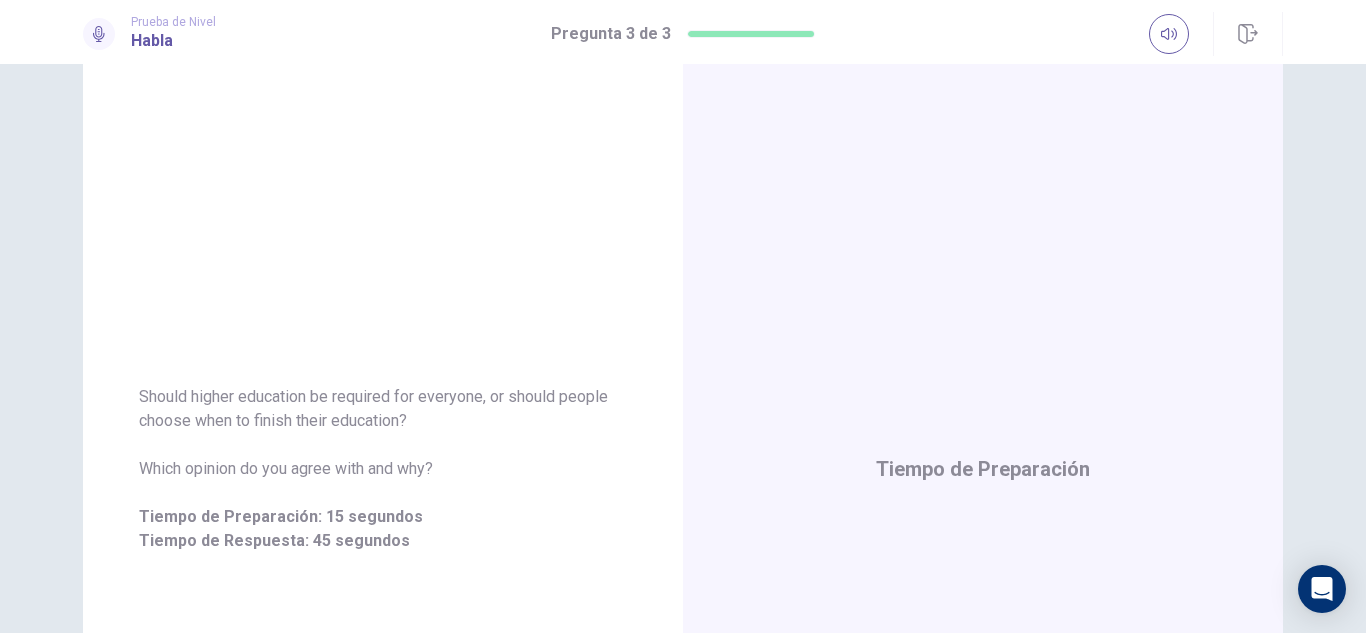 scroll, scrollTop: 73, scrollLeft: 0, axis: vertical 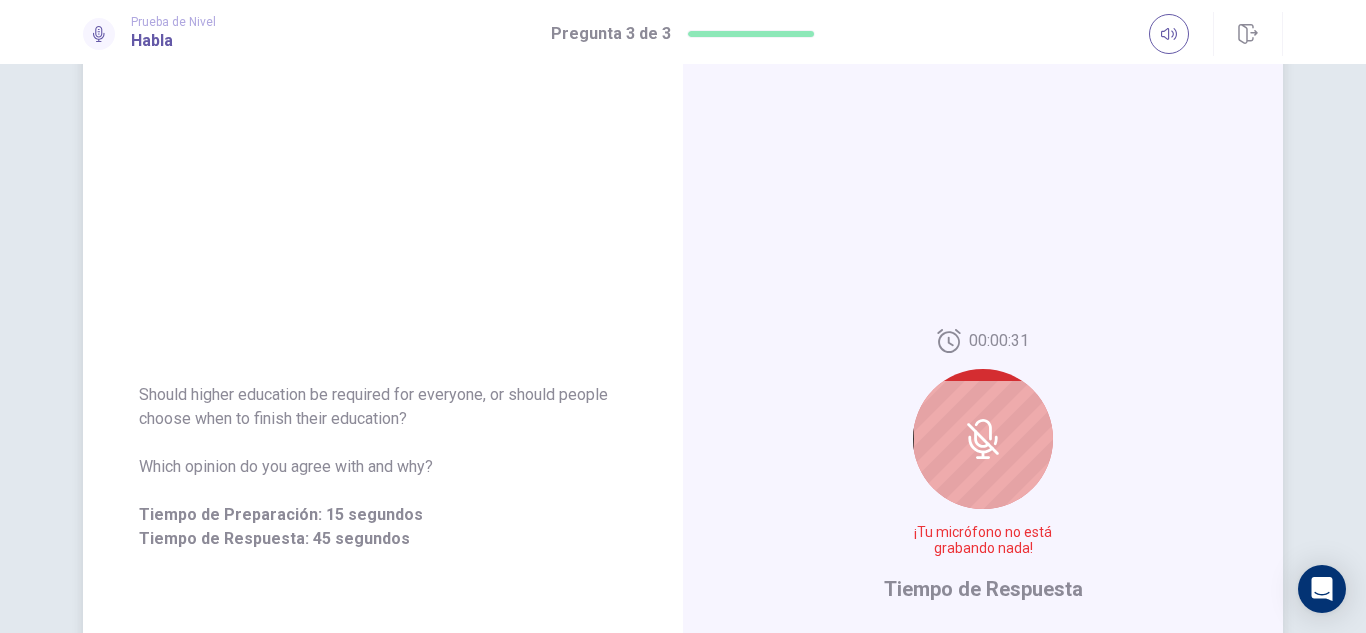click 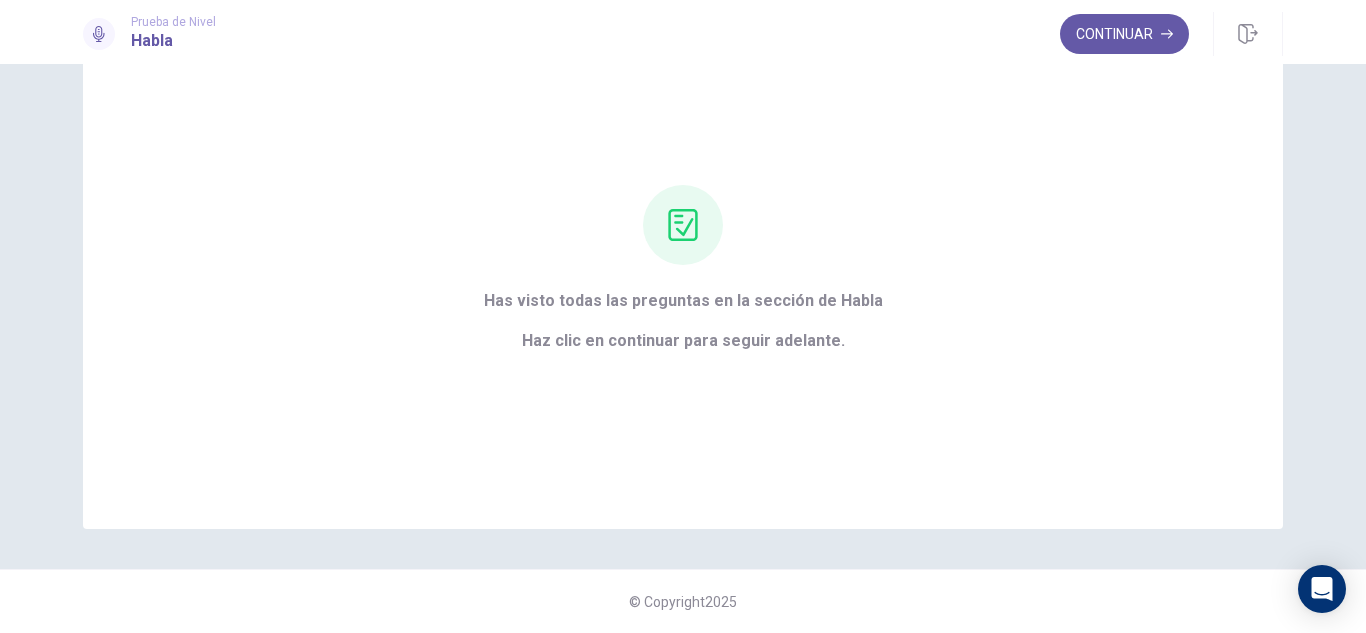 scroll, scrollTop: 95, scrollLeft: 0, axis: vertical 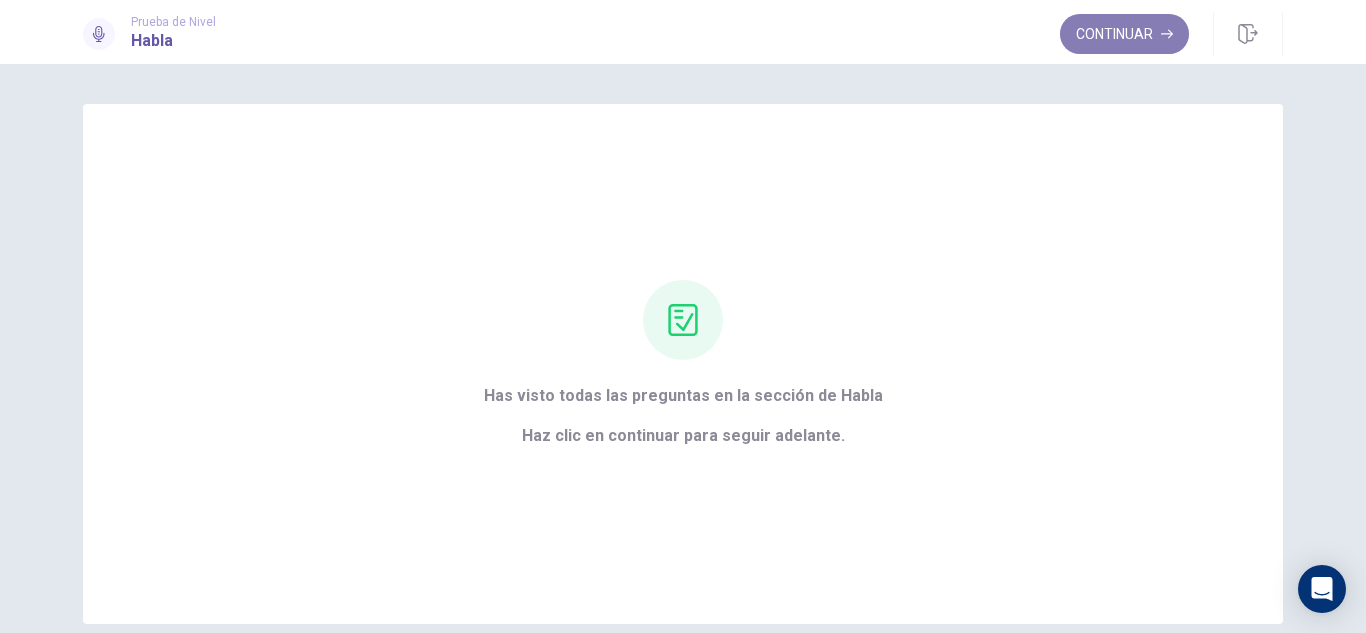 click on "Continuar" at bounding box center (1124, 34) 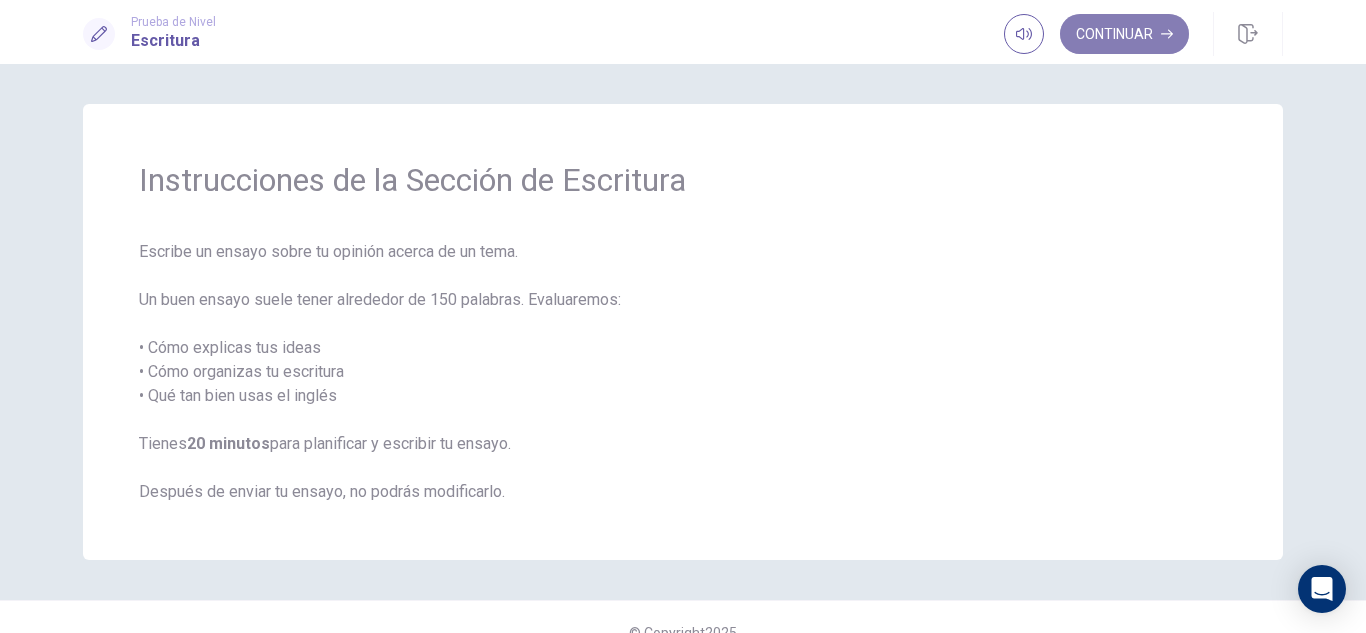 click on "Continuar" at bounding box center (1124, 34) 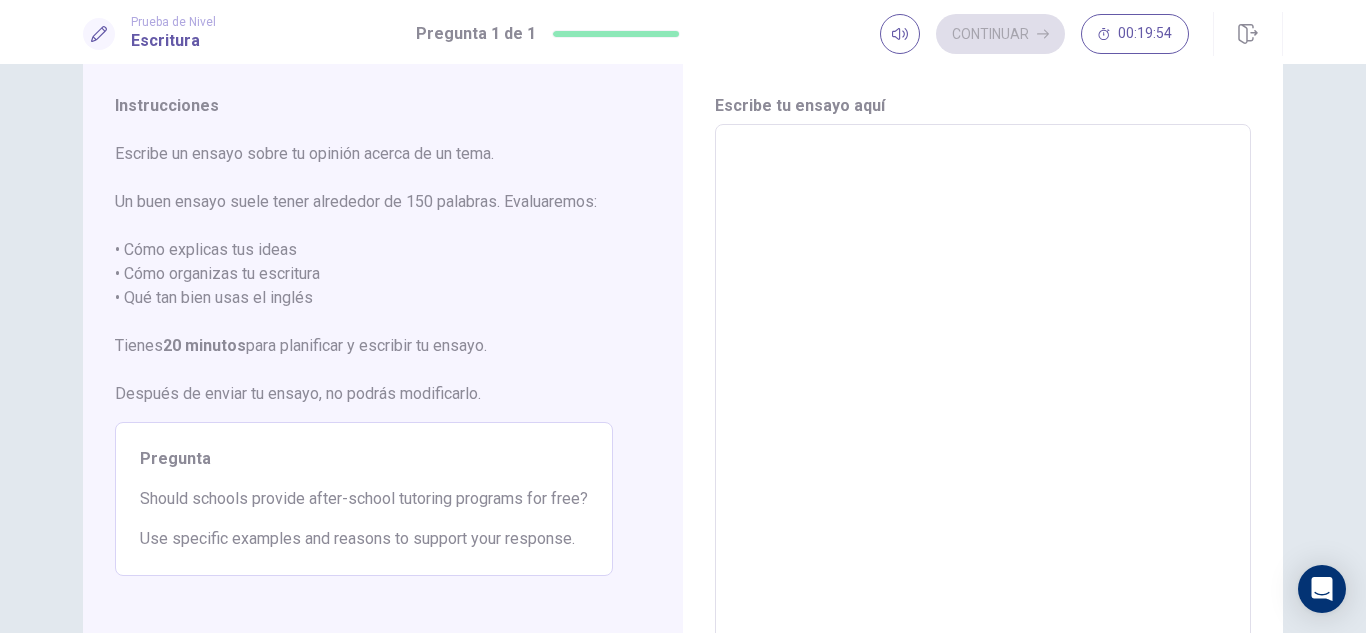 scroll, scrollTop: 0, scrollLeft: 0, axis: both 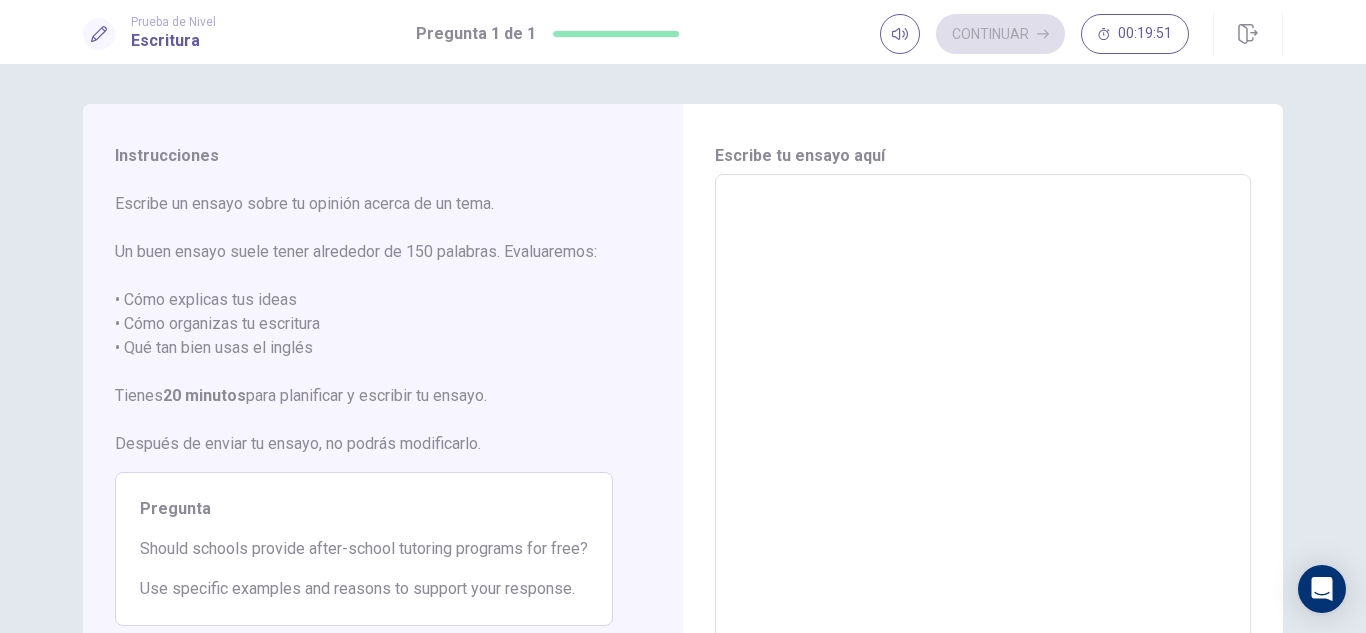 click at bounding box center (983, 451) 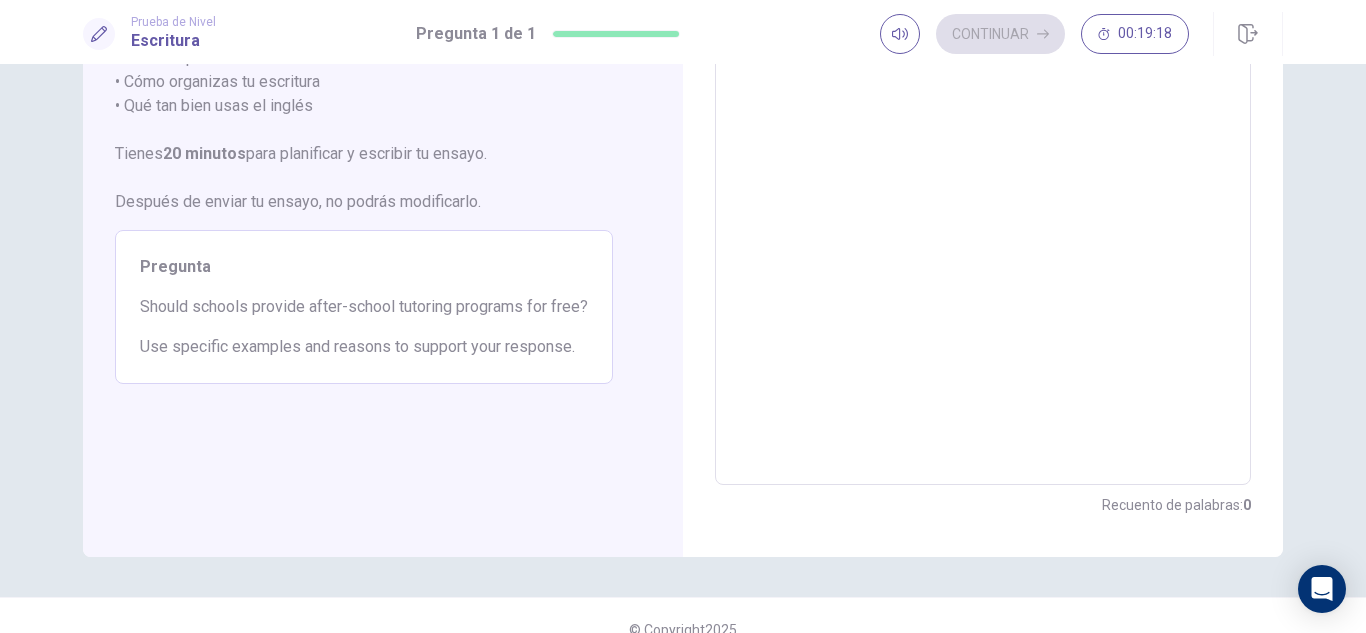 scroll, scrollTop: 0, scrollLeft: 0, axis: both 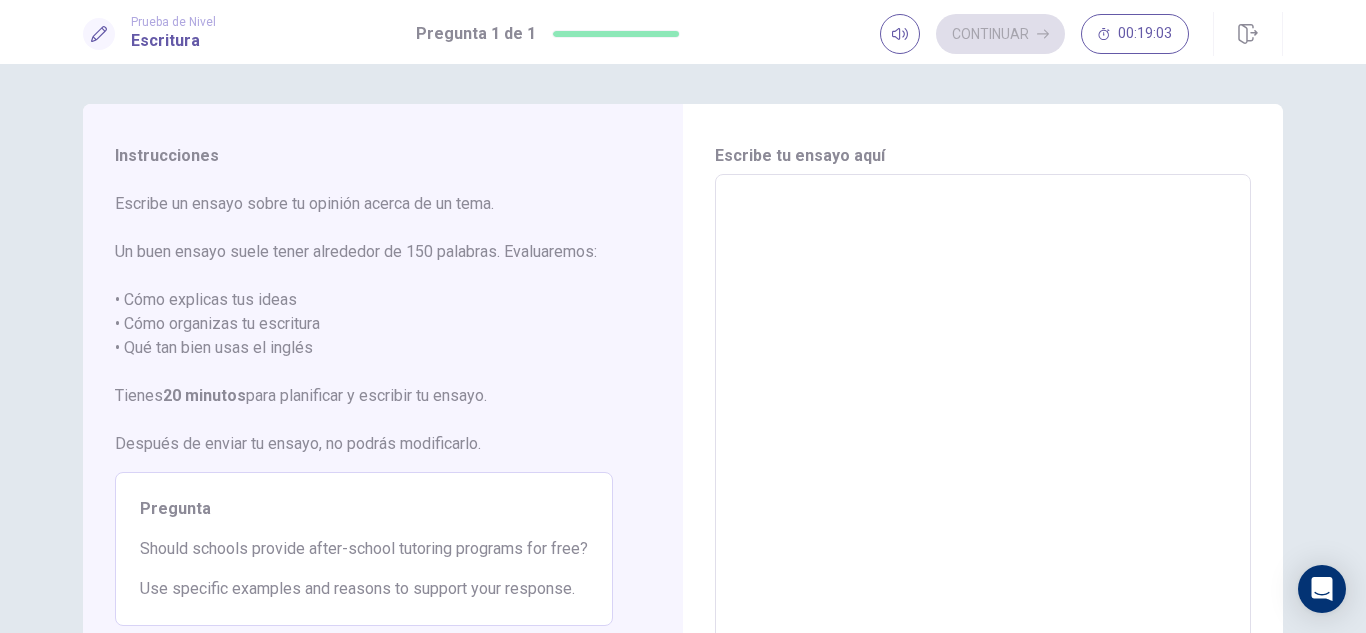 click at bounding box center [983, 451] 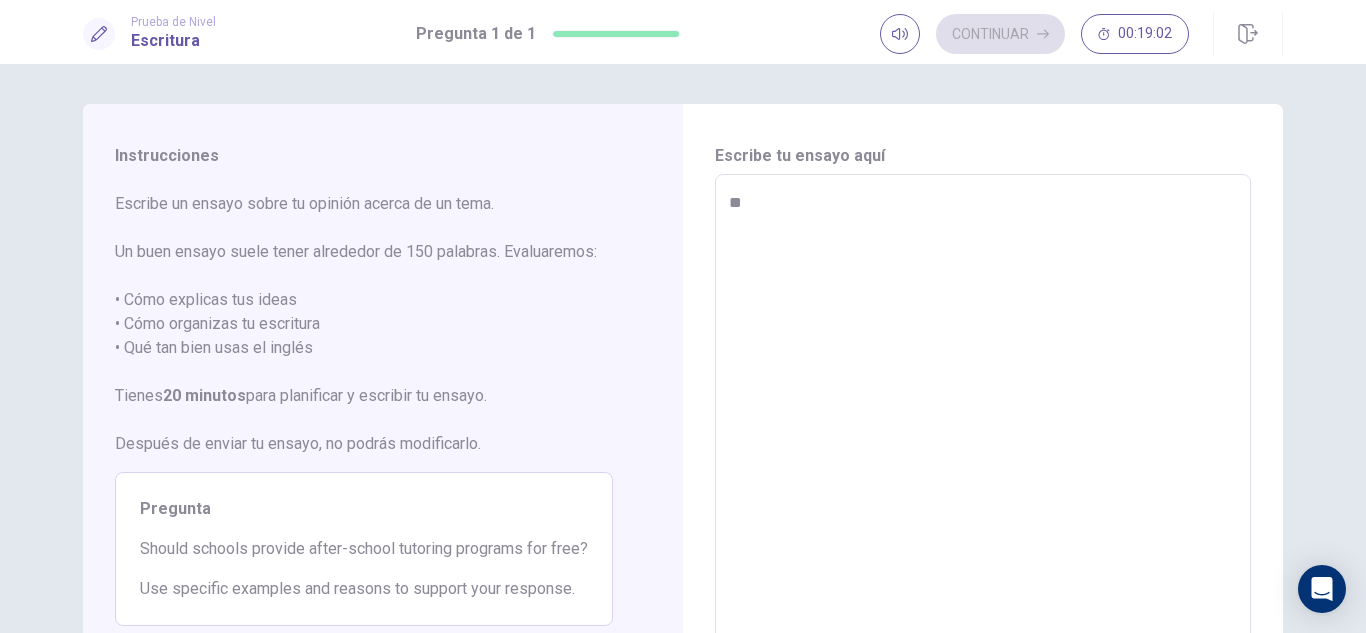 type on "***" 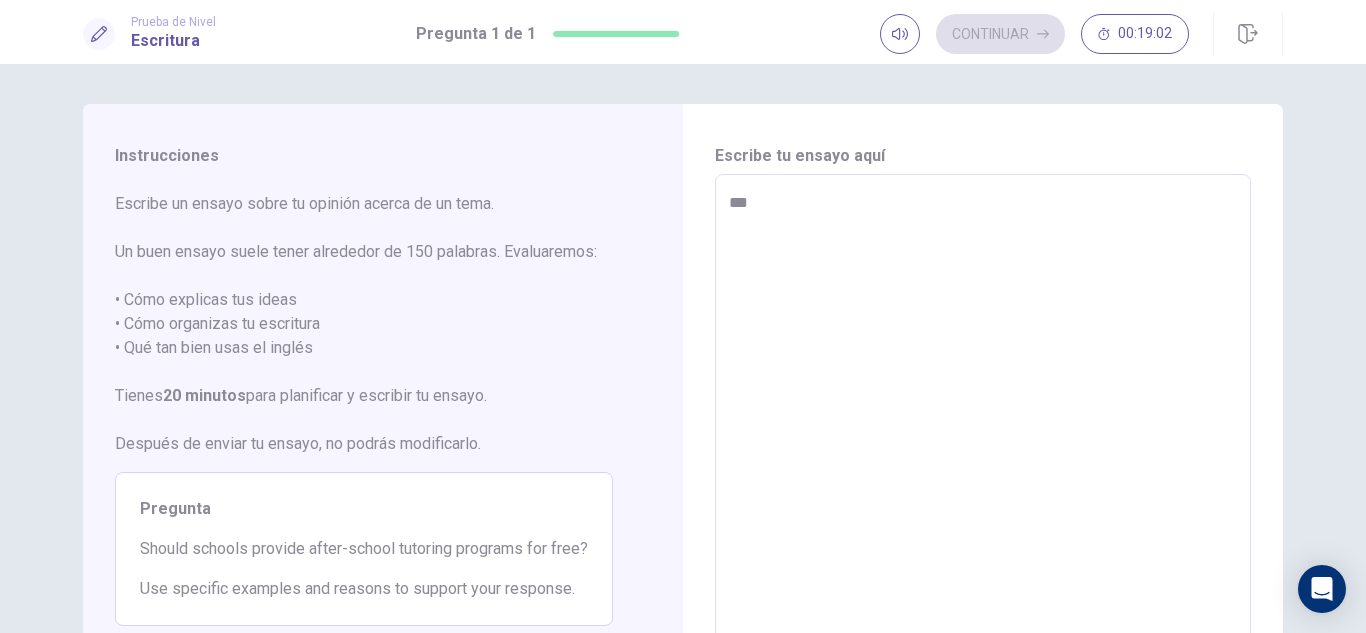 type on "*" 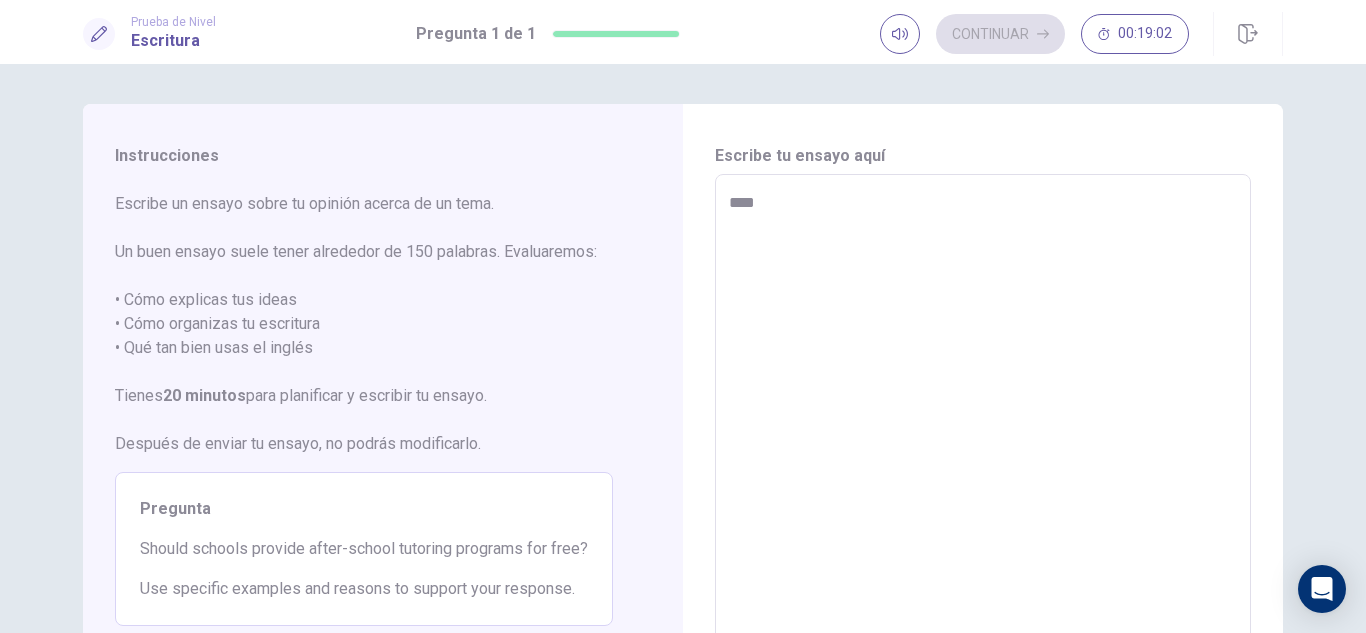 type on "*" 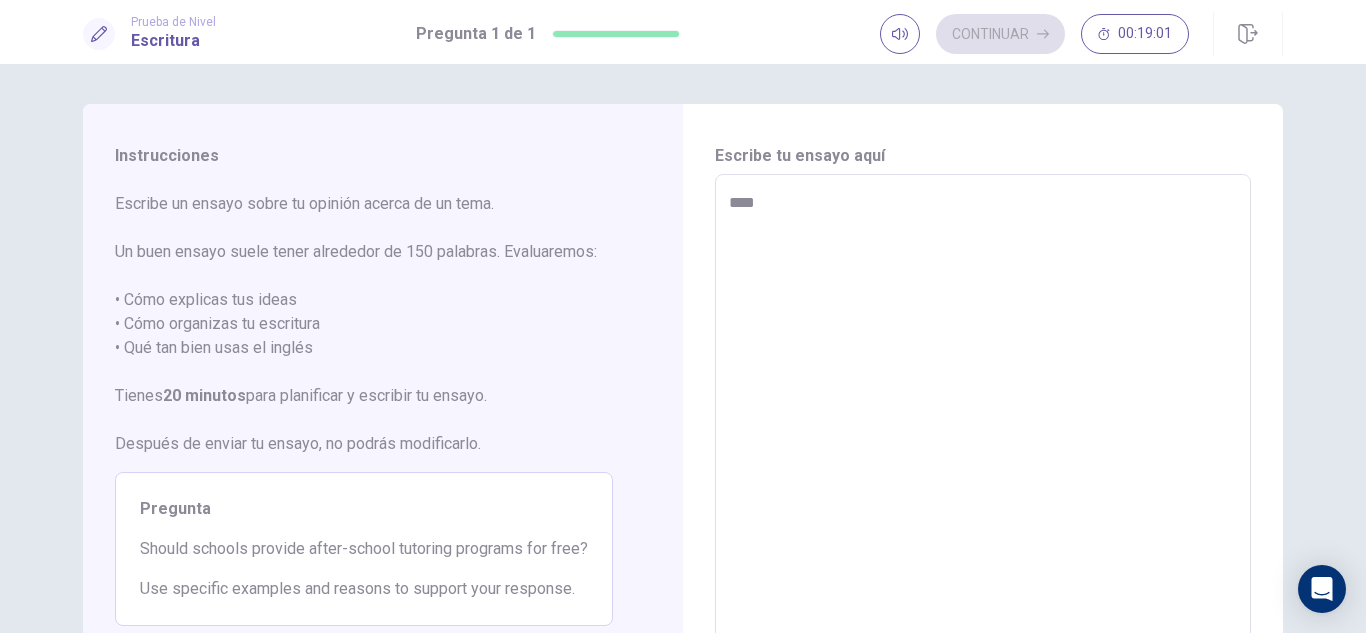 type on "*****" 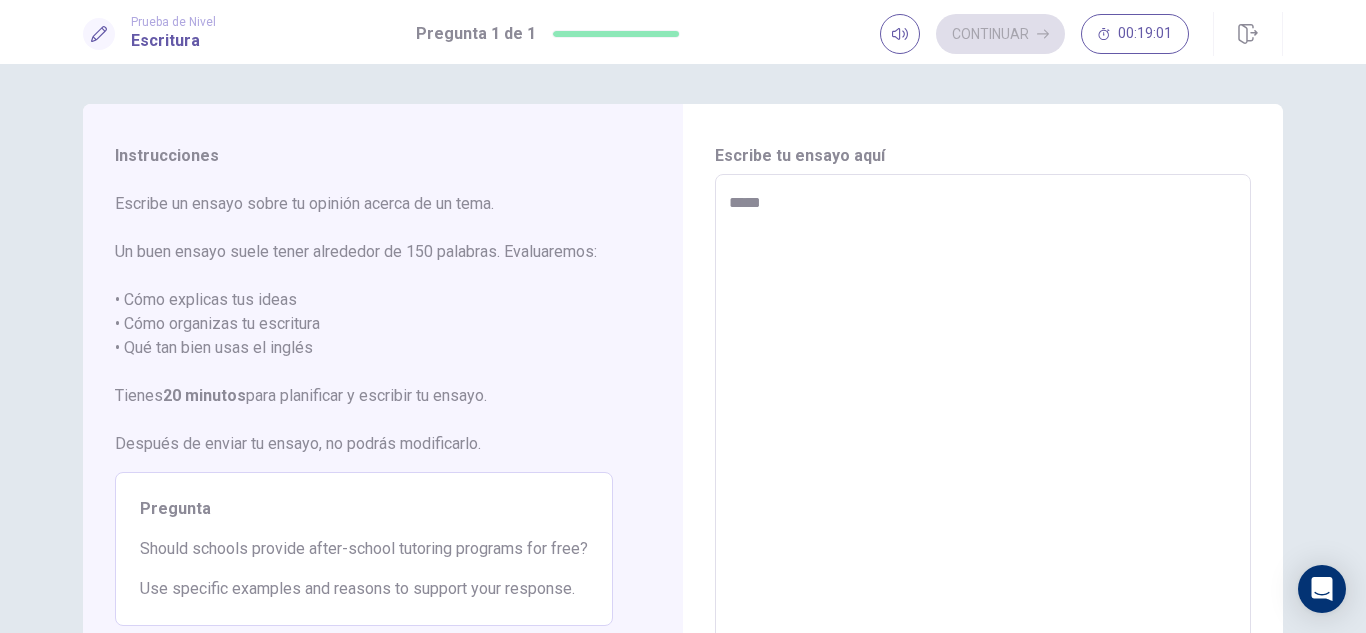 type on "******" 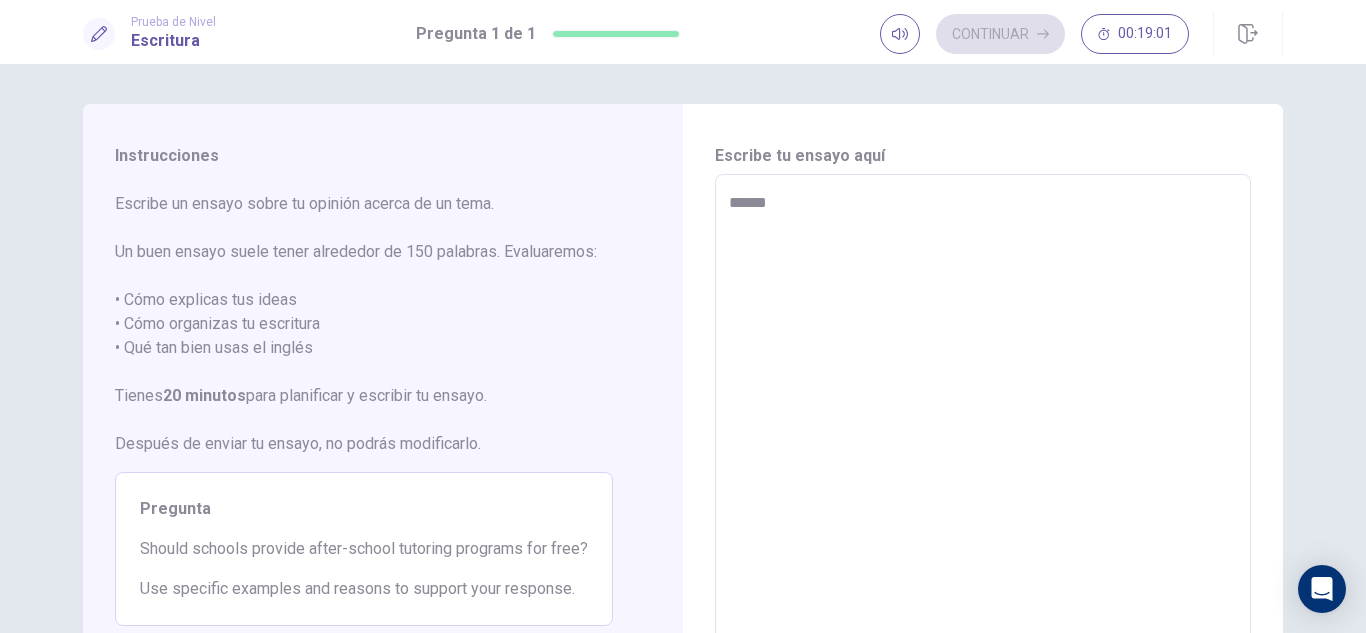 type on "*" 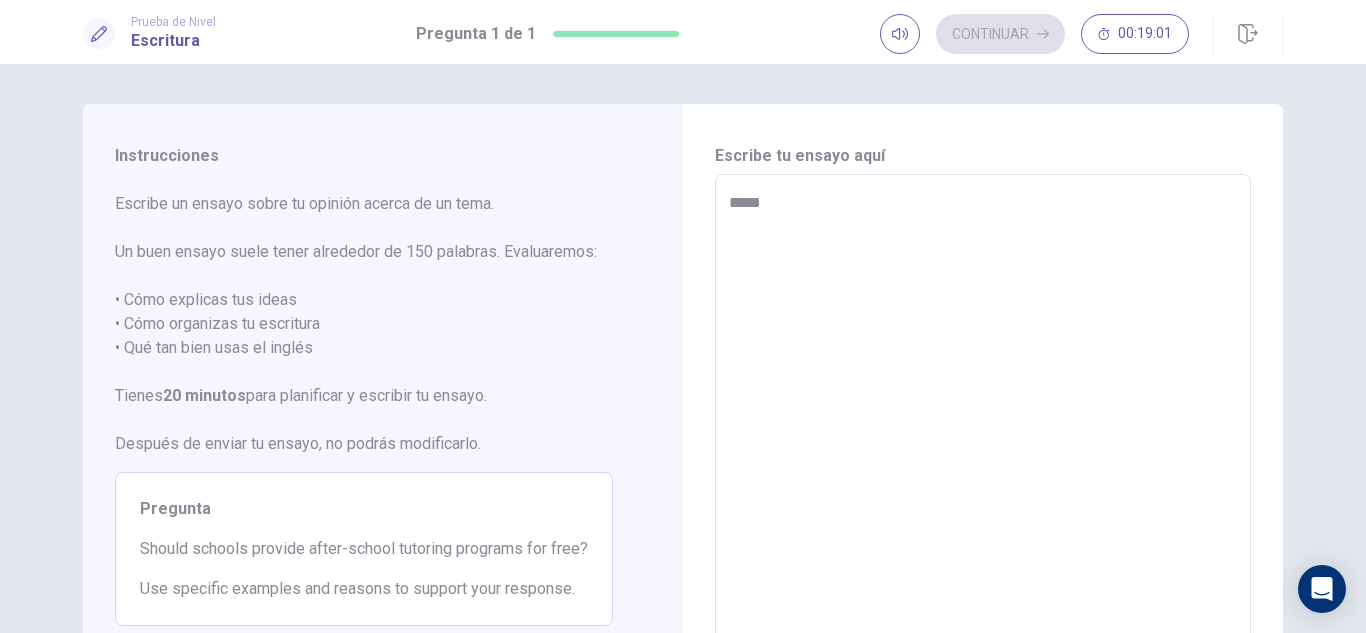 type on "*" 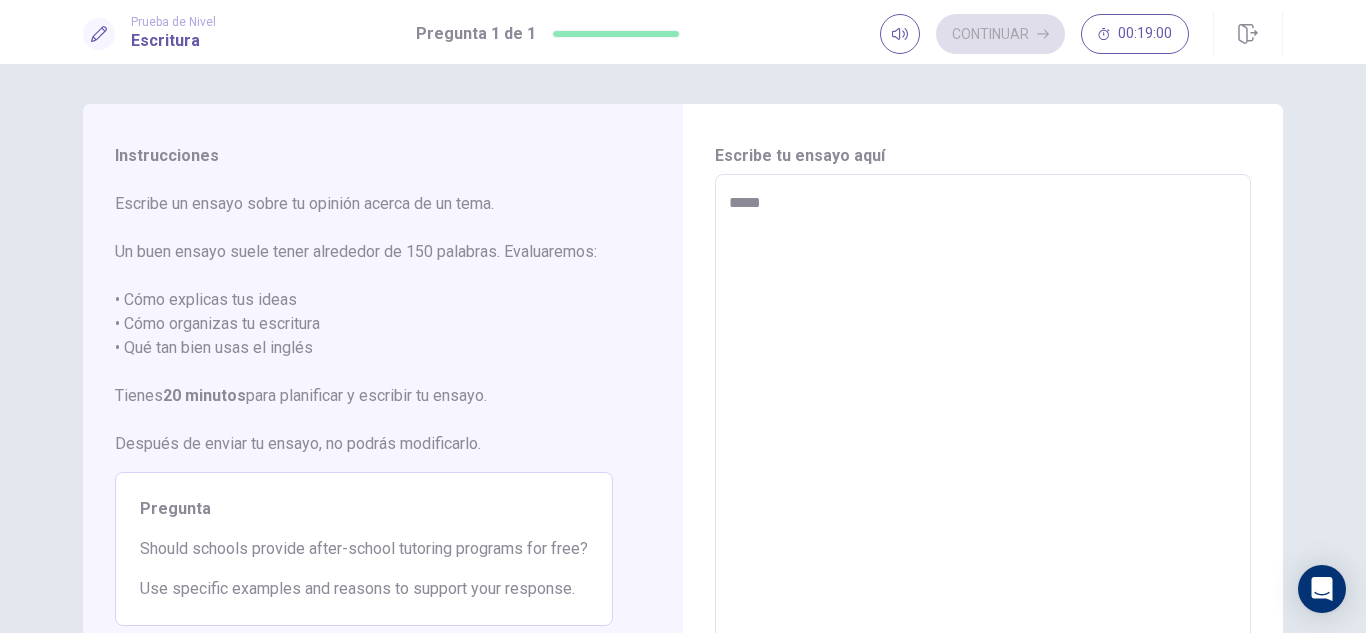 type on "****" 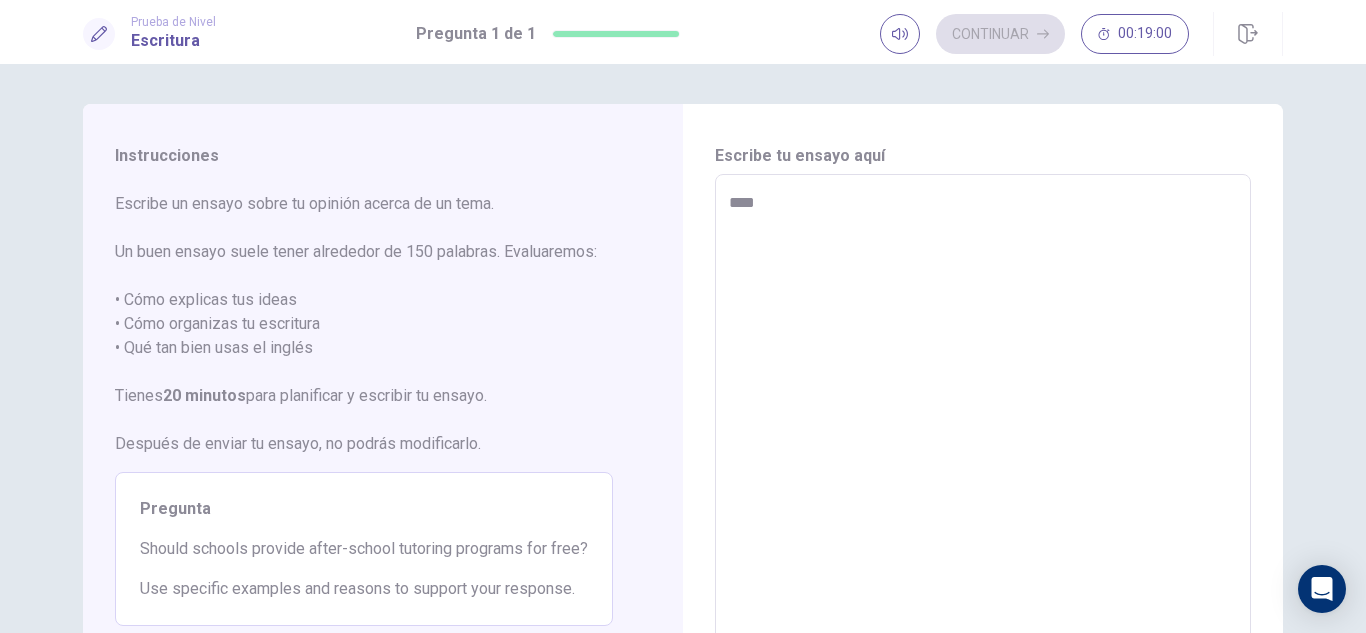 type on "***" 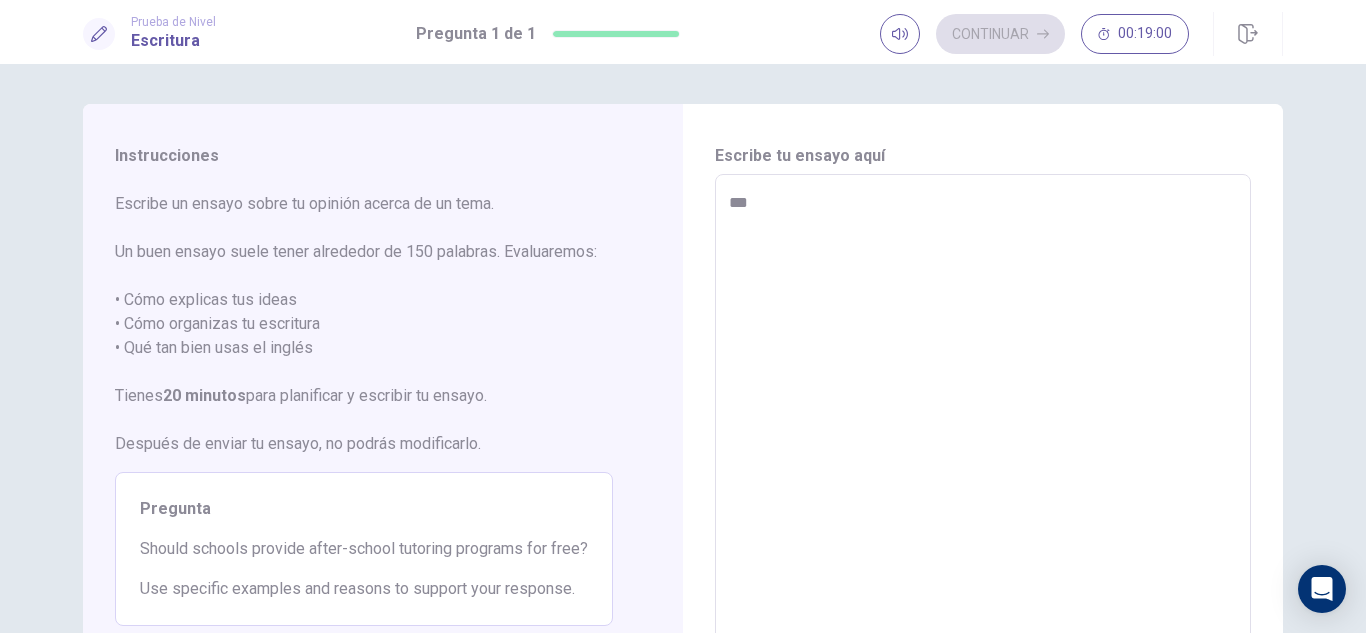 type on "**" 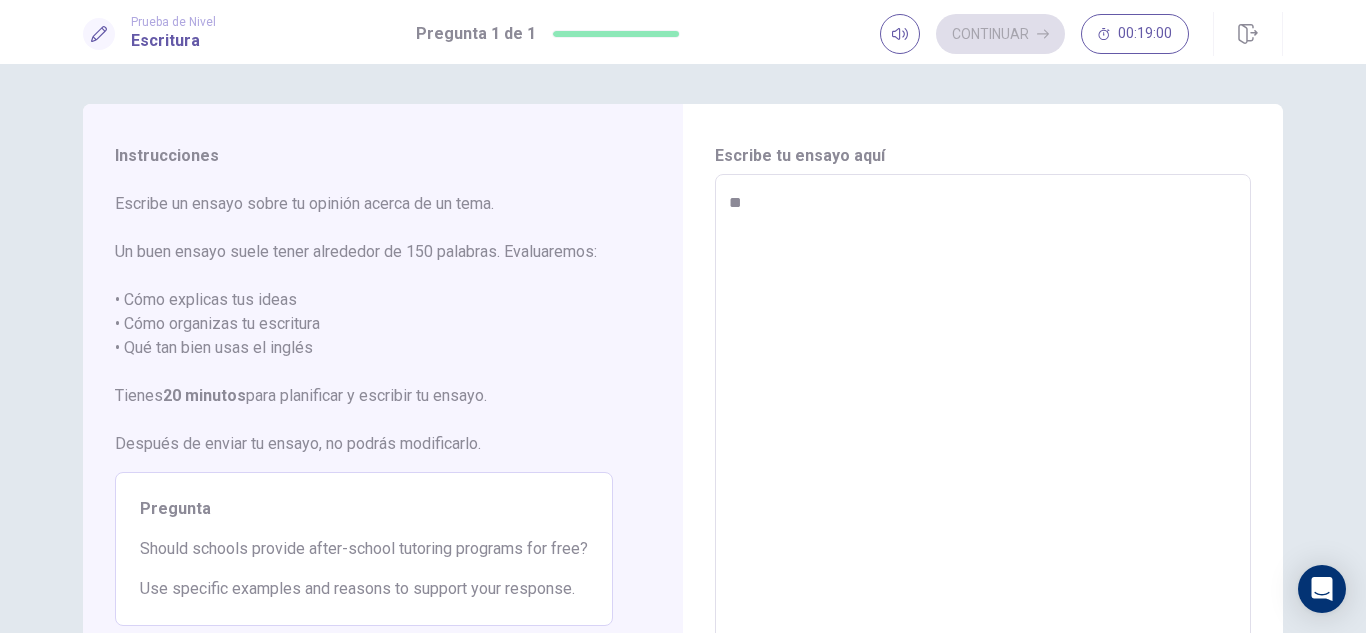 type on "*" 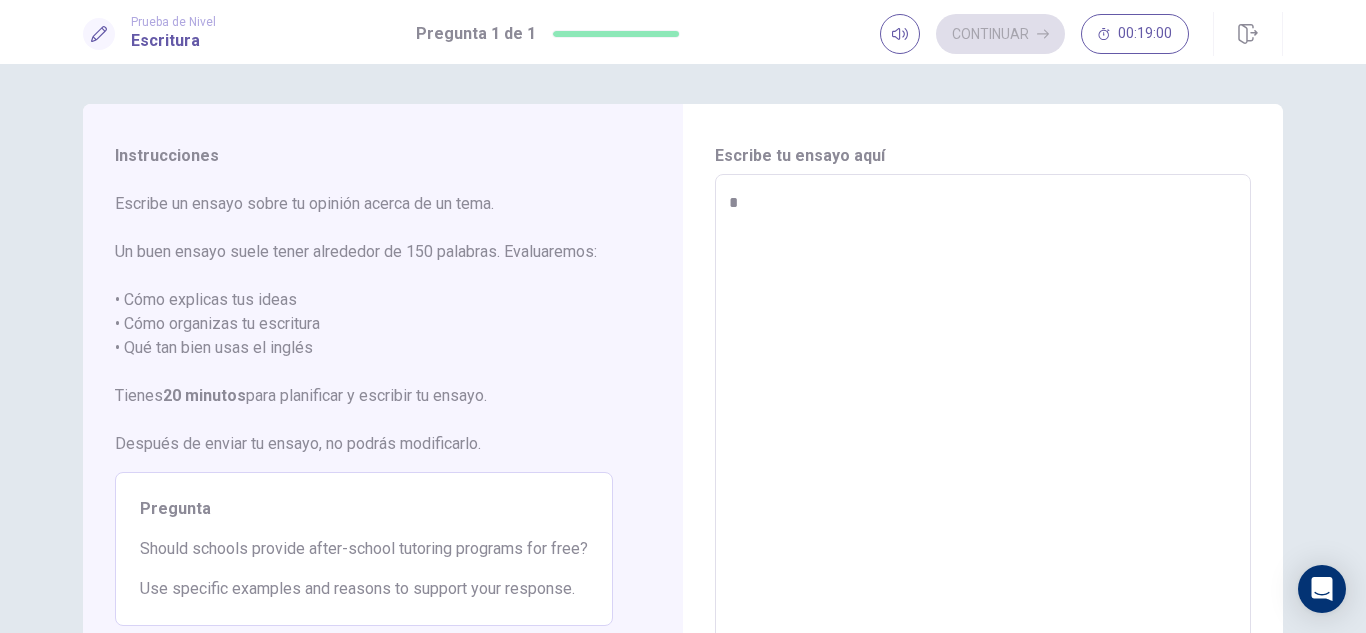 type 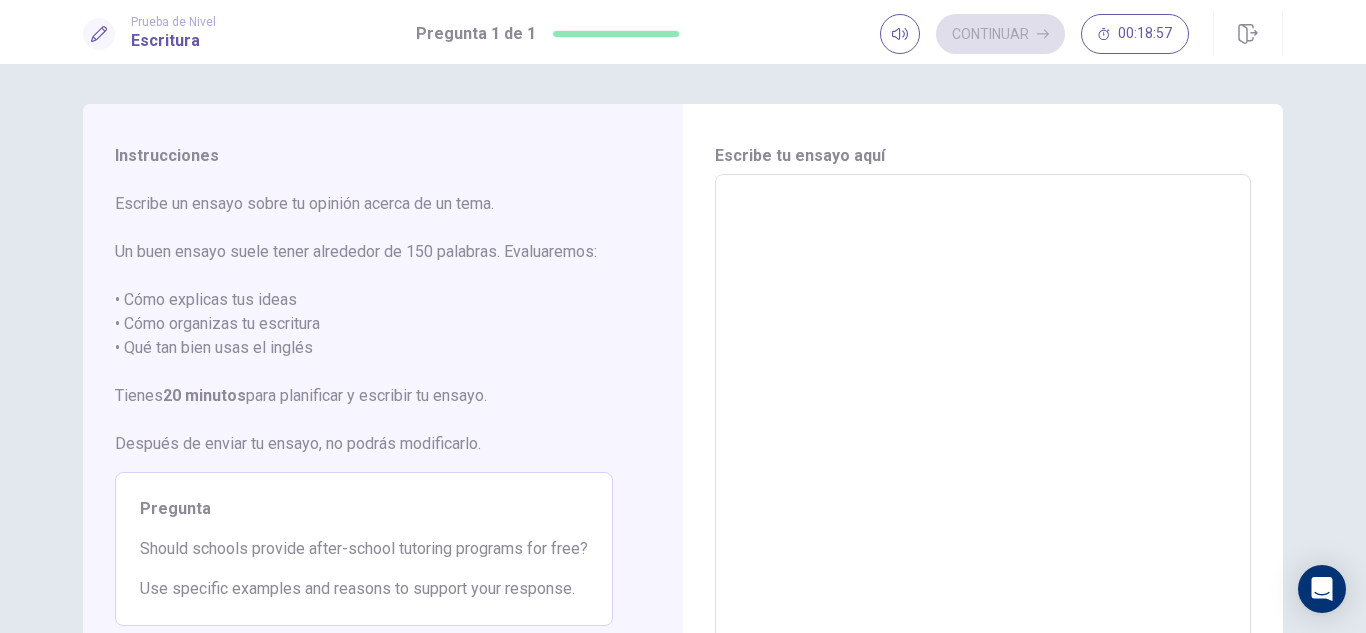 type on "*" 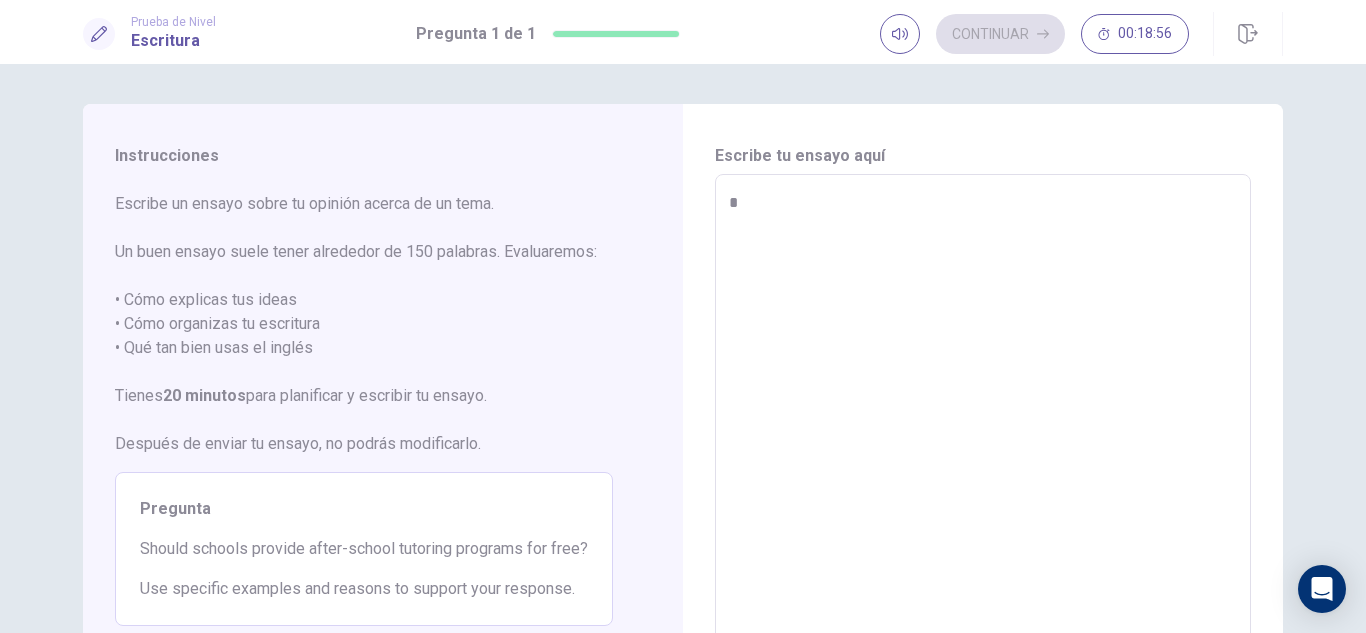 type on "*" 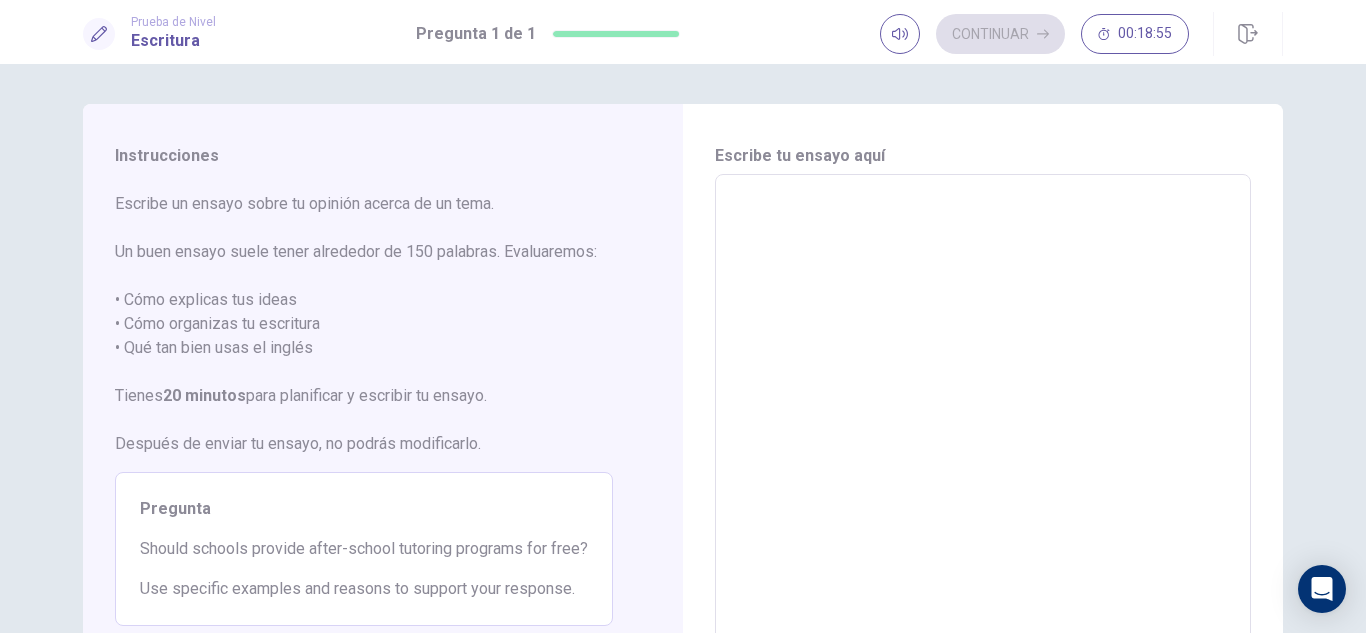 type on "*" 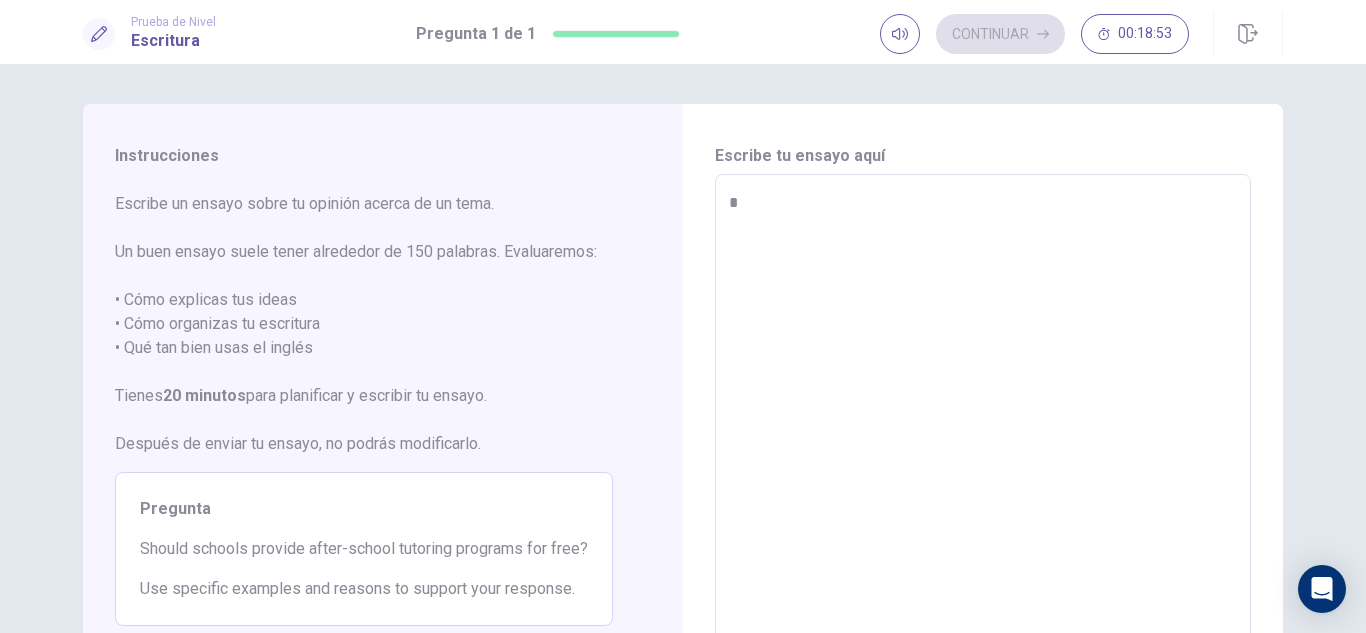 type on "*" 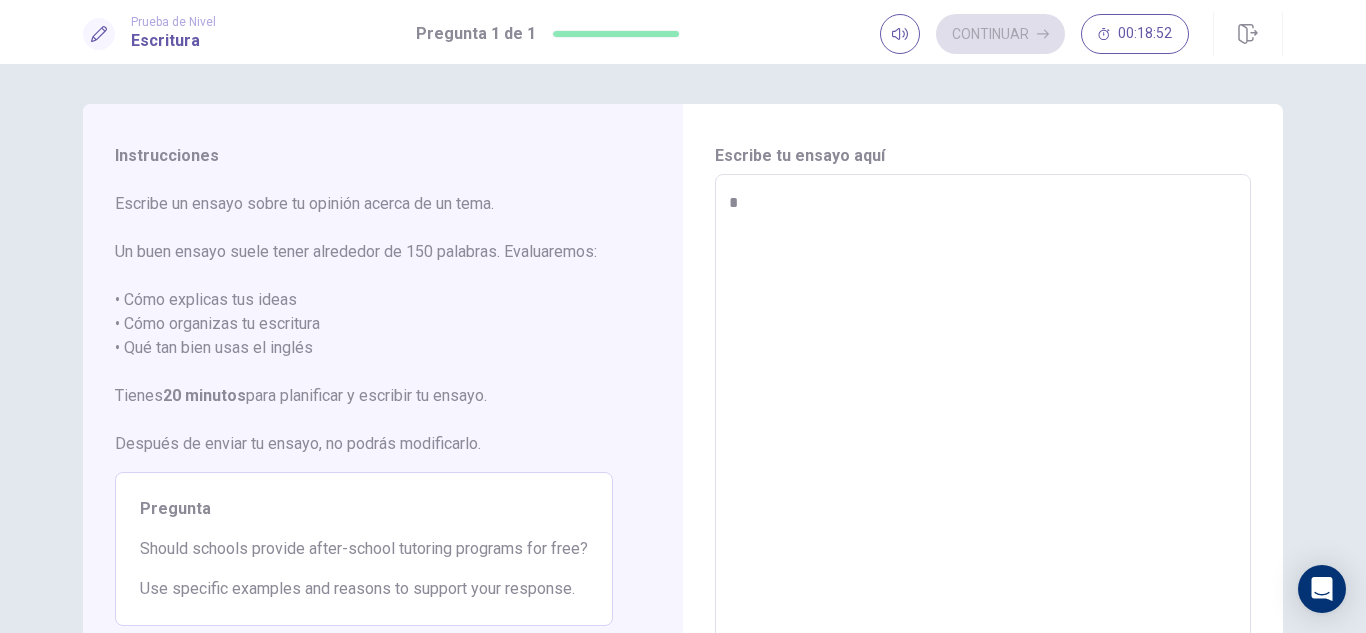 type on "**" 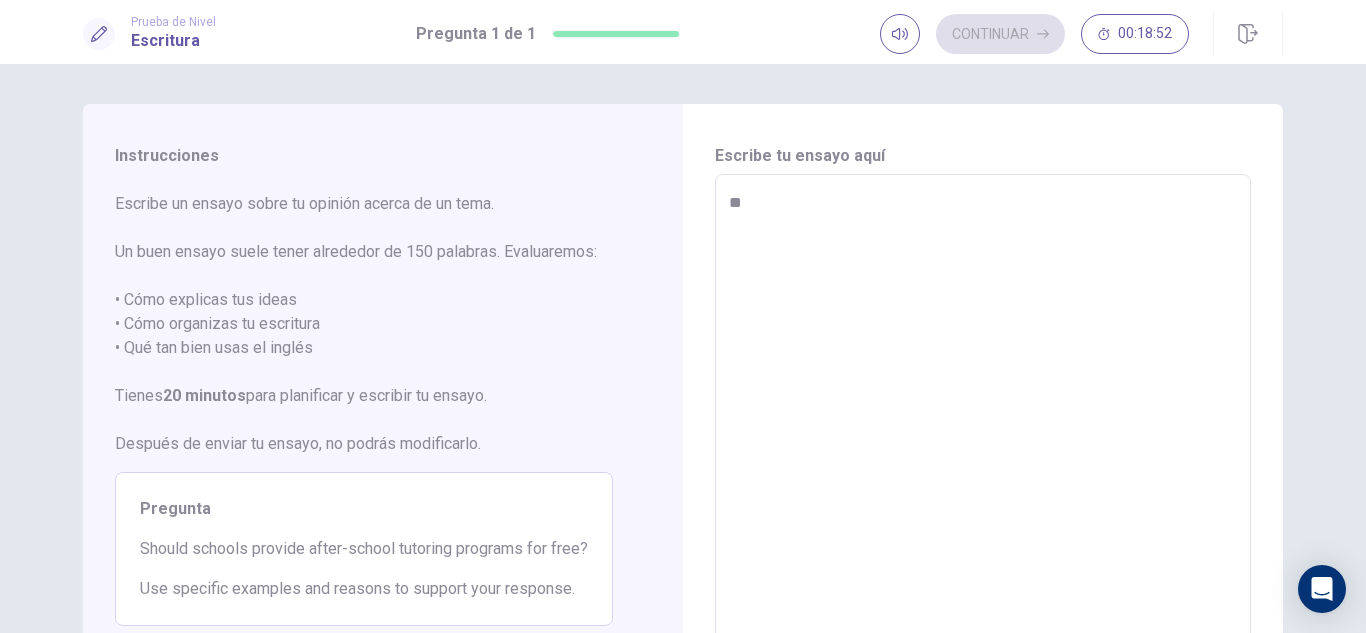 type on "*" 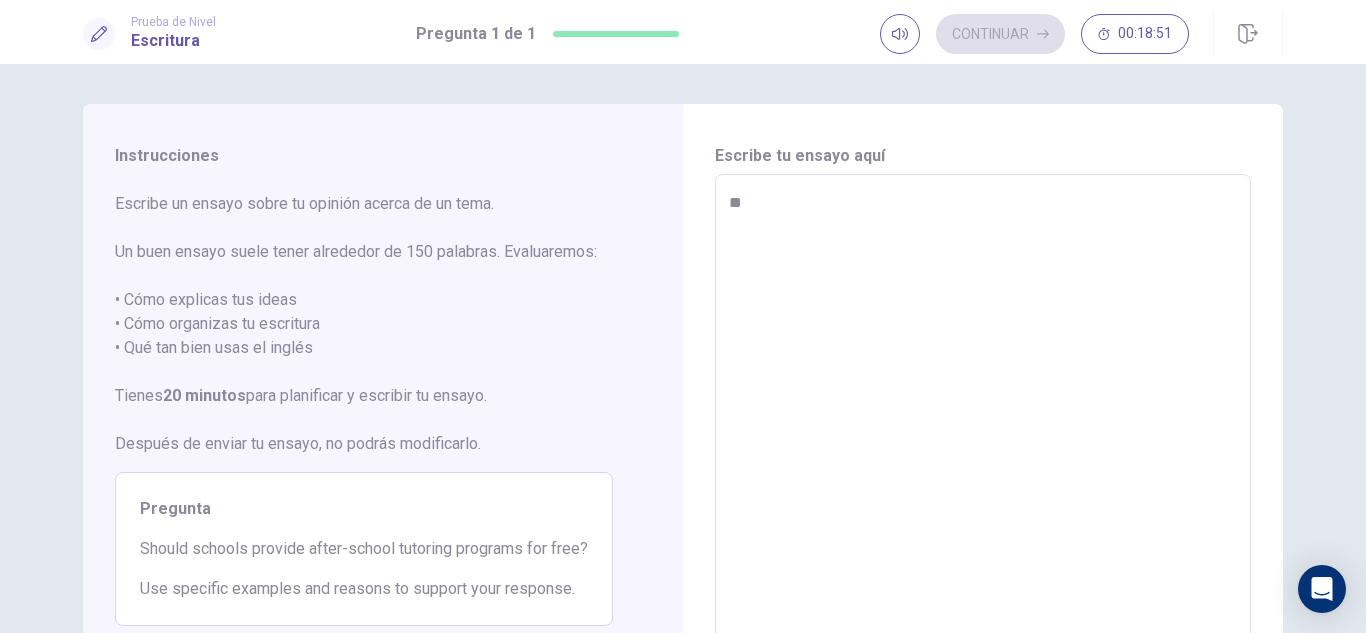type on "*" 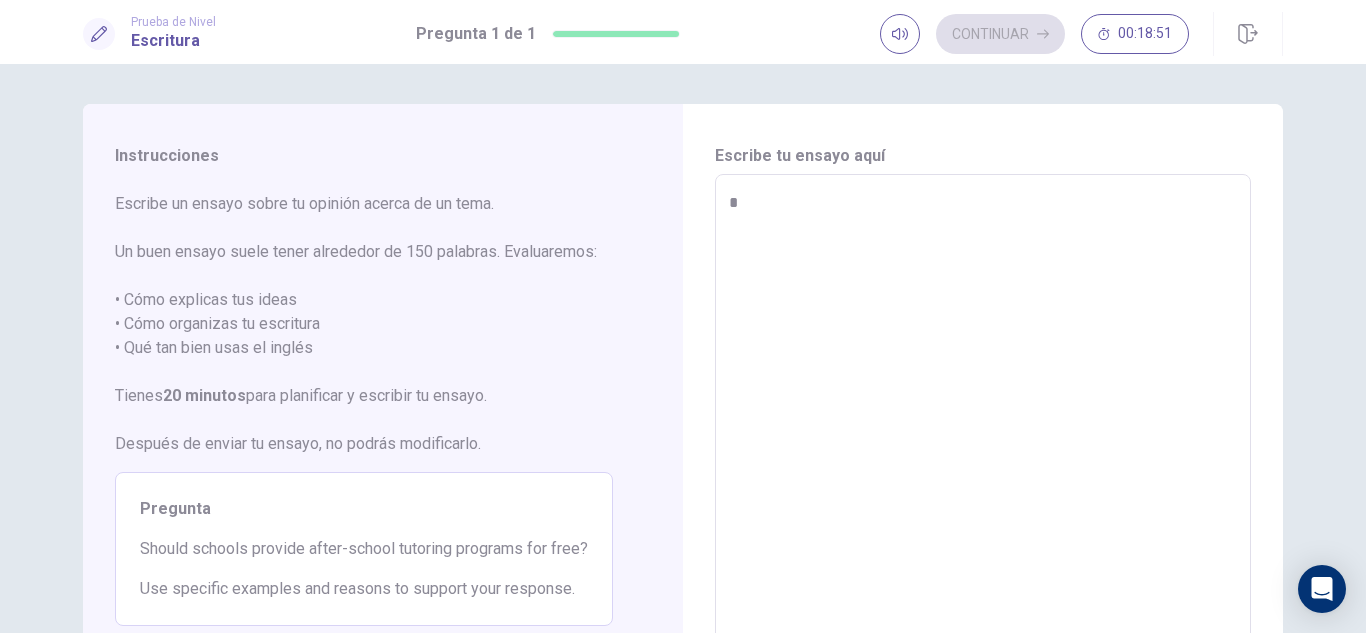 type on "*" 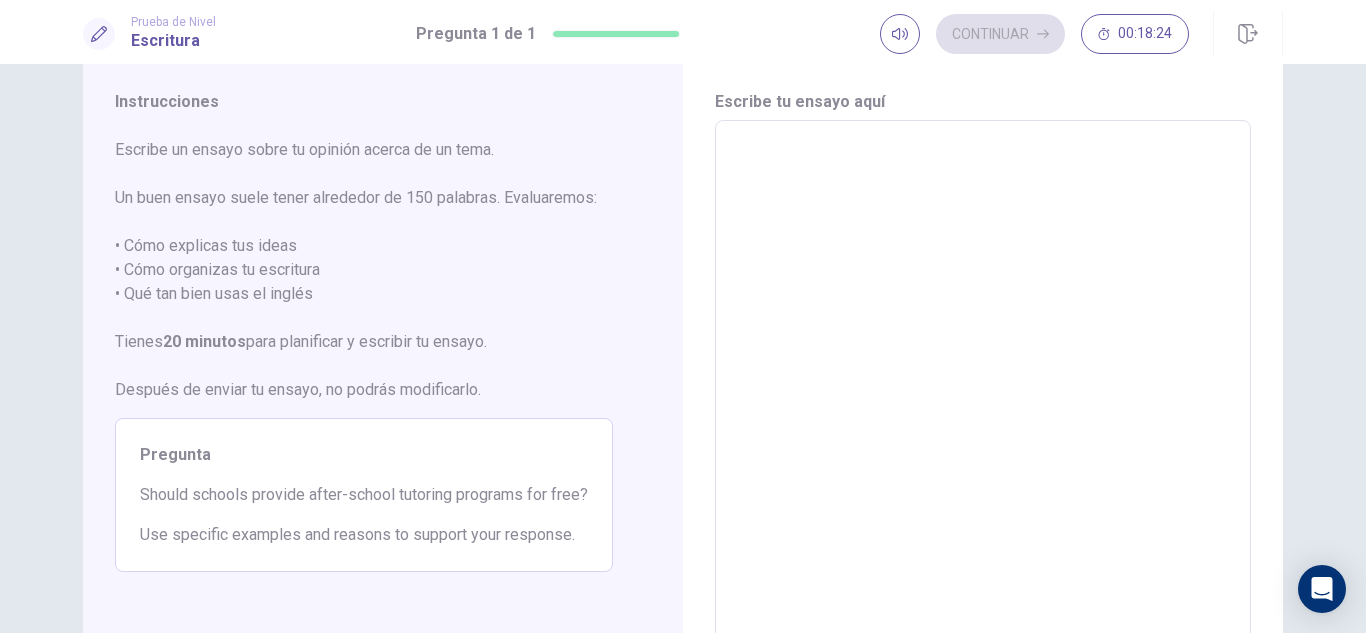 scroll, scrollTop: 55, scrollLeft: 0, axis: vertical 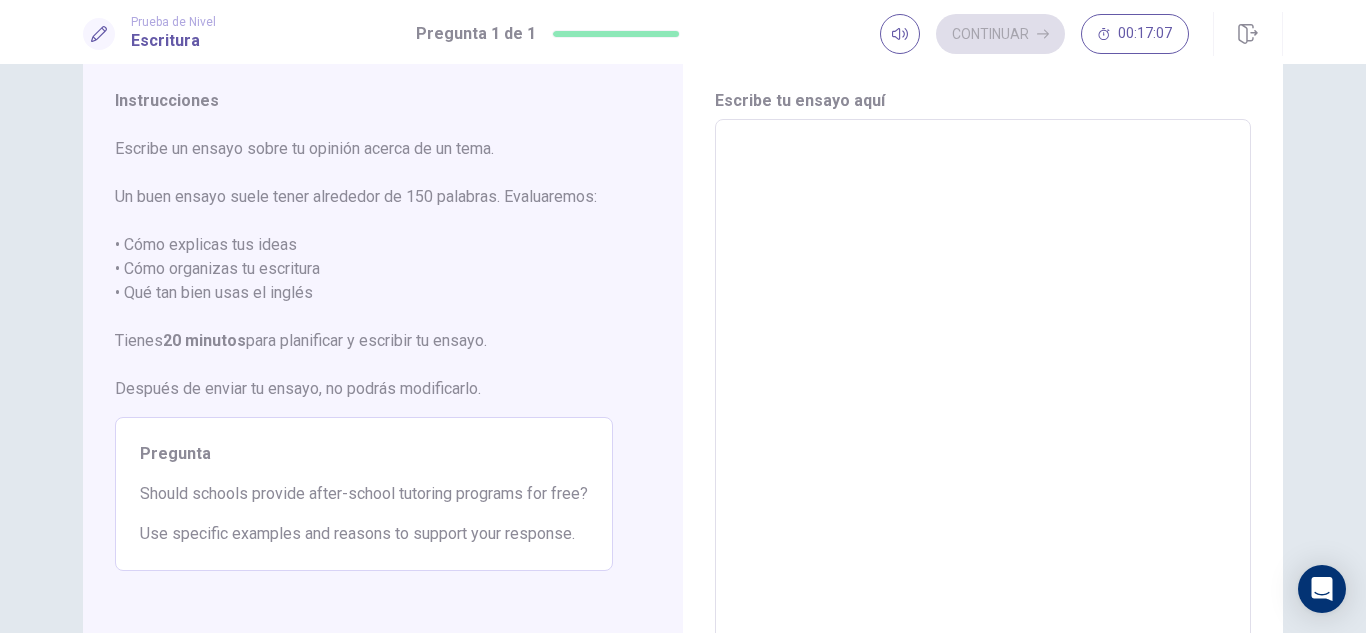 type on "*" 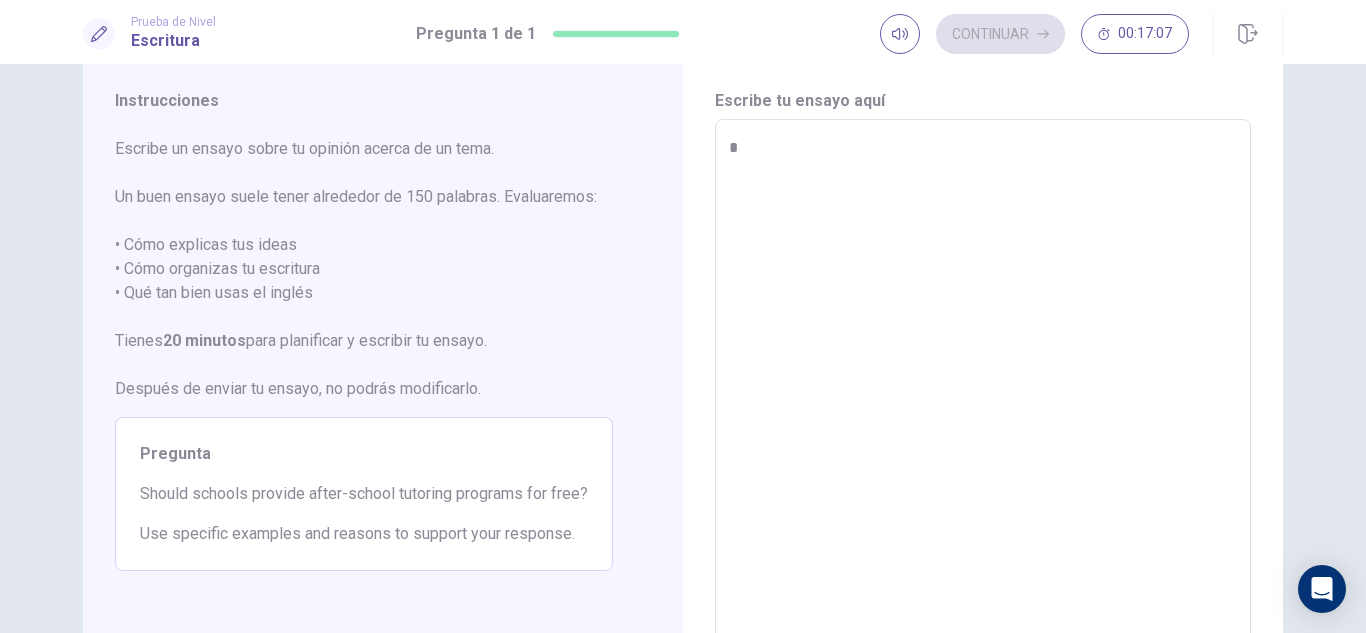 type on "*" 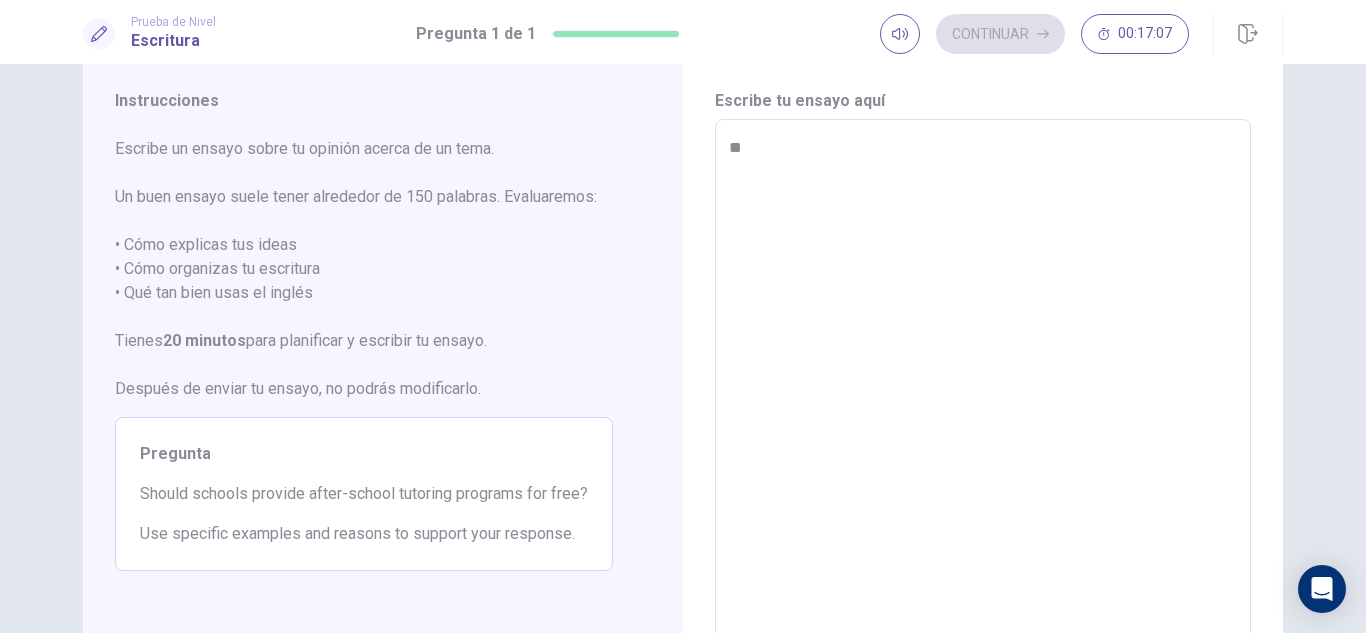 type on "***" 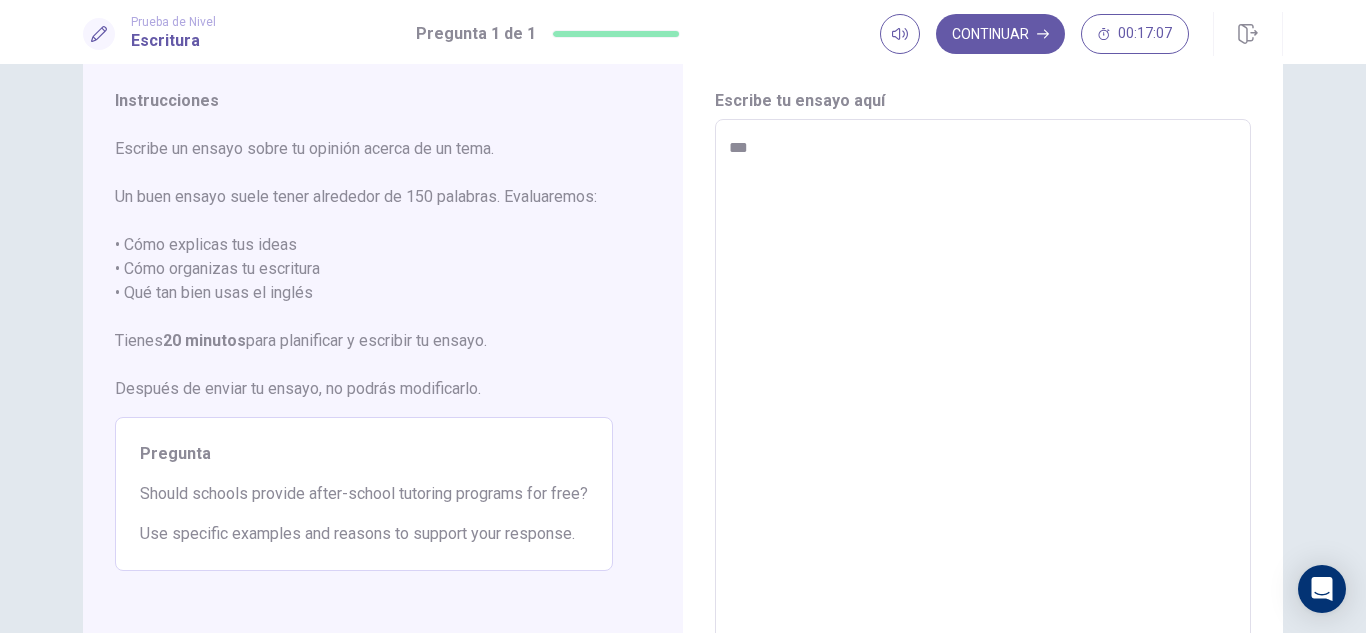 type on "*" 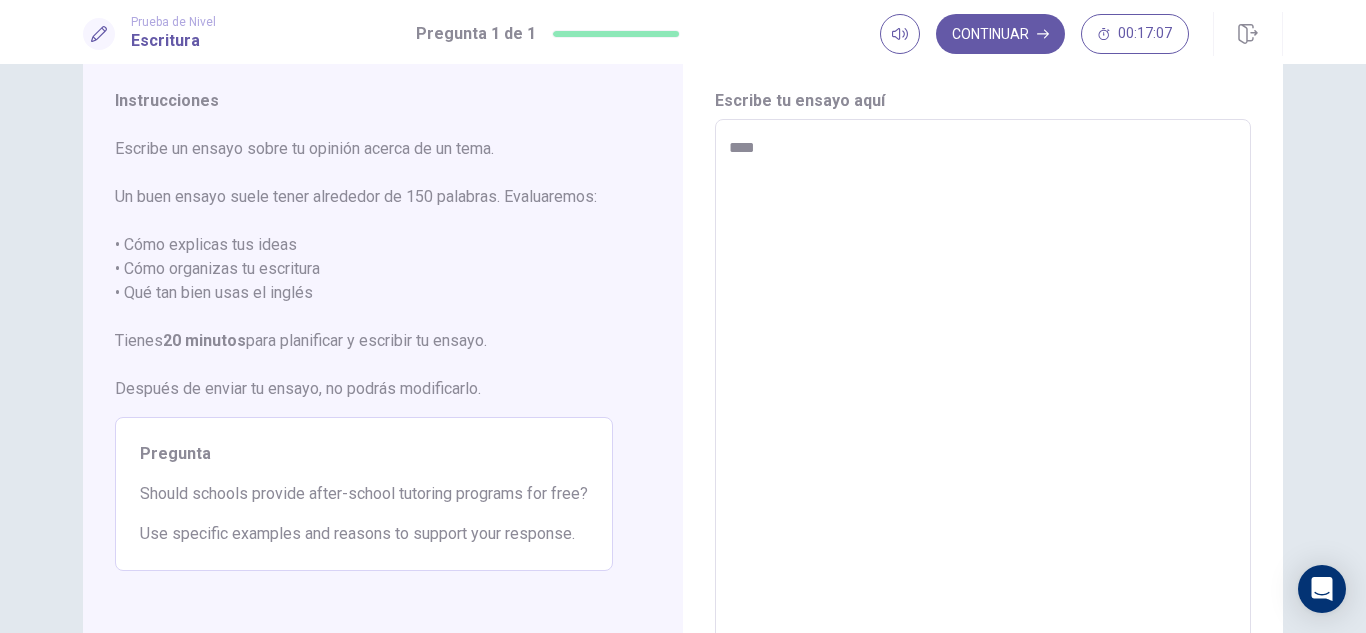 type on "*****" 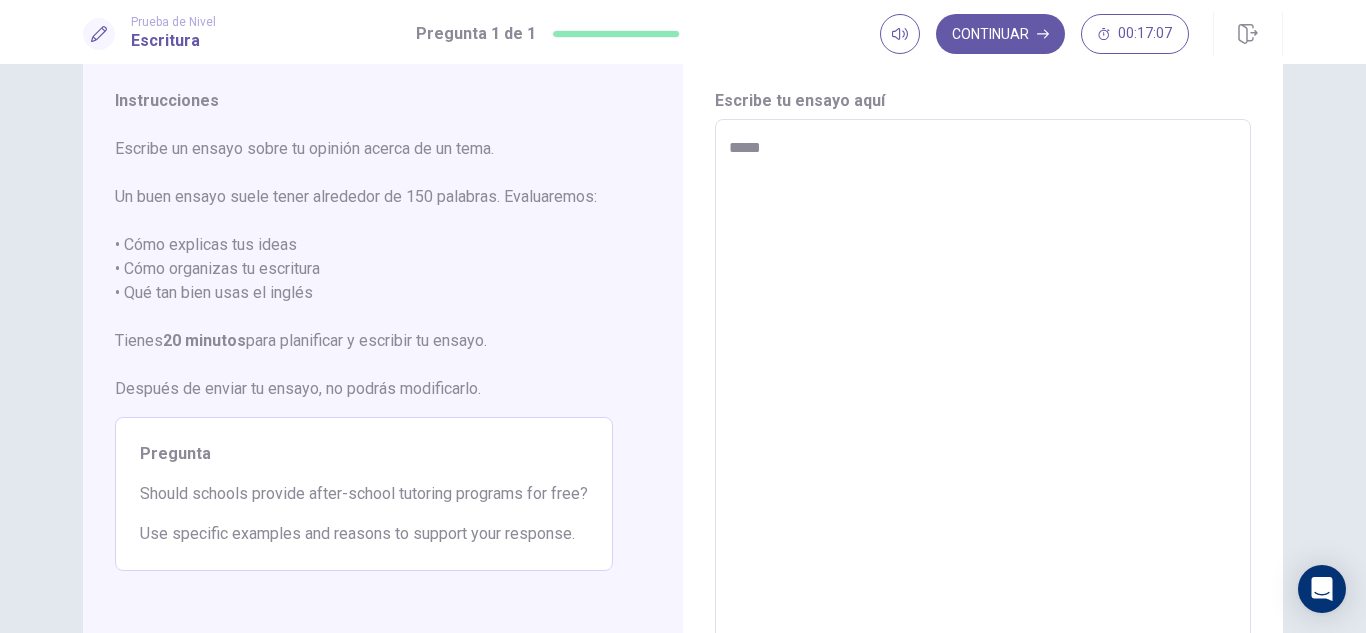 type on "******" 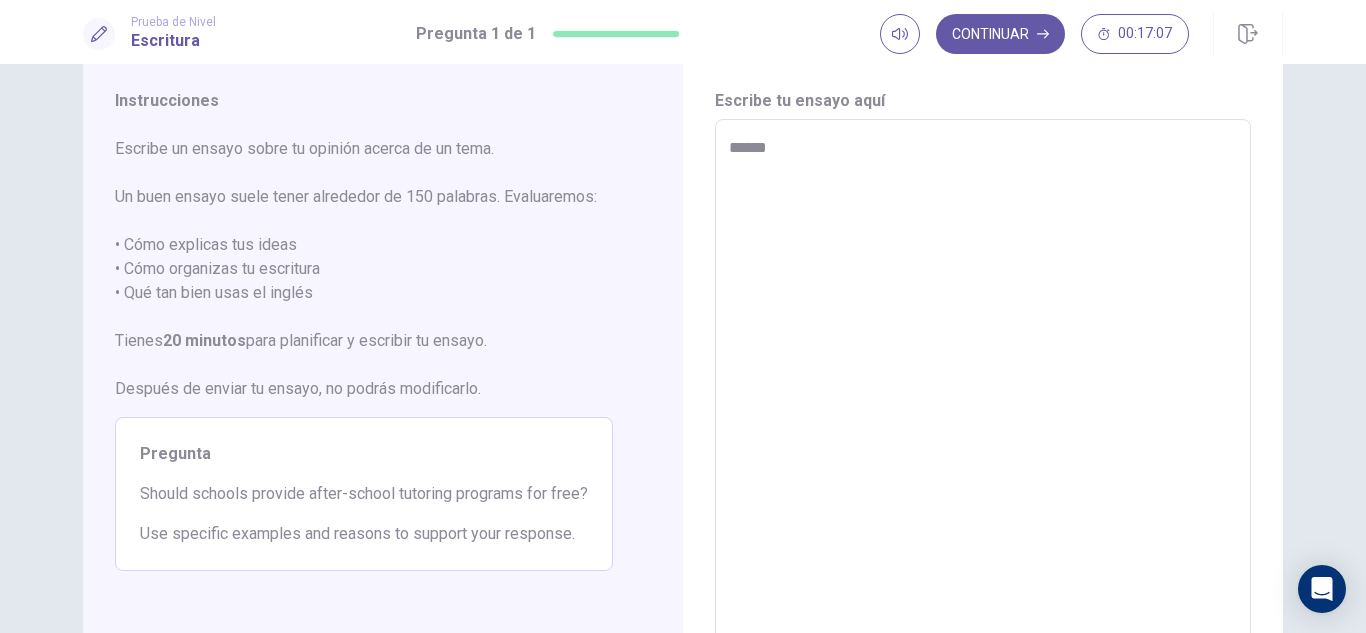 type on "*" 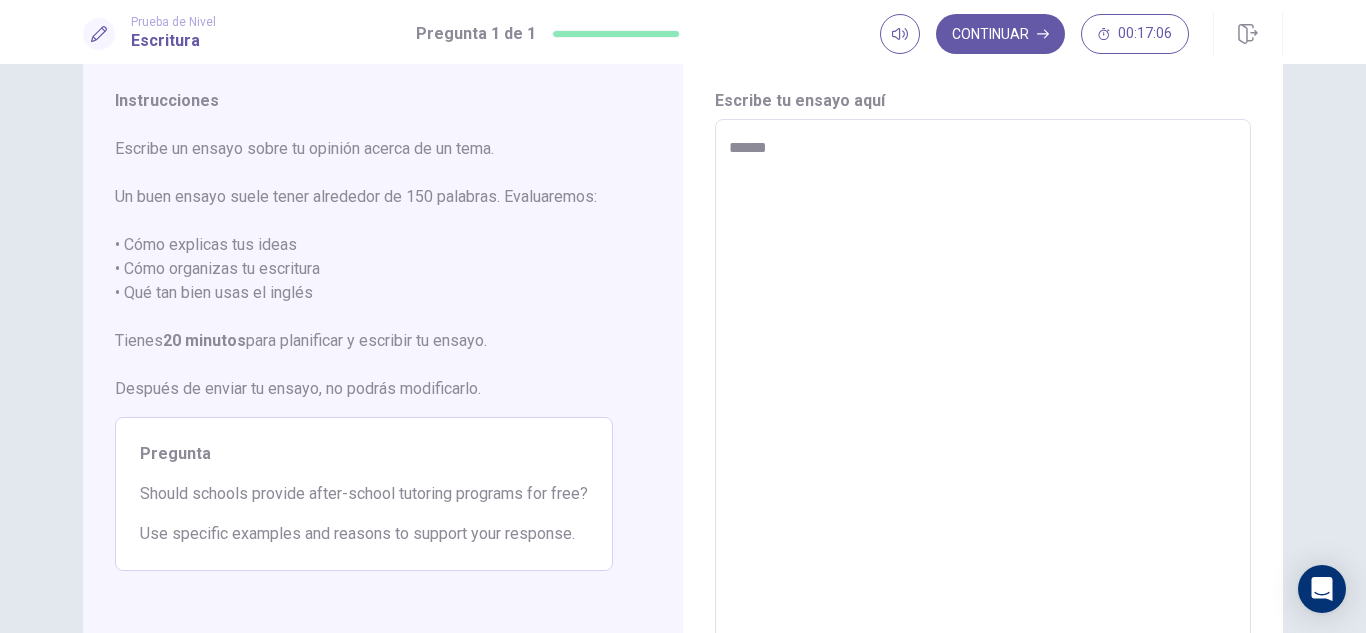 type on "*******" 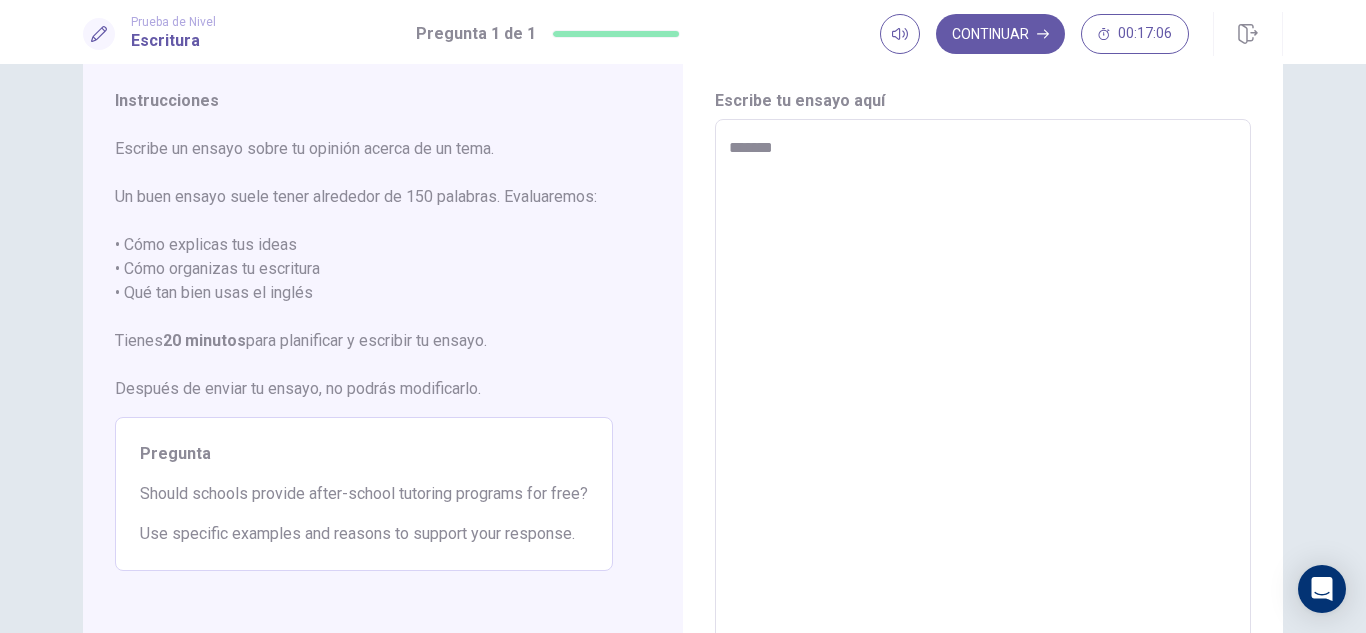 type on "*" 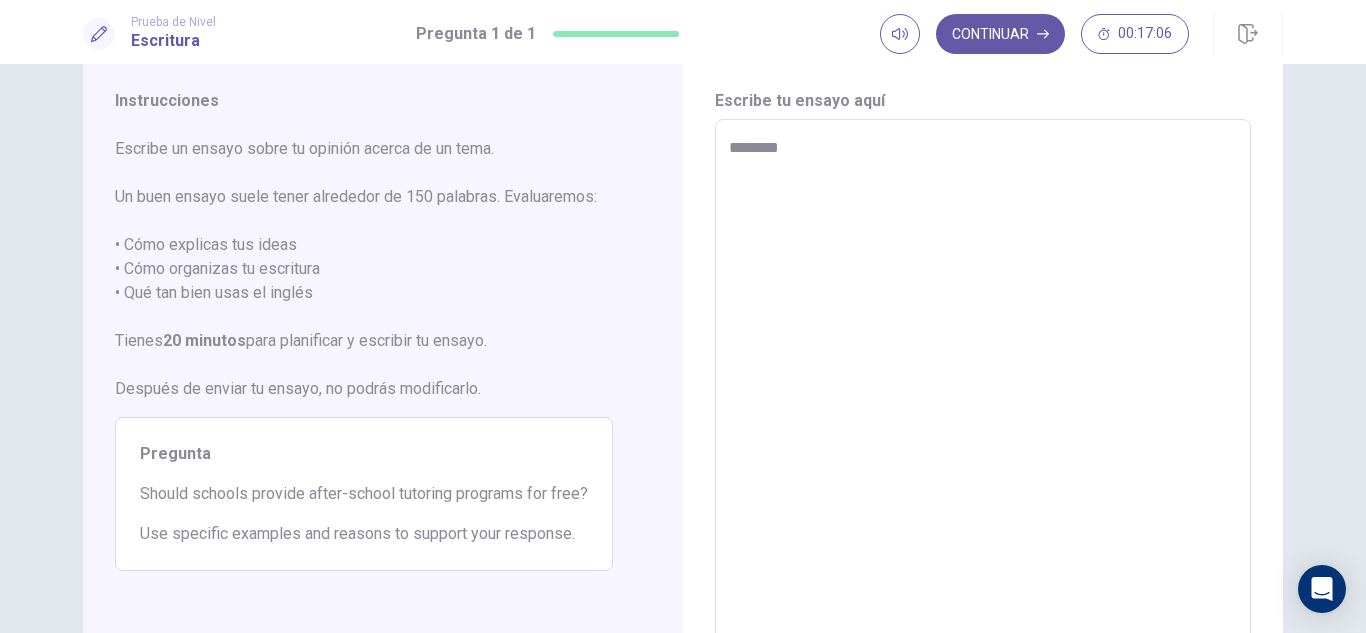 type on "*" 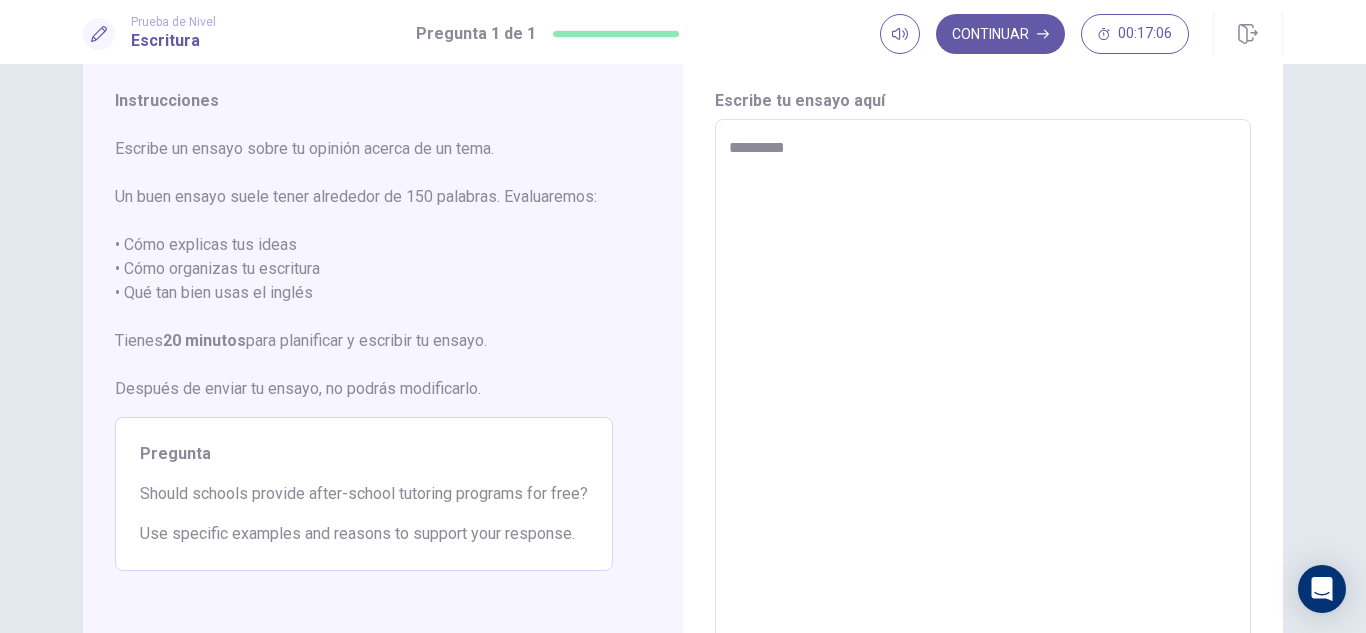 type on "**********" 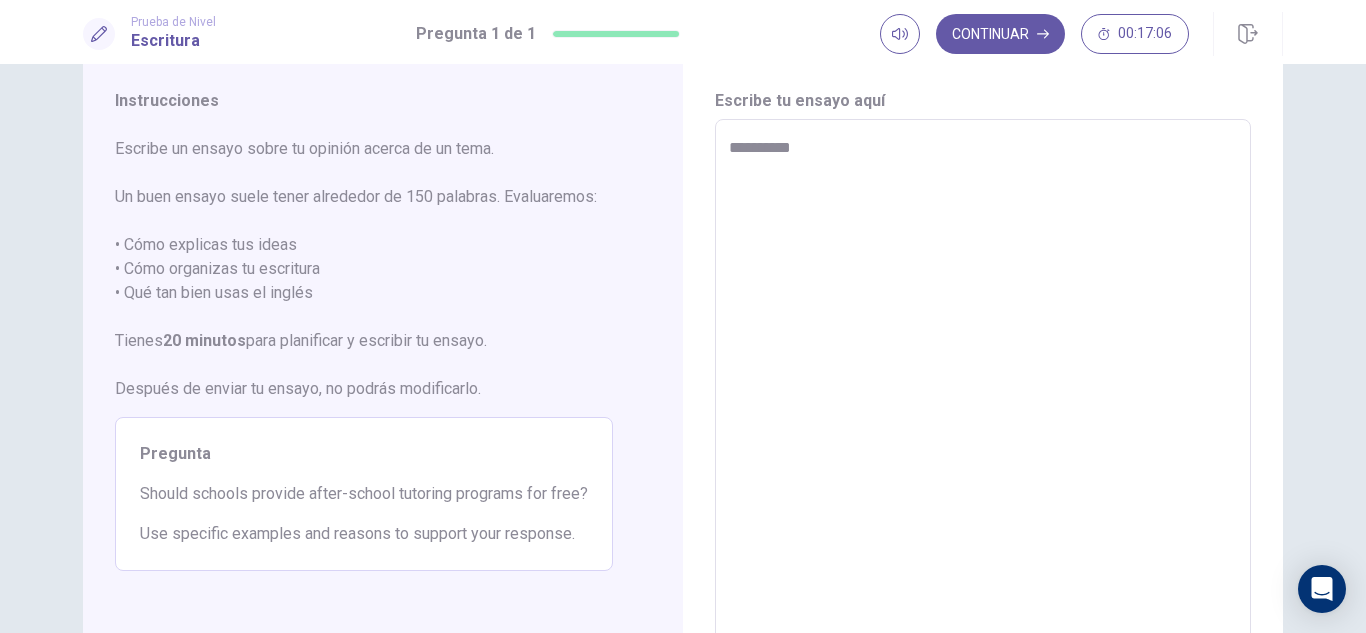 type on "*" 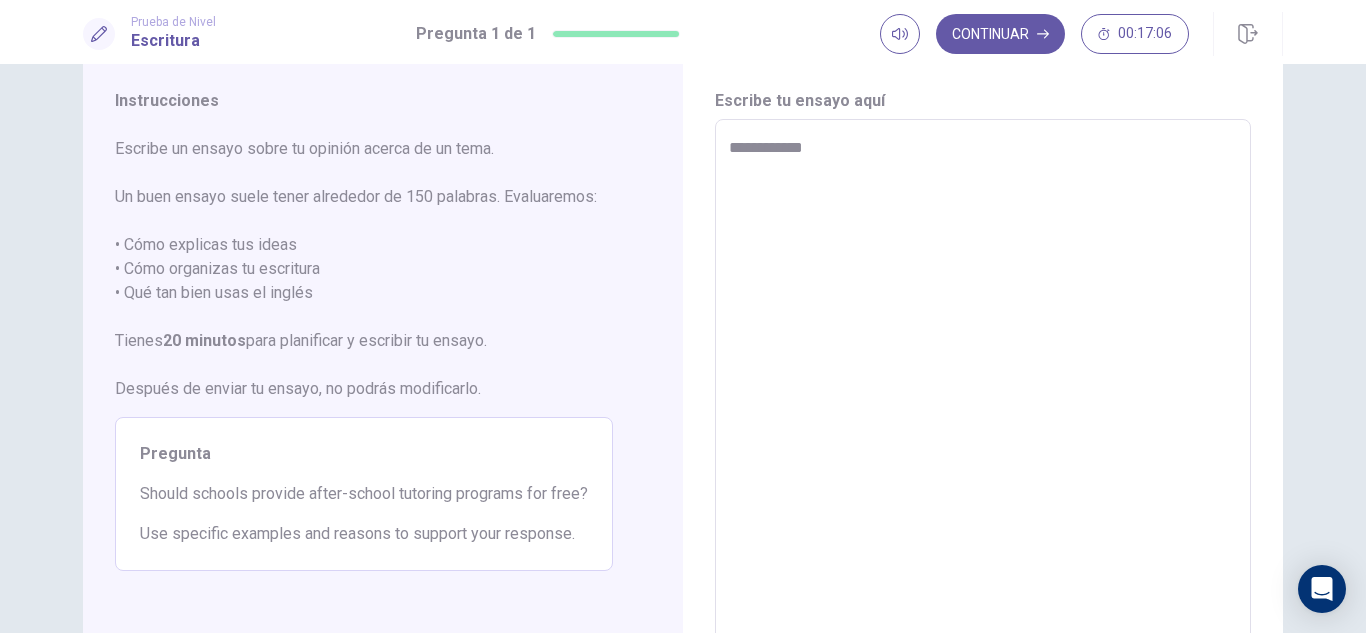 type on "**********" 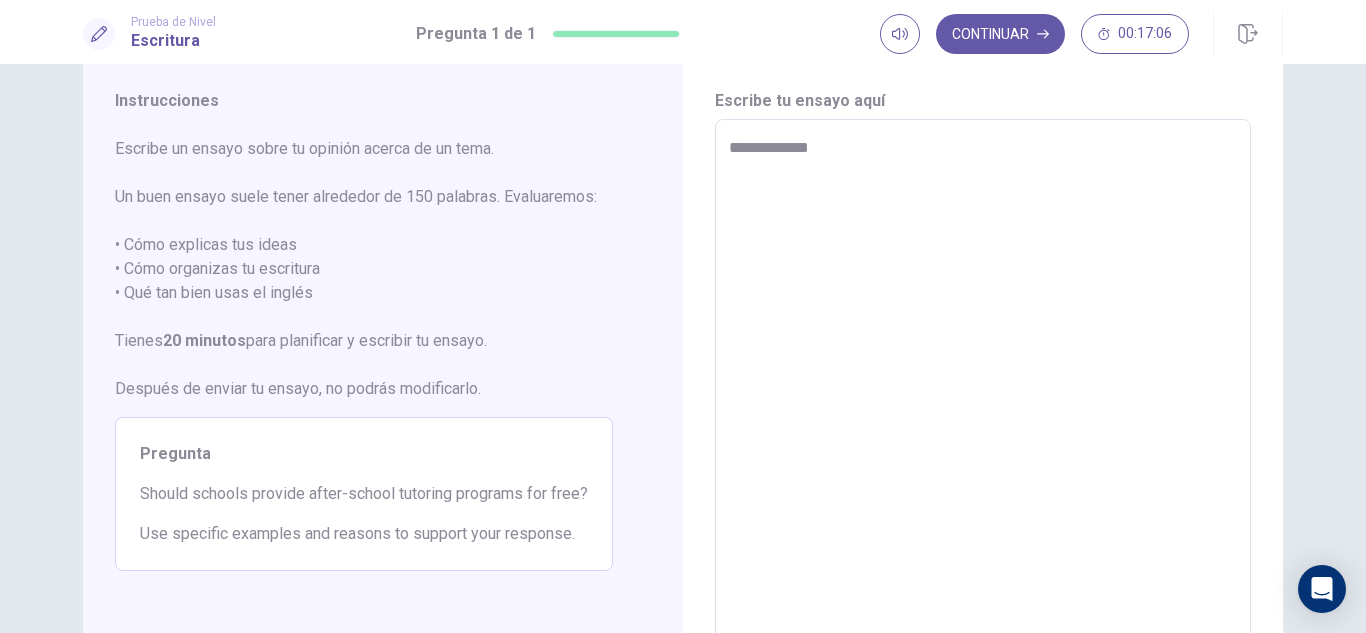 type on "*" 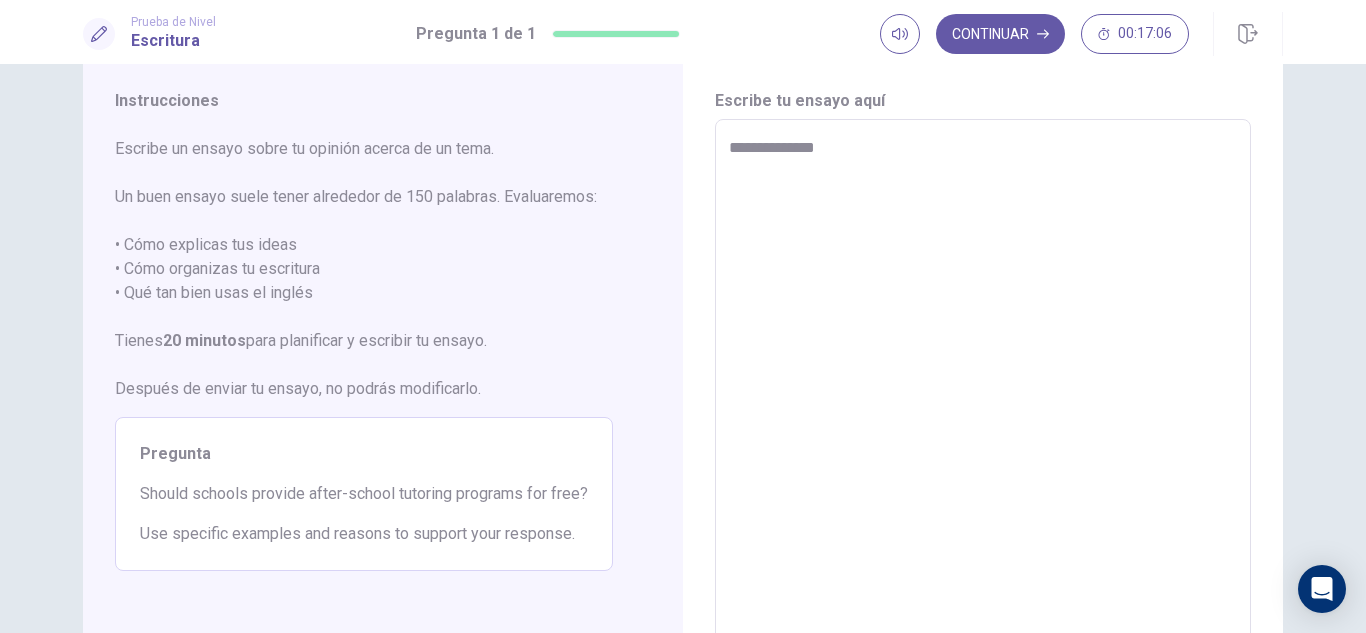 type on "**********" 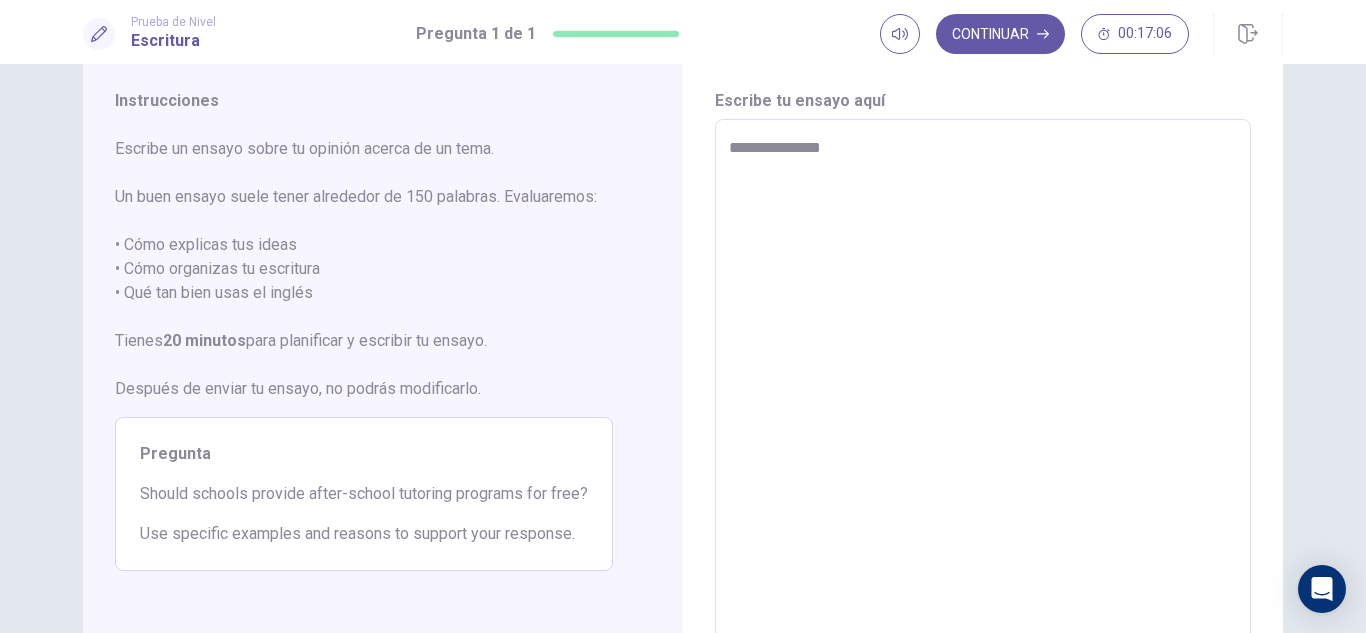 type on "*" 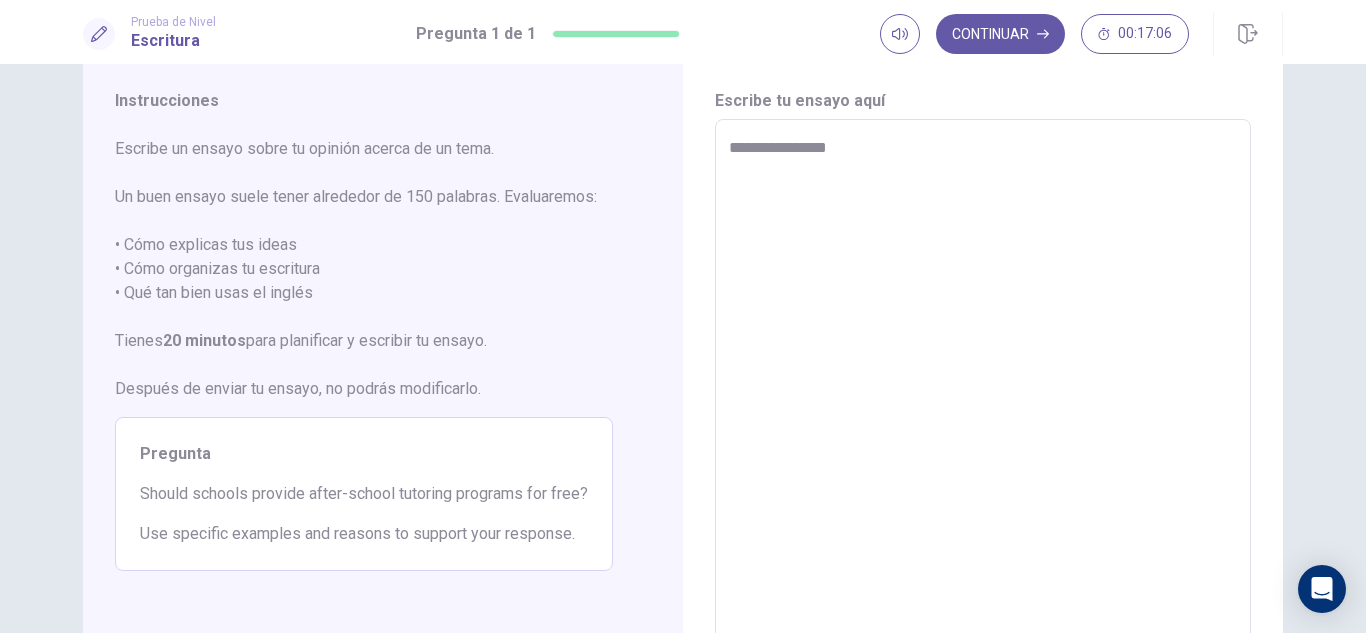 type on "*" 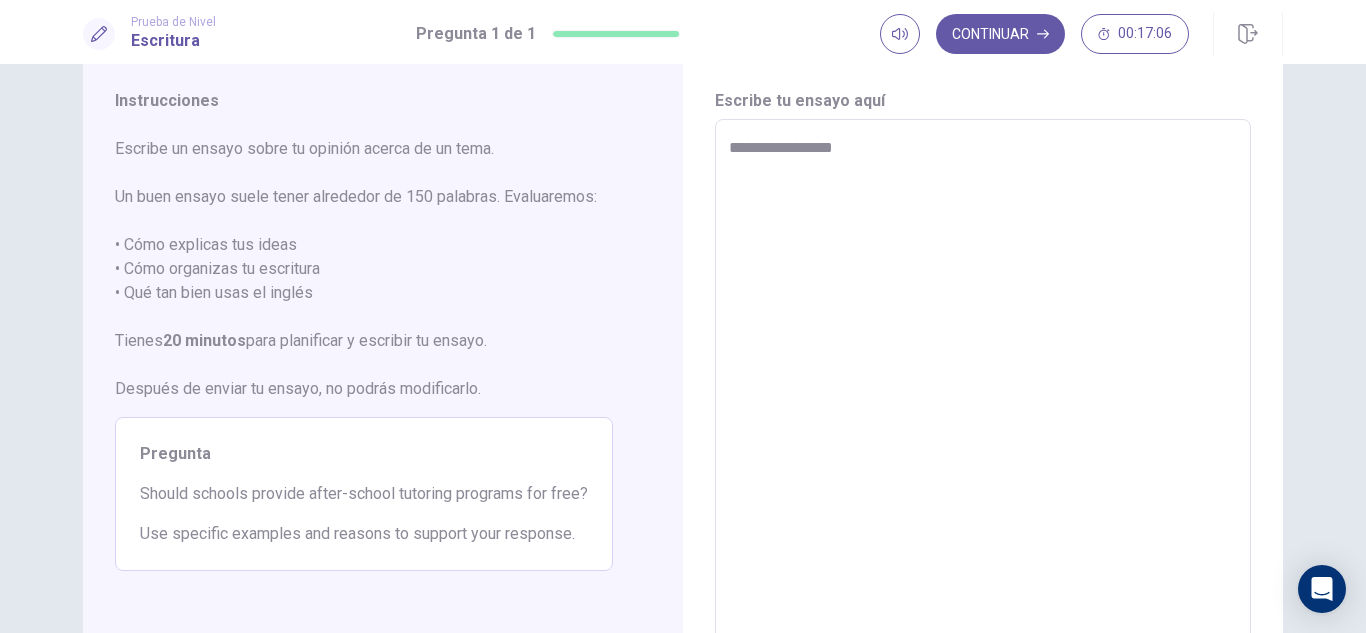 type on "*" 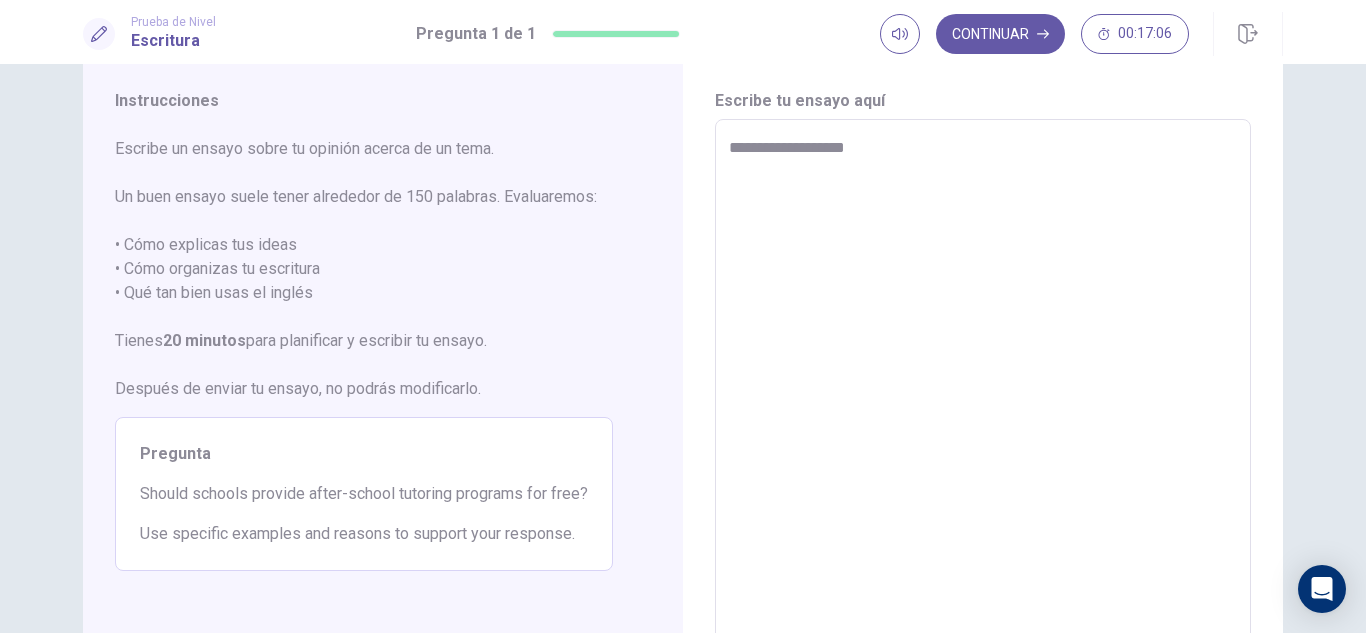 type on "**********" 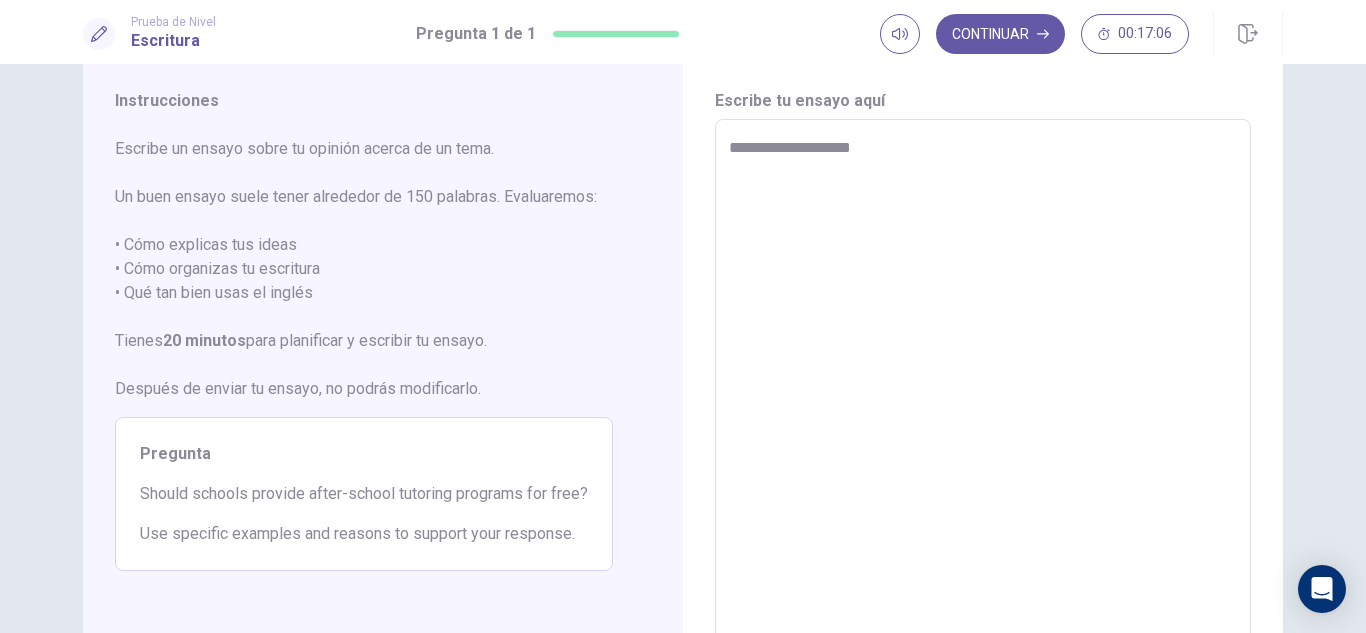 type on "*" 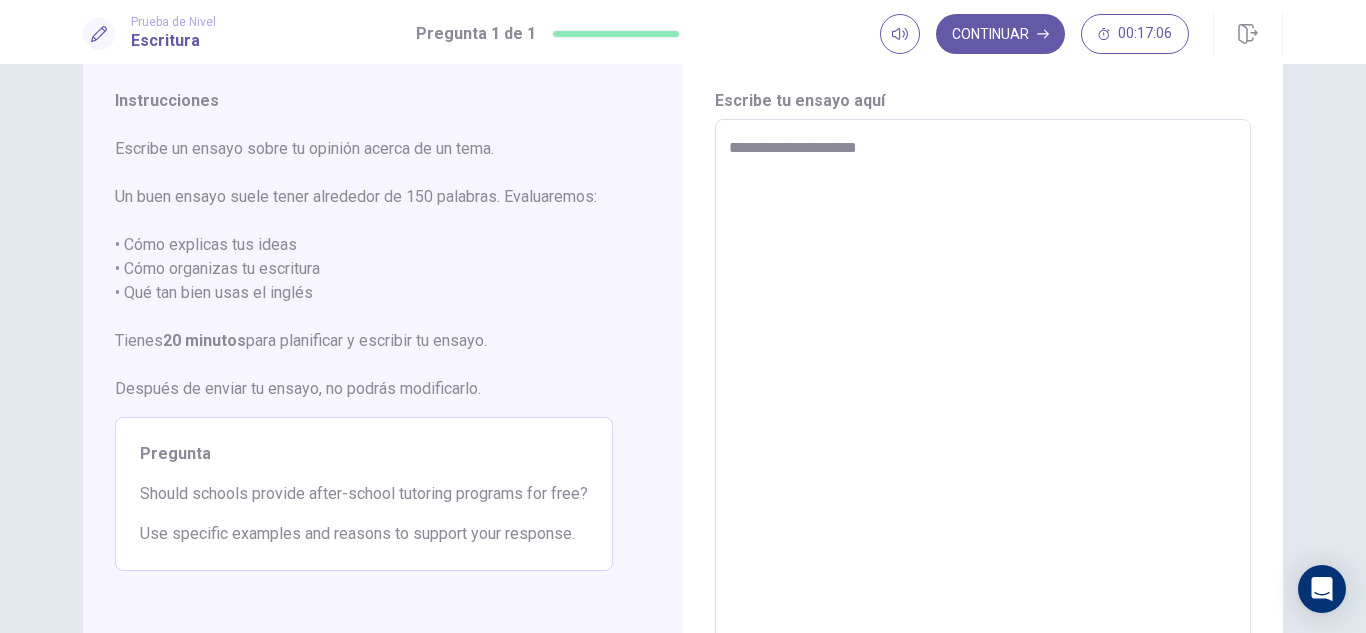 type on "*" 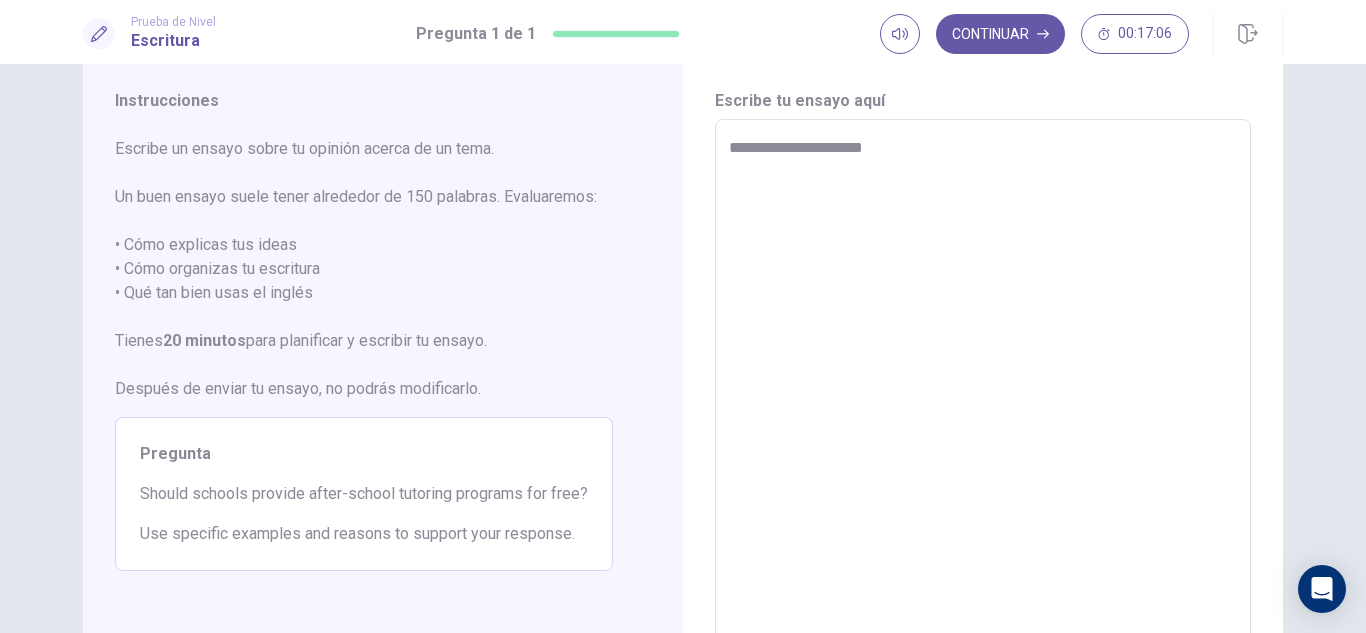 type on "**********" 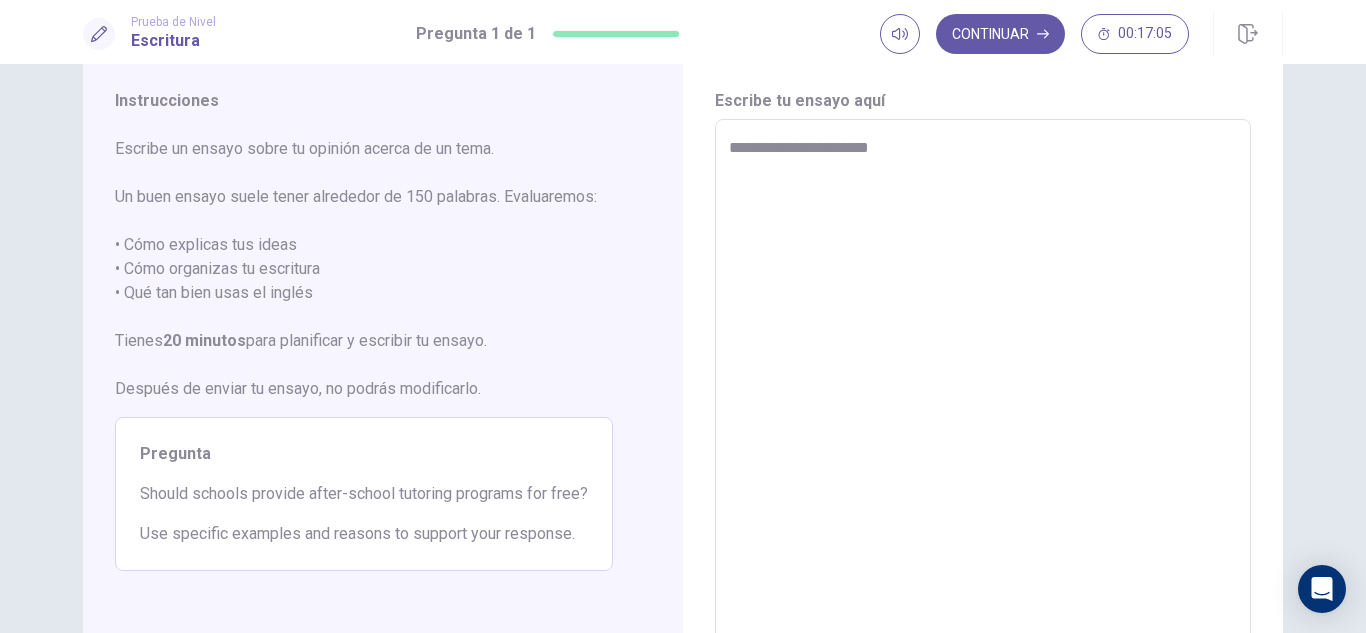 type on "*" 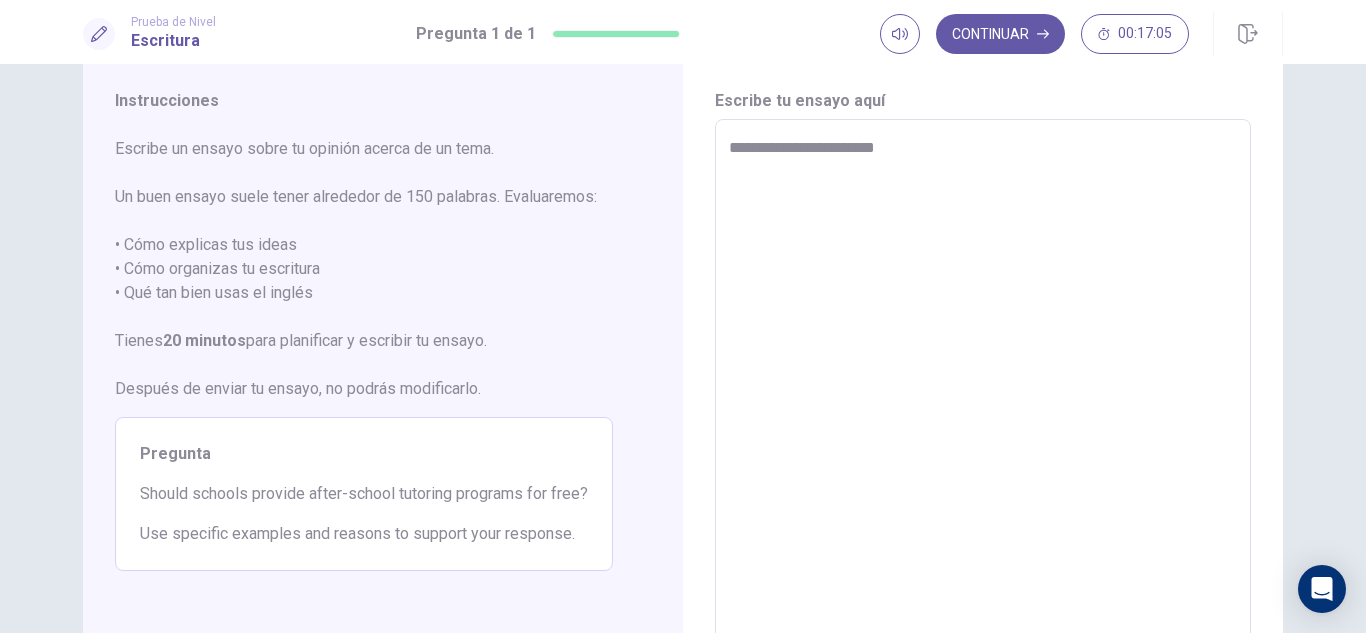 type on "**********" 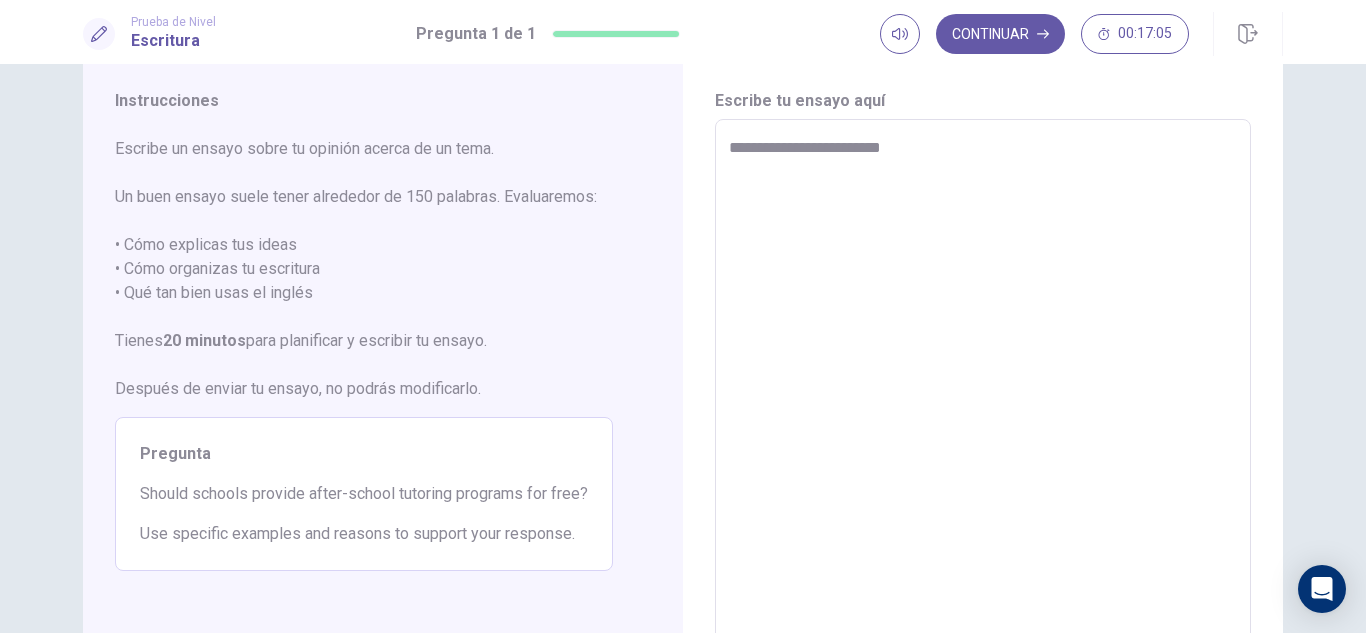 type on "**********" 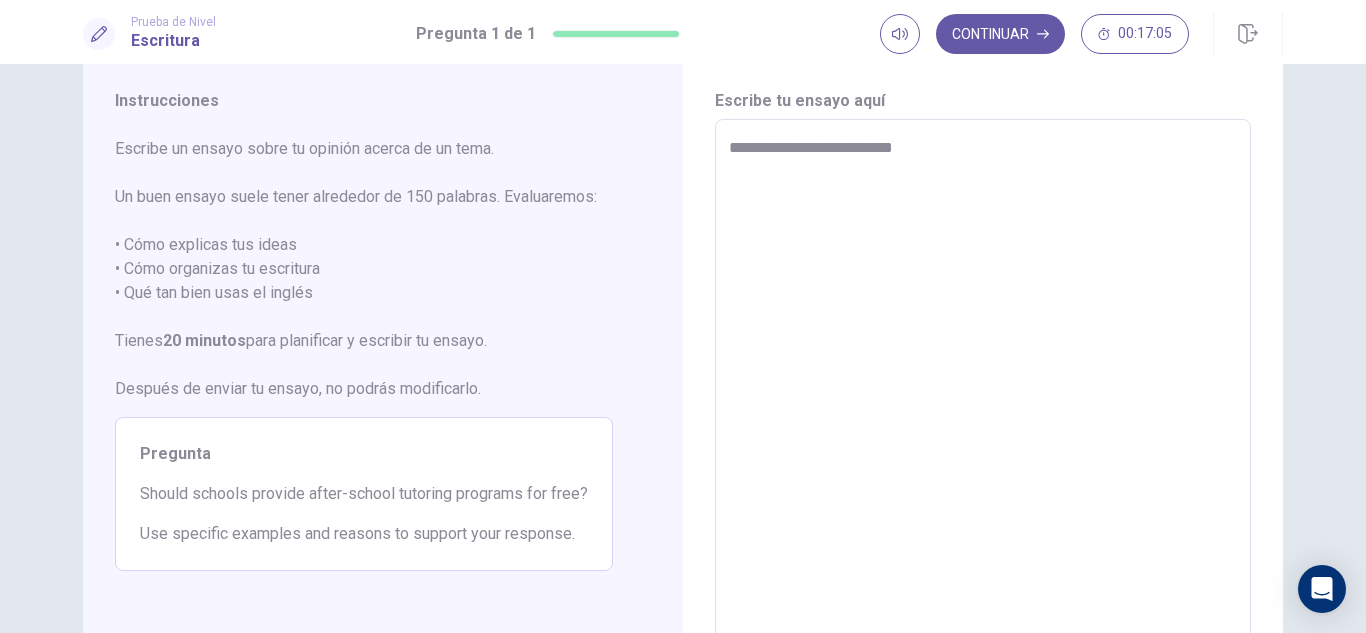 type on "**********" 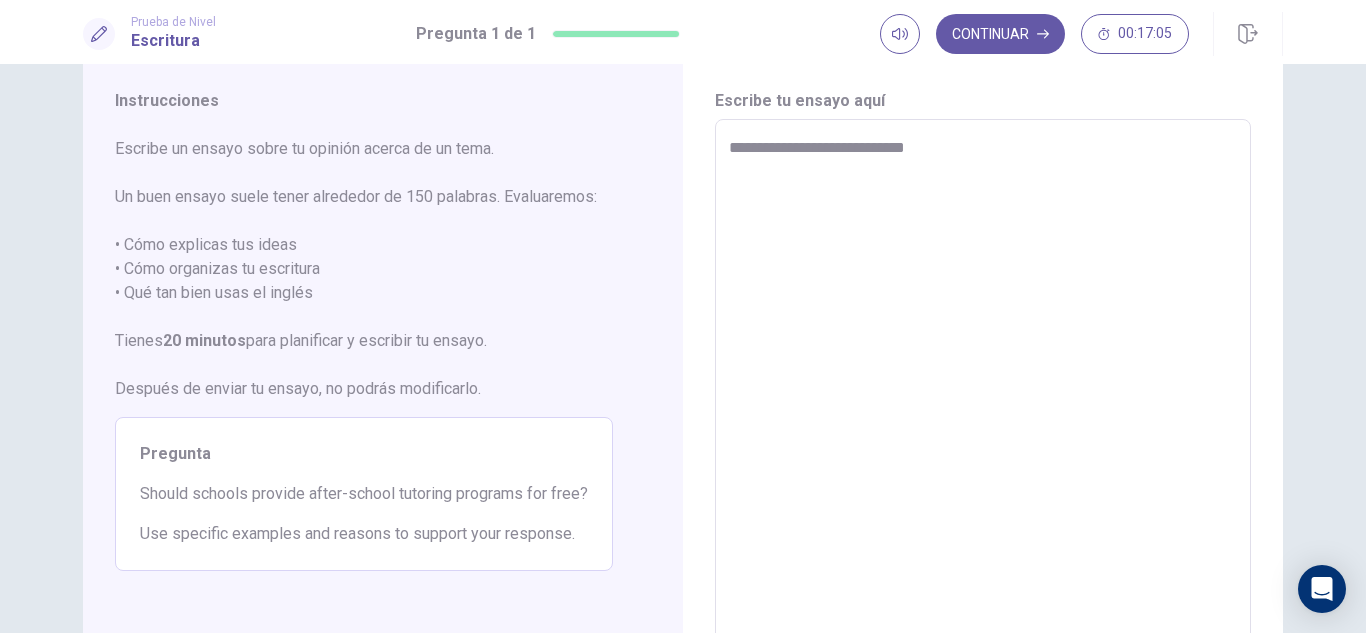type on "**********" 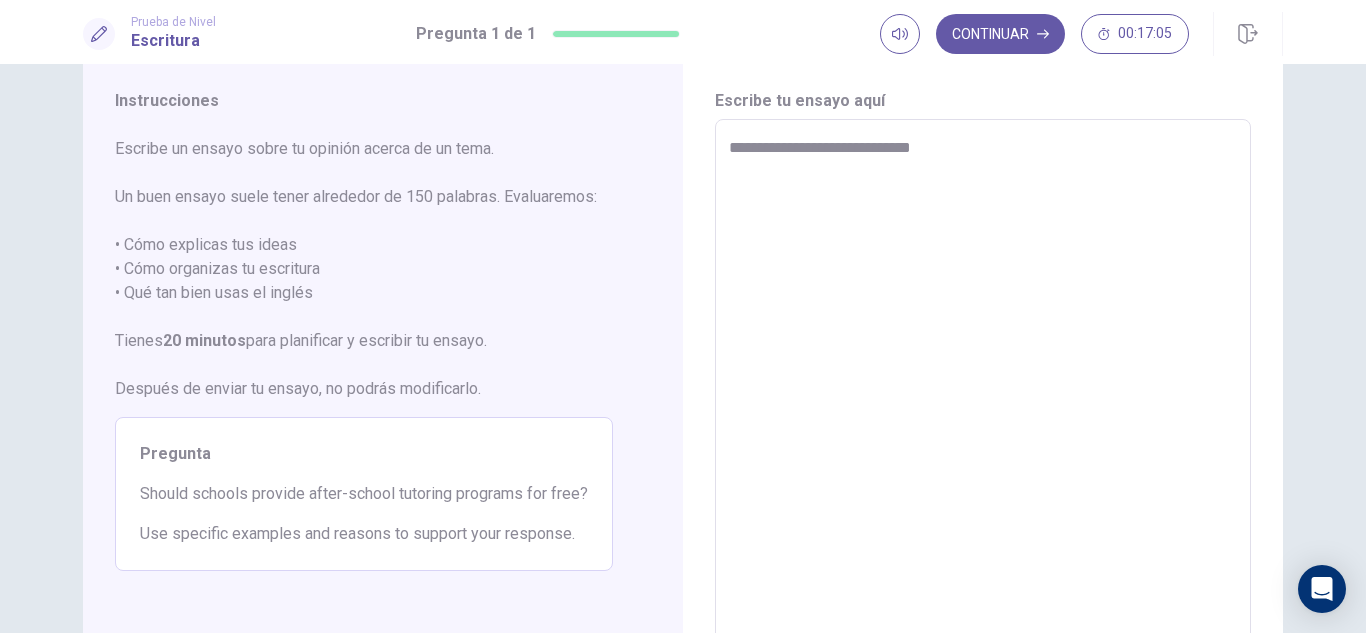 type on "*" 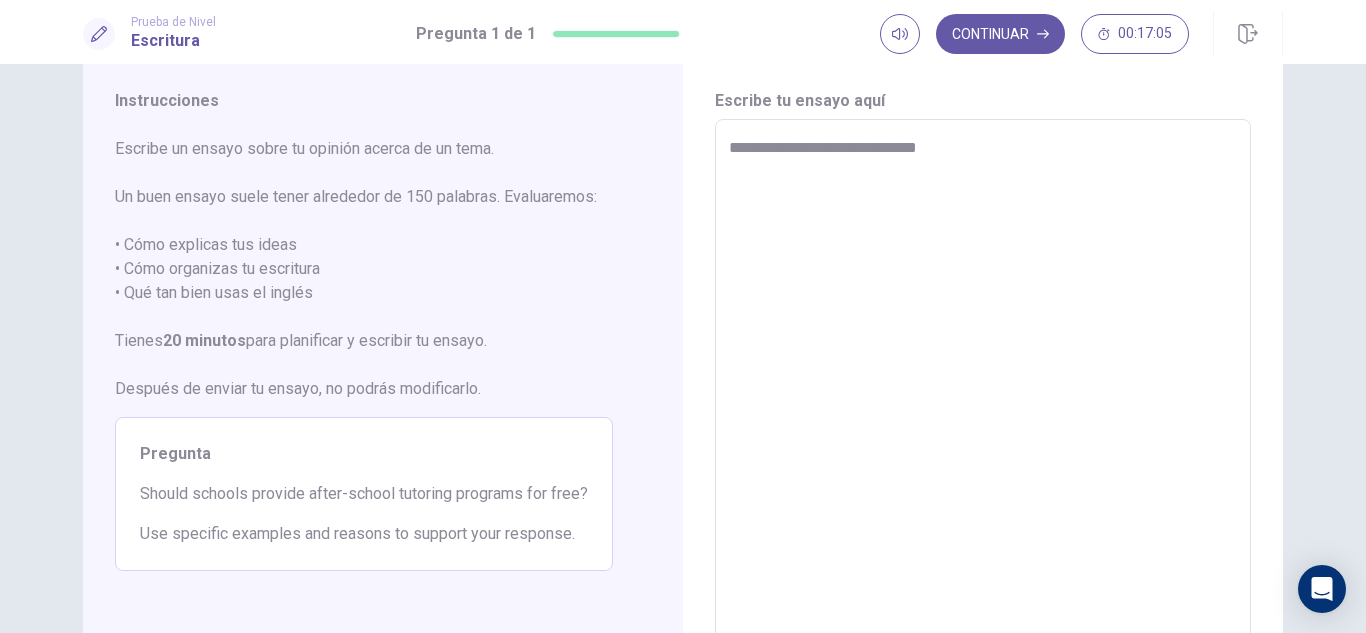 type on "*" 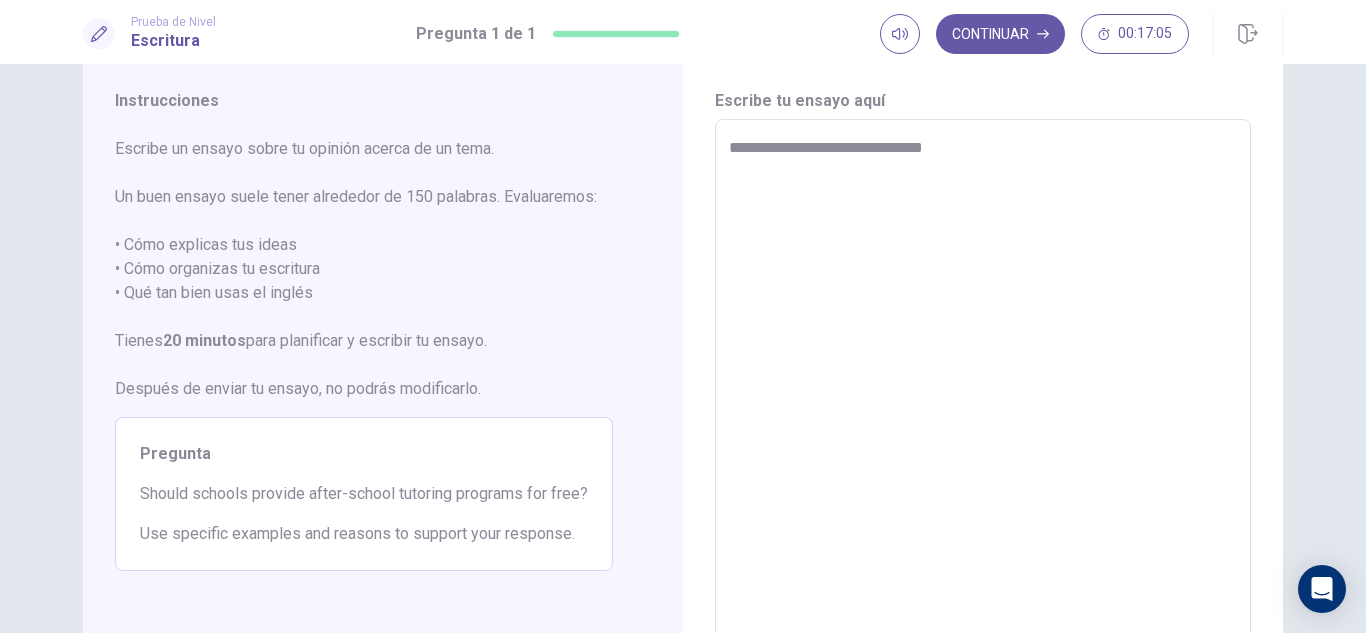 type on "*" 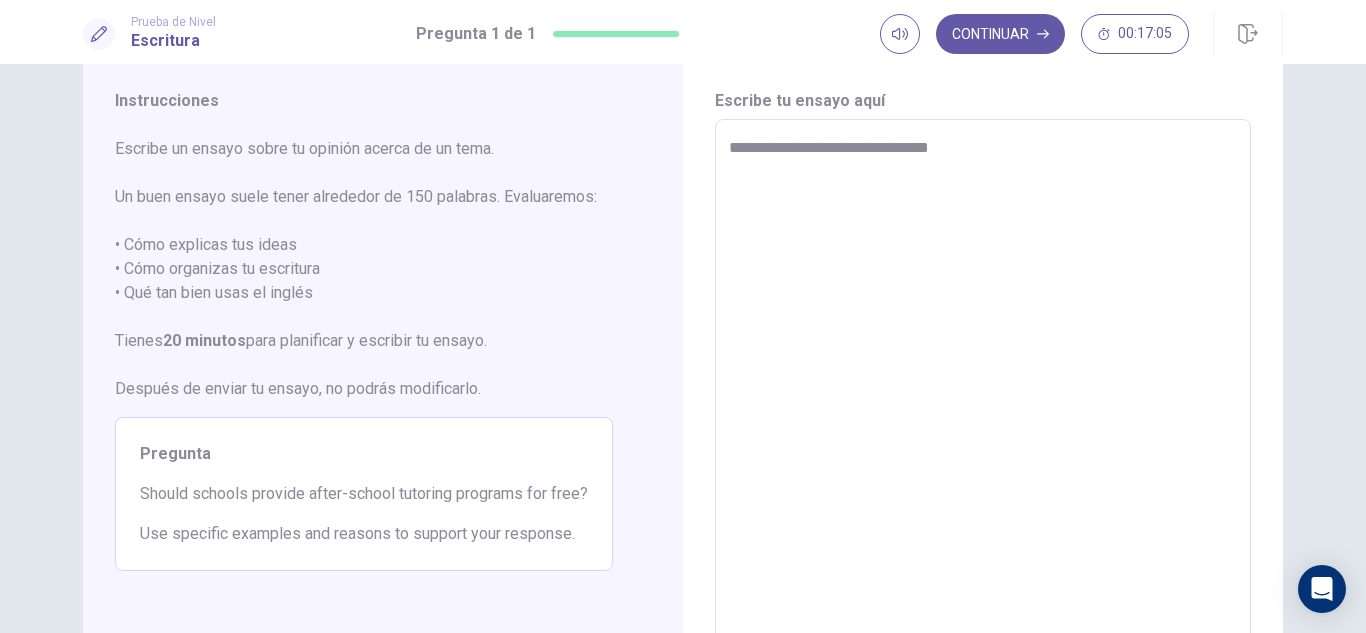 type on "*" 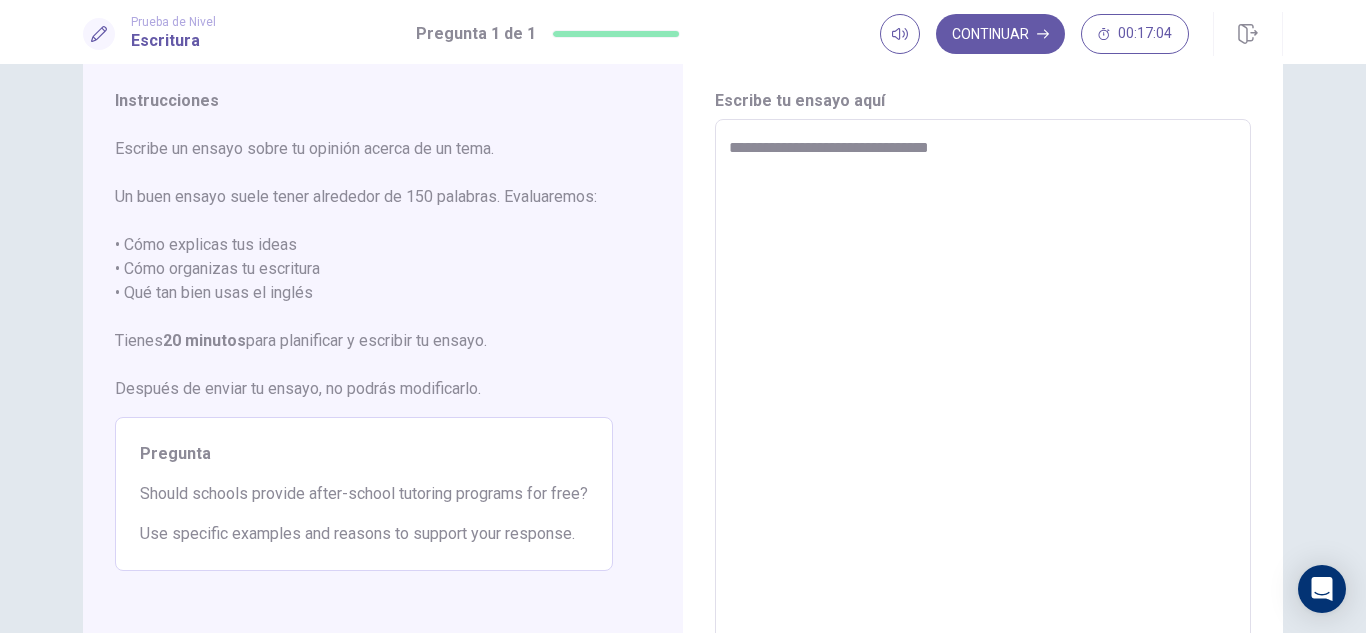type on "**********" 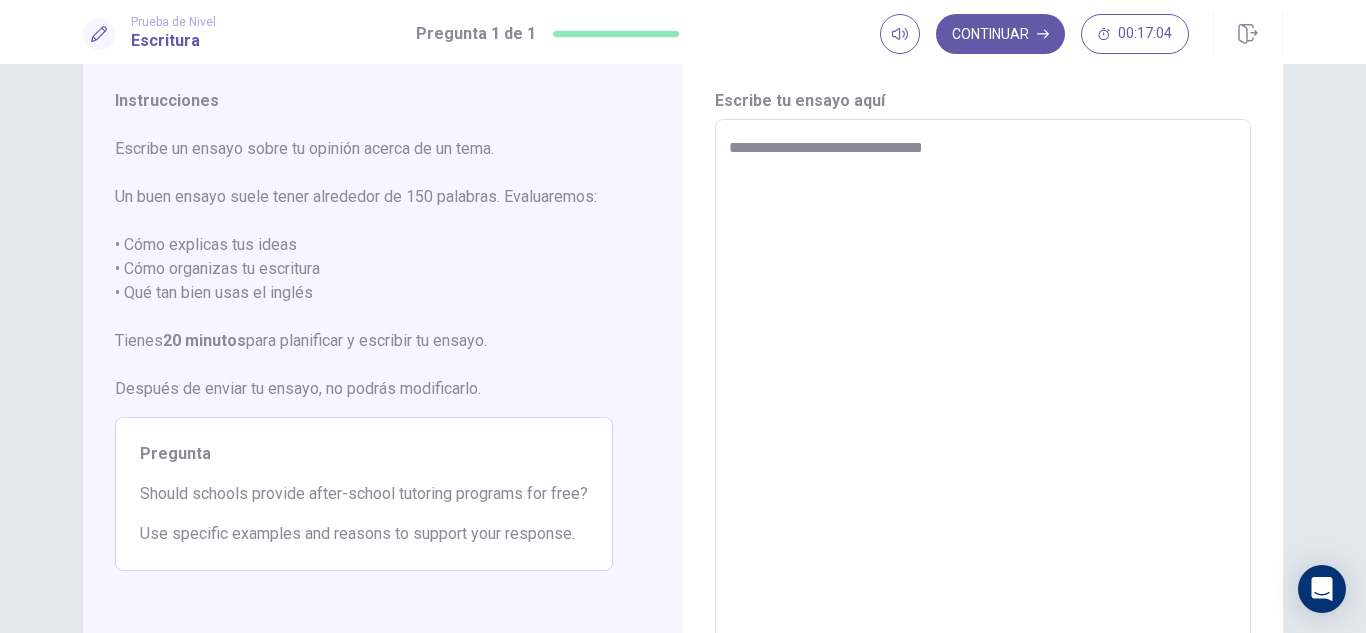type on "*" 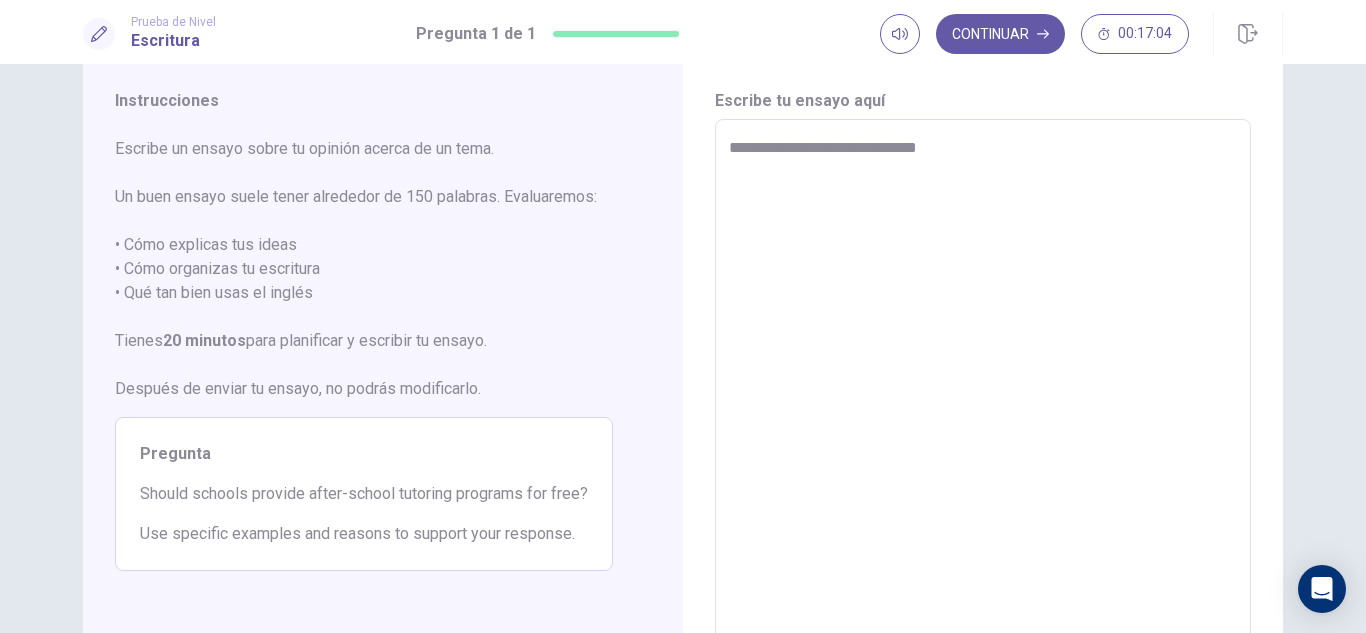 type on "**********" 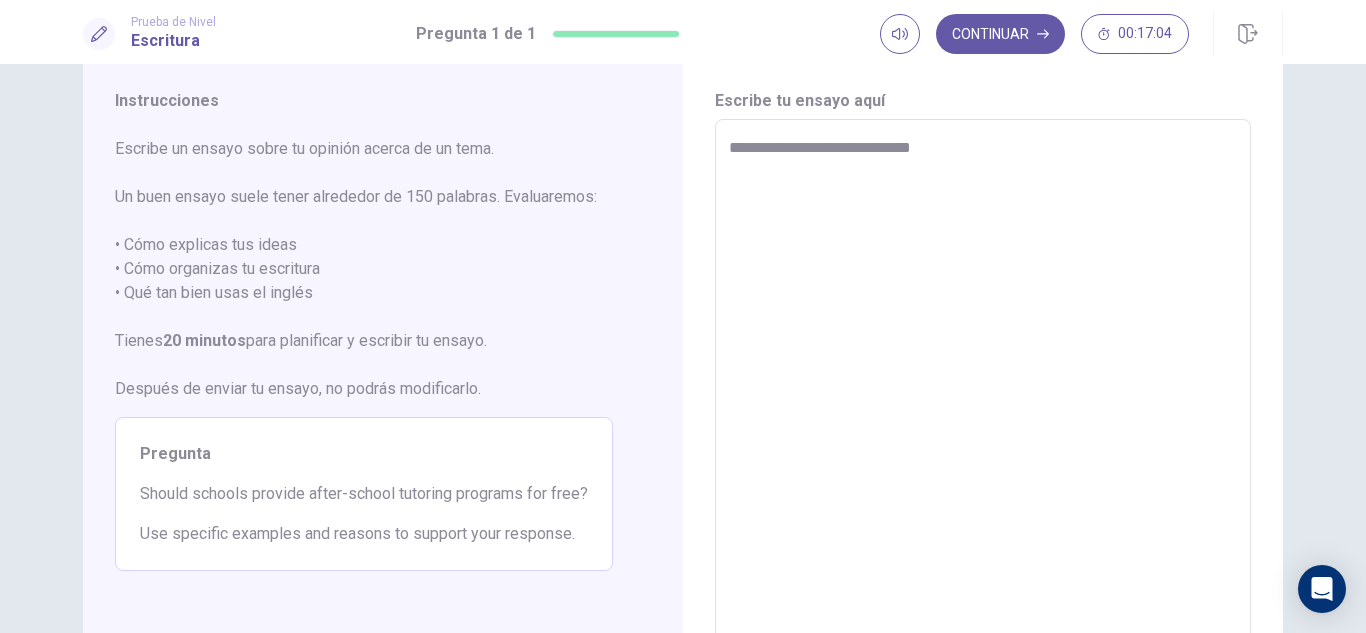 type on "**********" 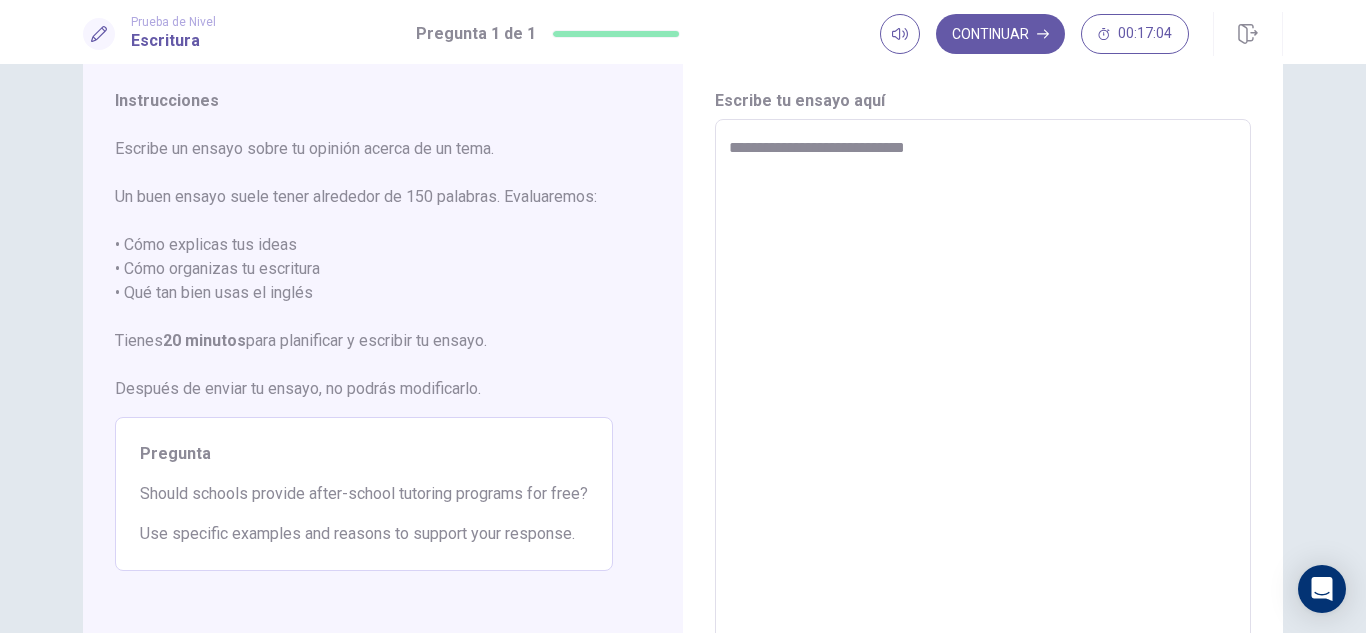type on "**********" 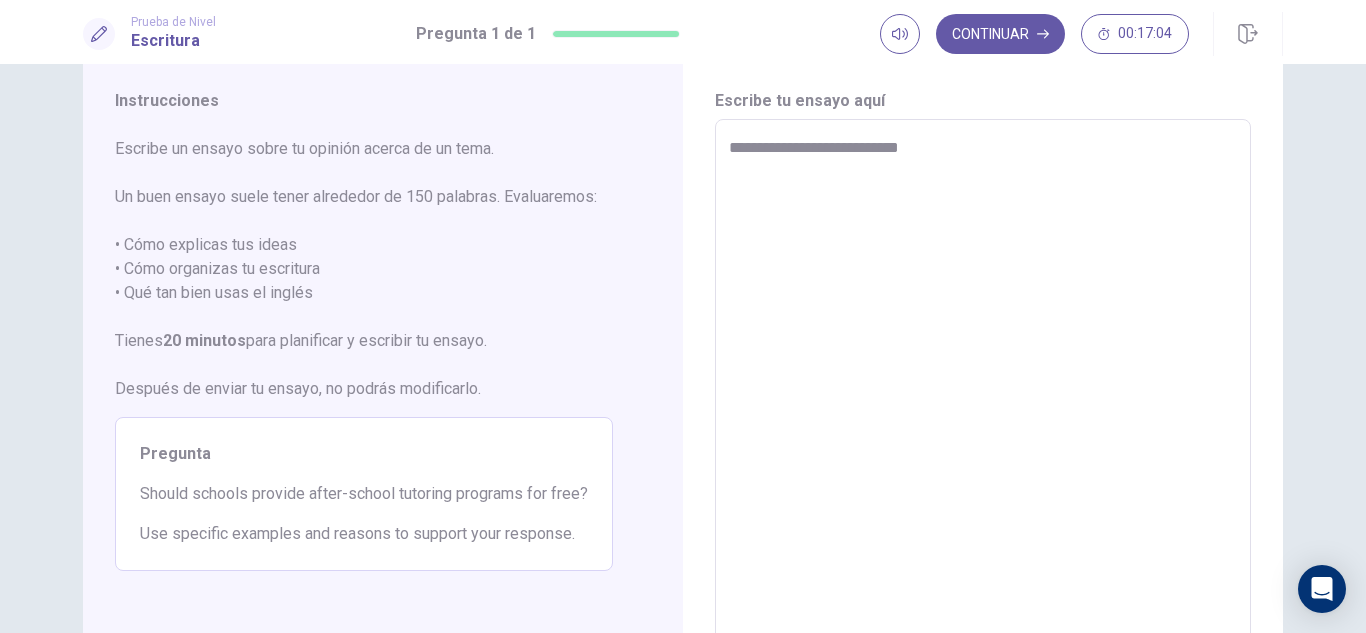 type on "**********" 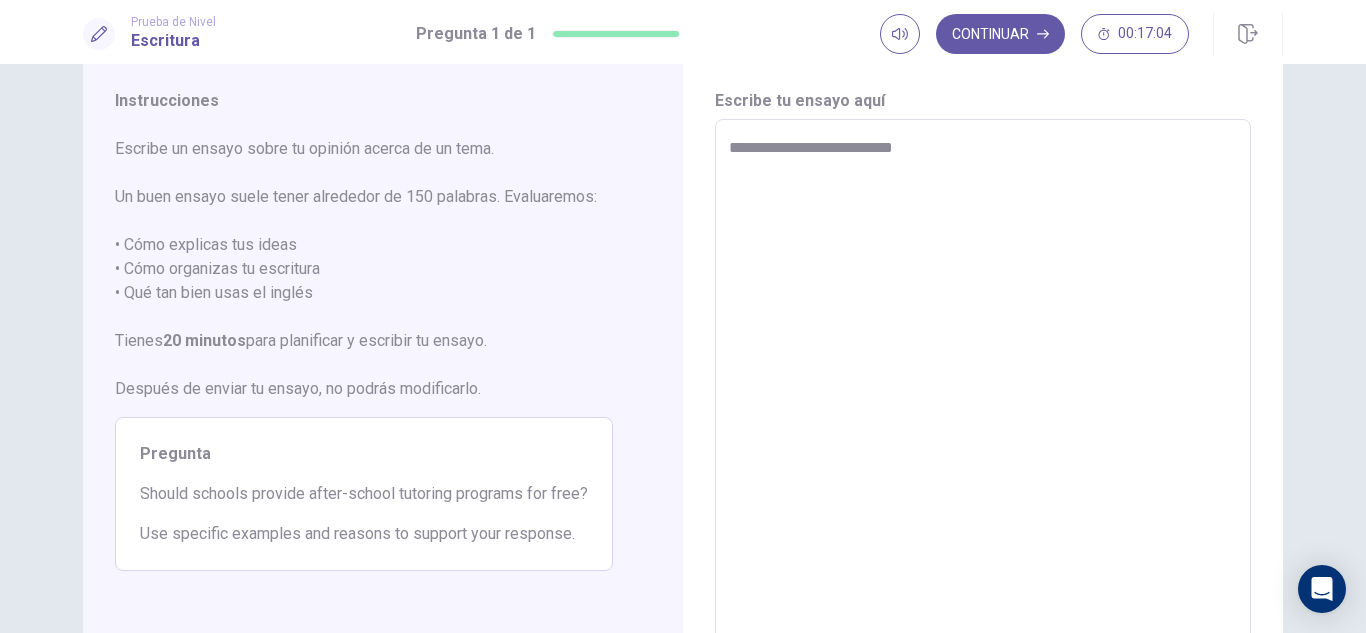 type on "**********" 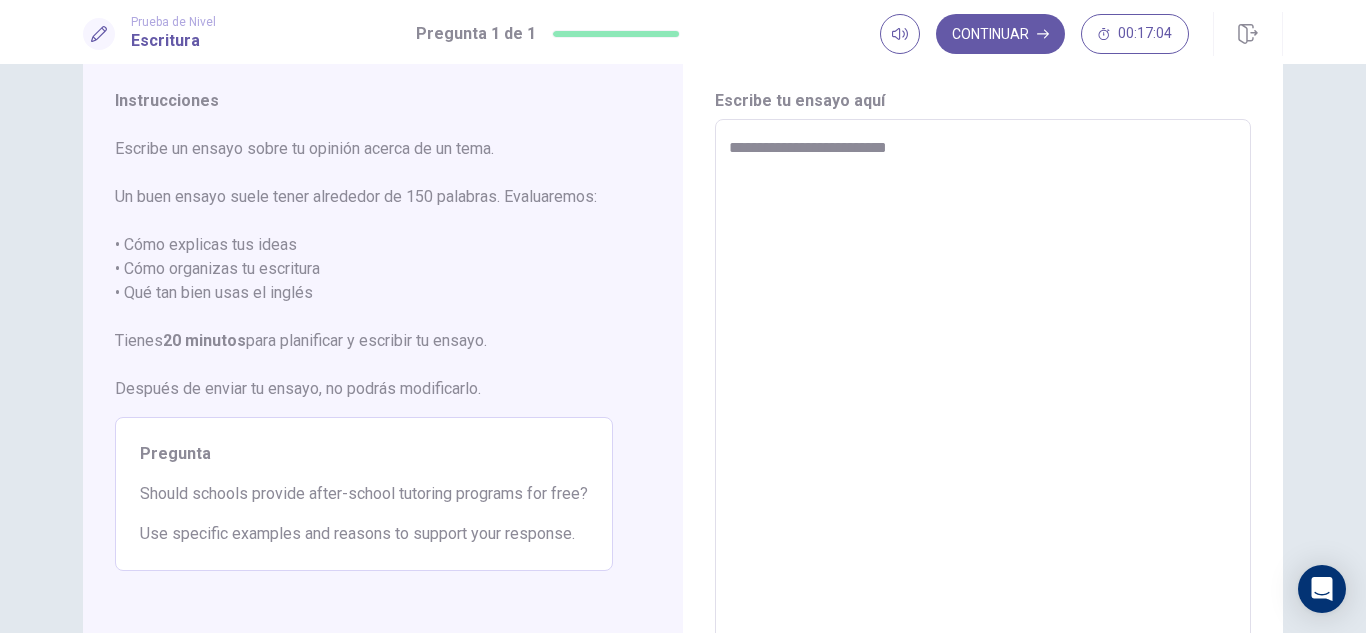 type on "**********" 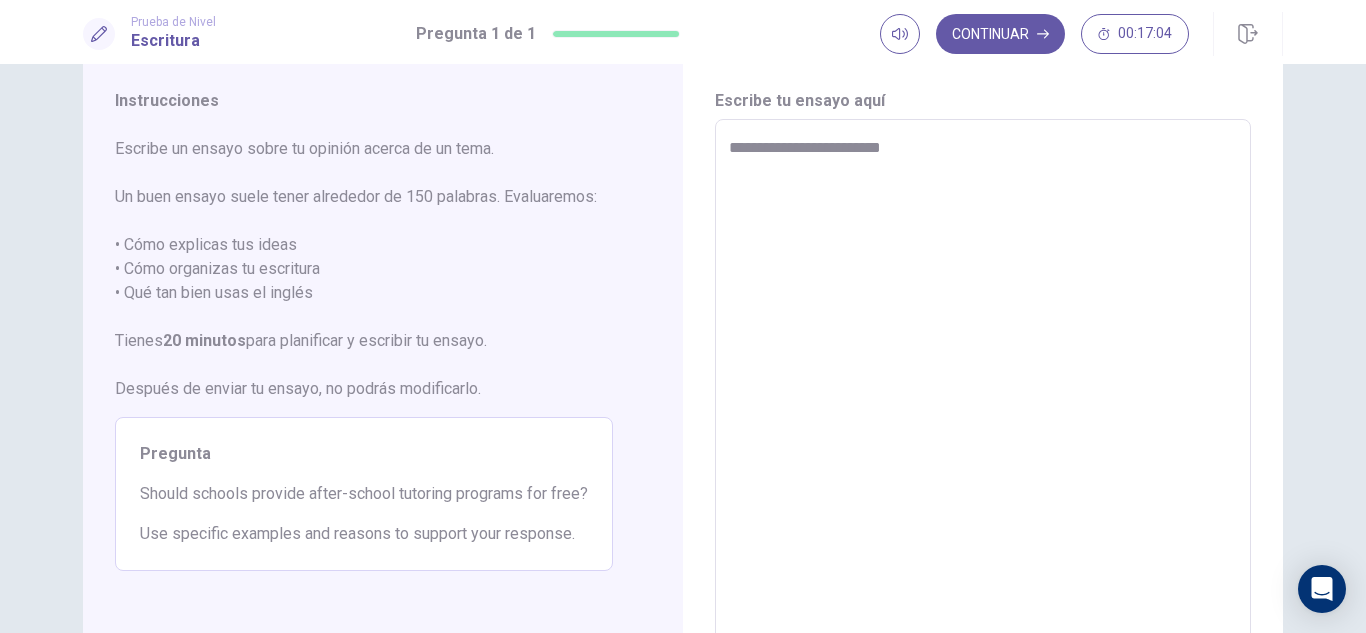 type on "**********" 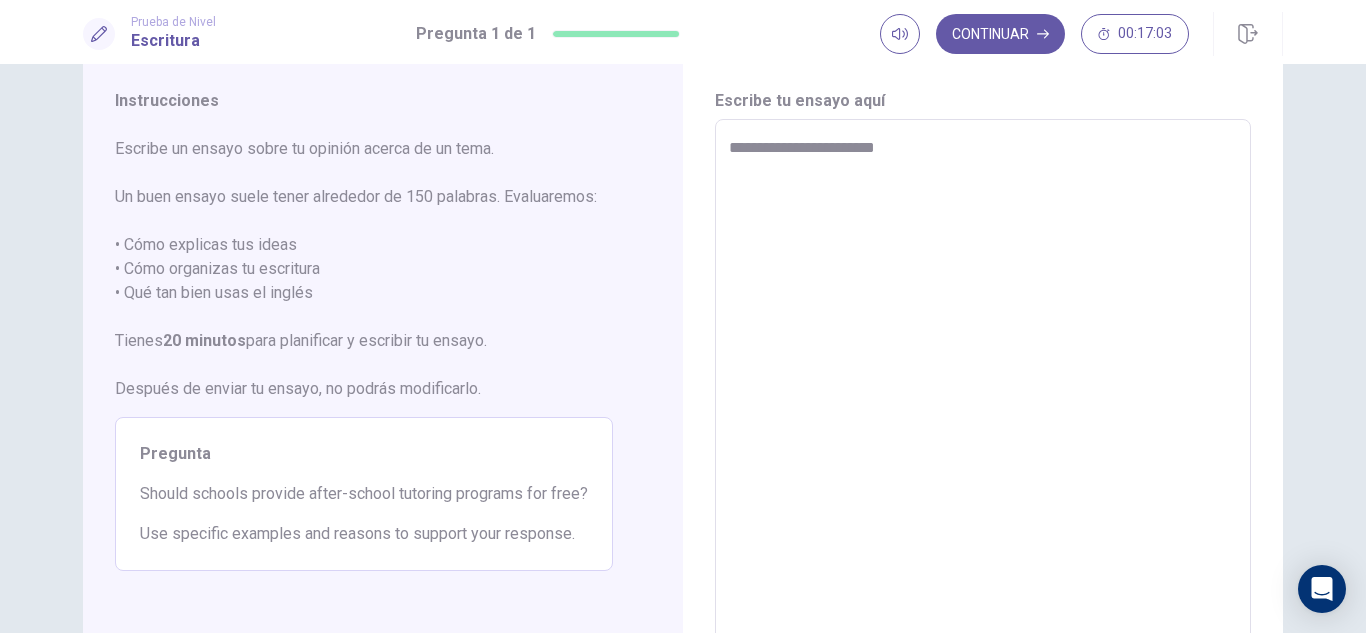 type on "**********" 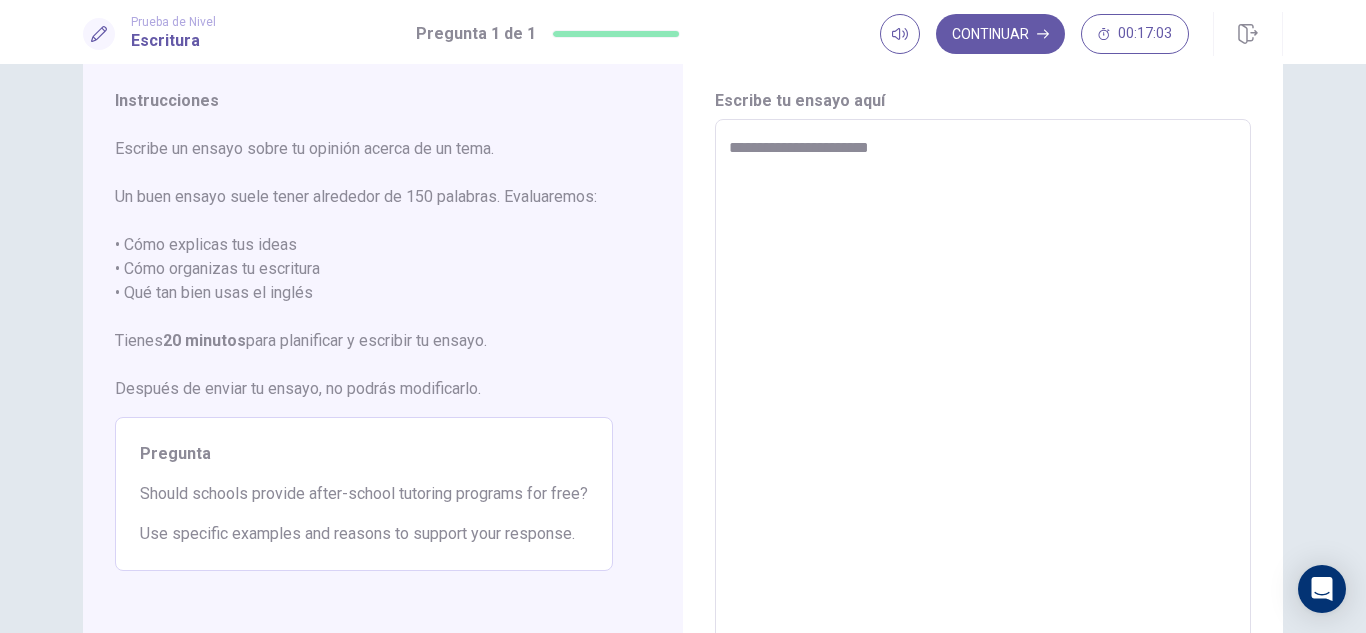 type on "**********" 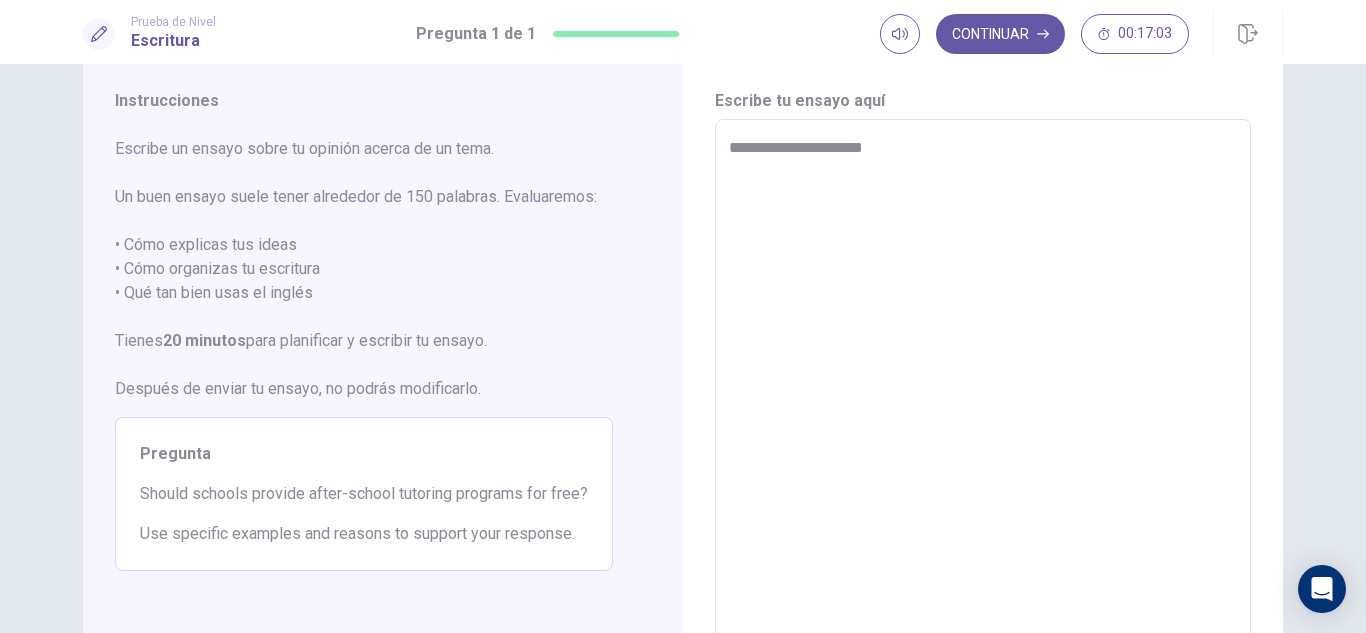 type on "**********" 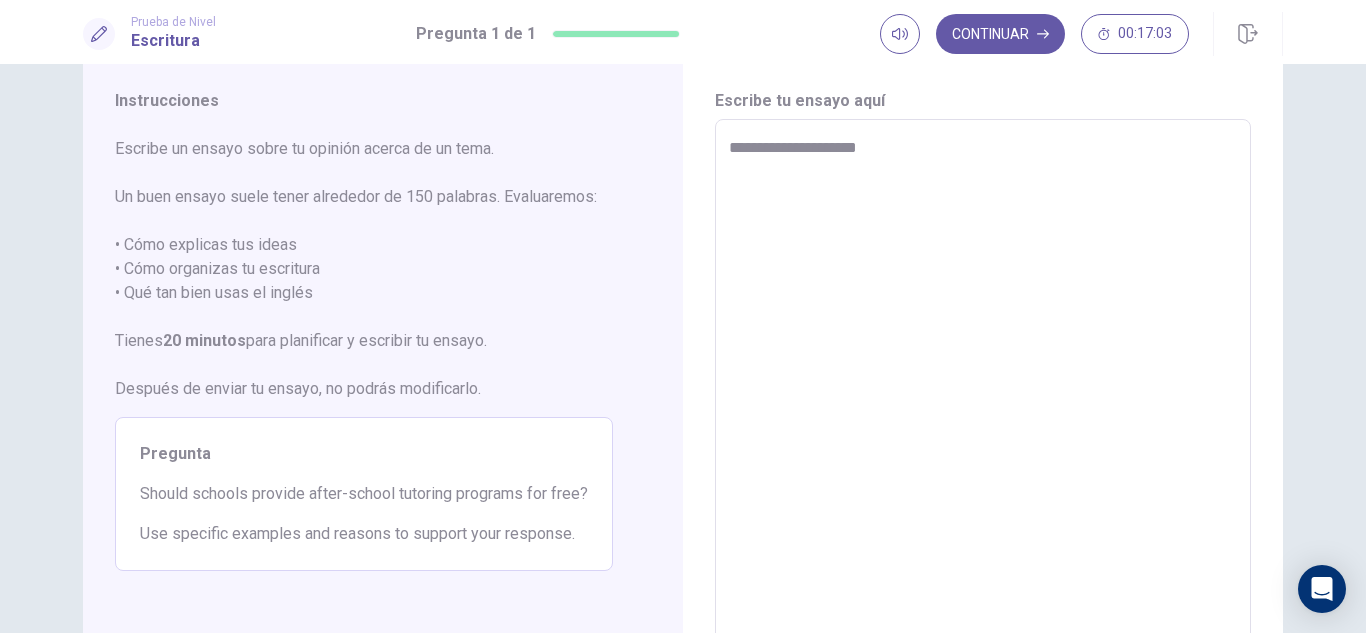 type on "**********" 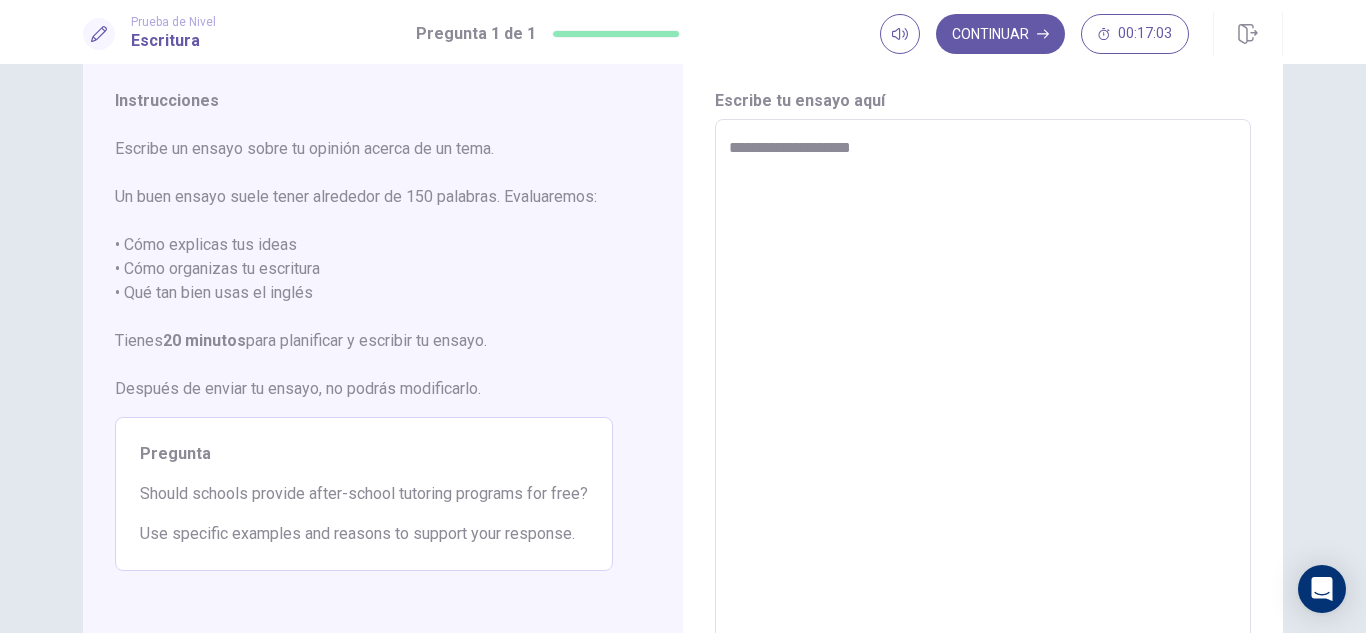 type on "**********" 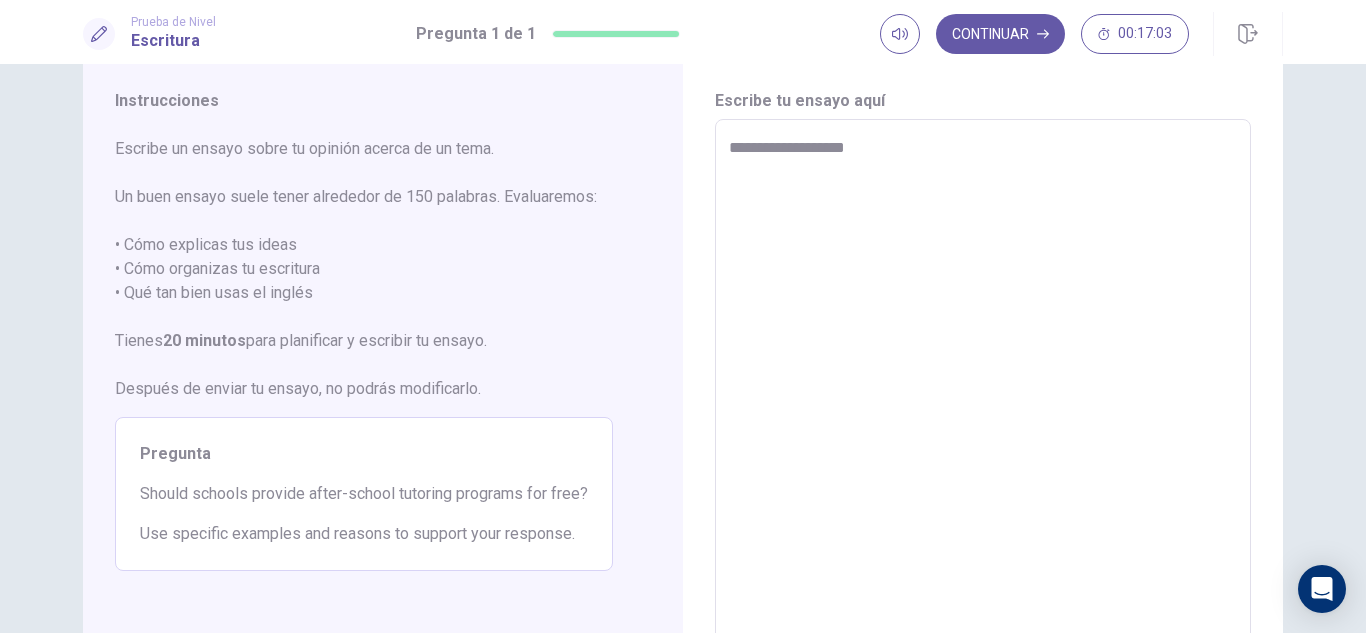 type on "**********" 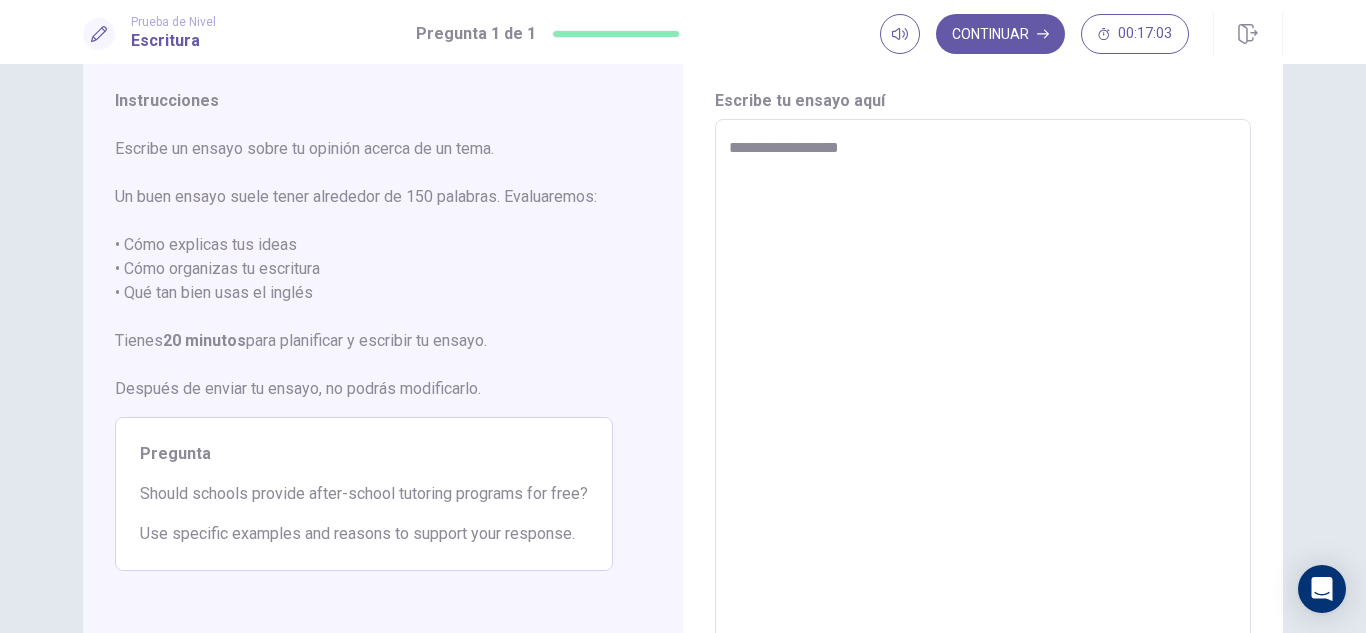 type on "**********" 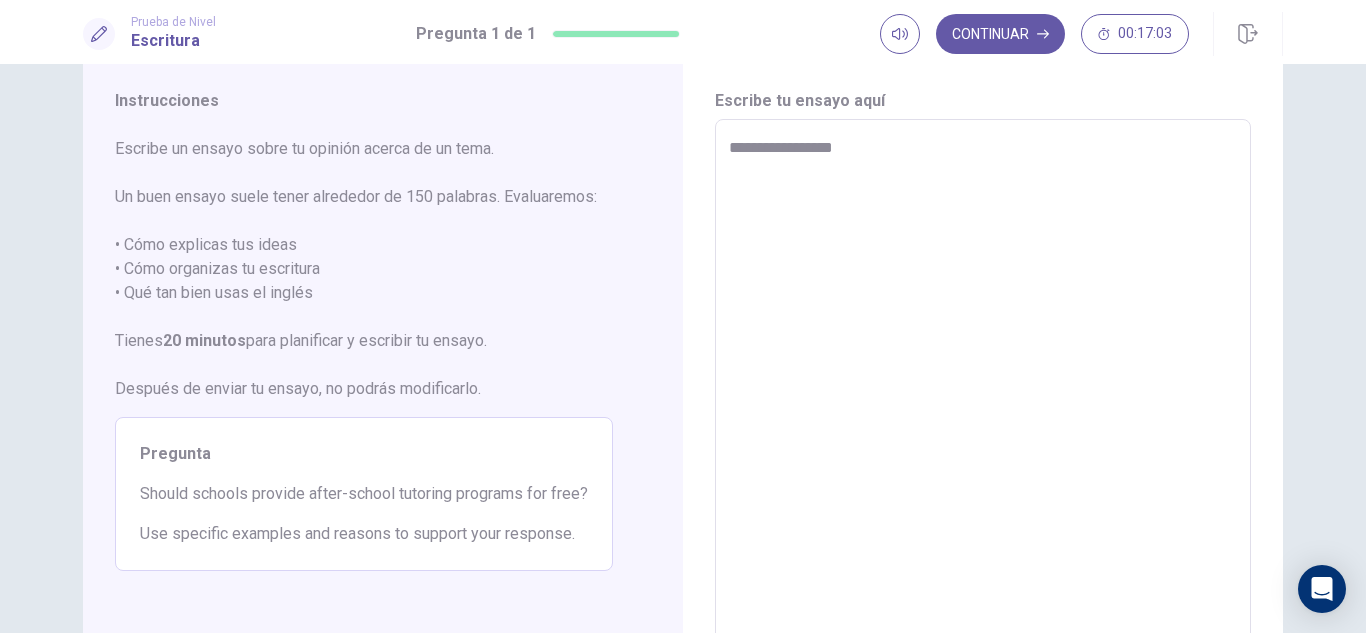 type on "**********" 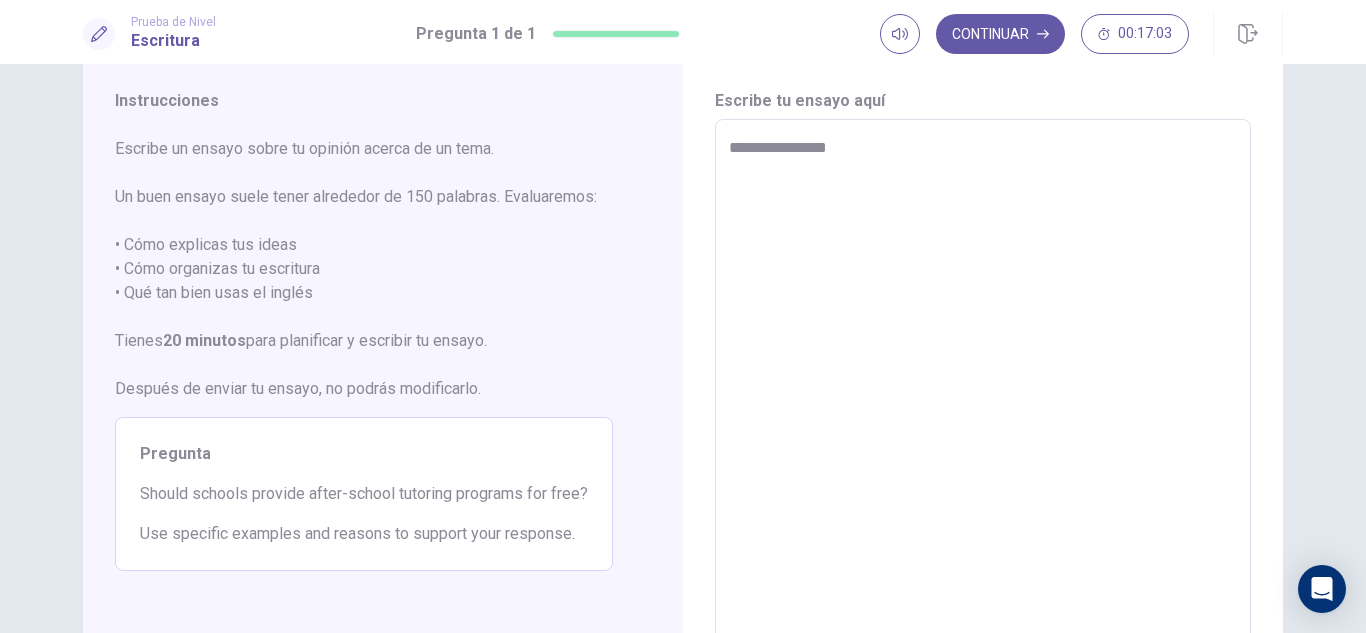 type on "*" 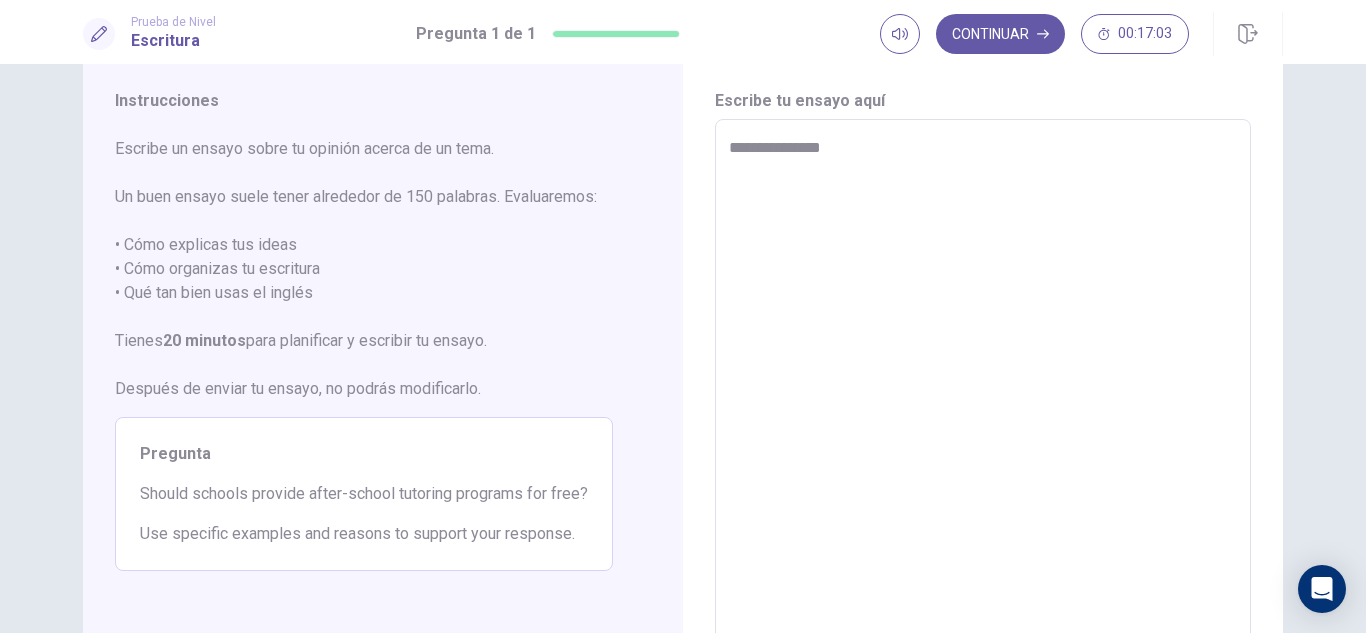 type on "**********" 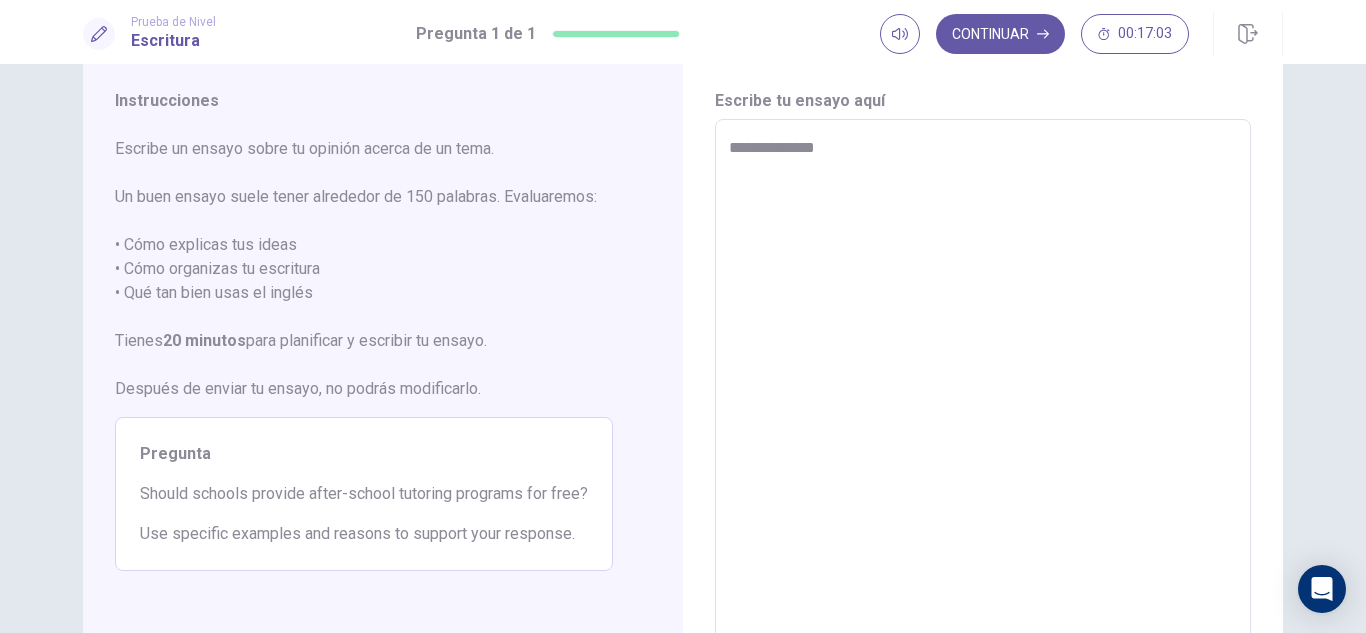 type on "**********" 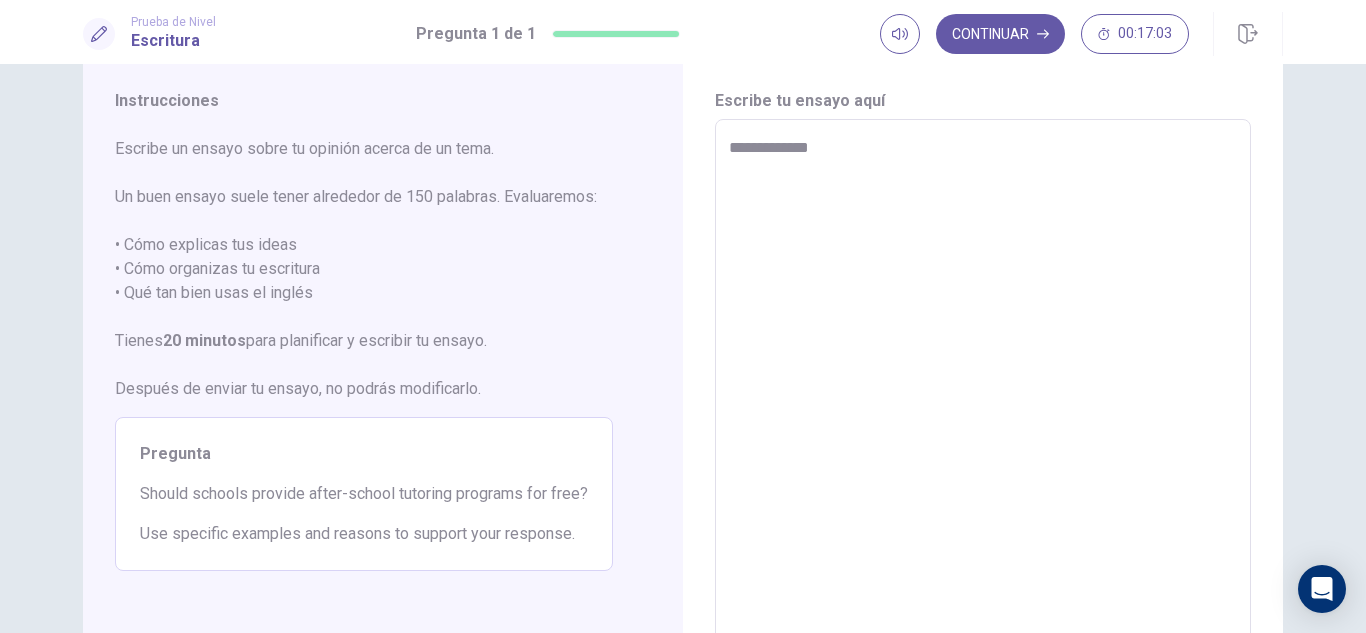 type on "**********" 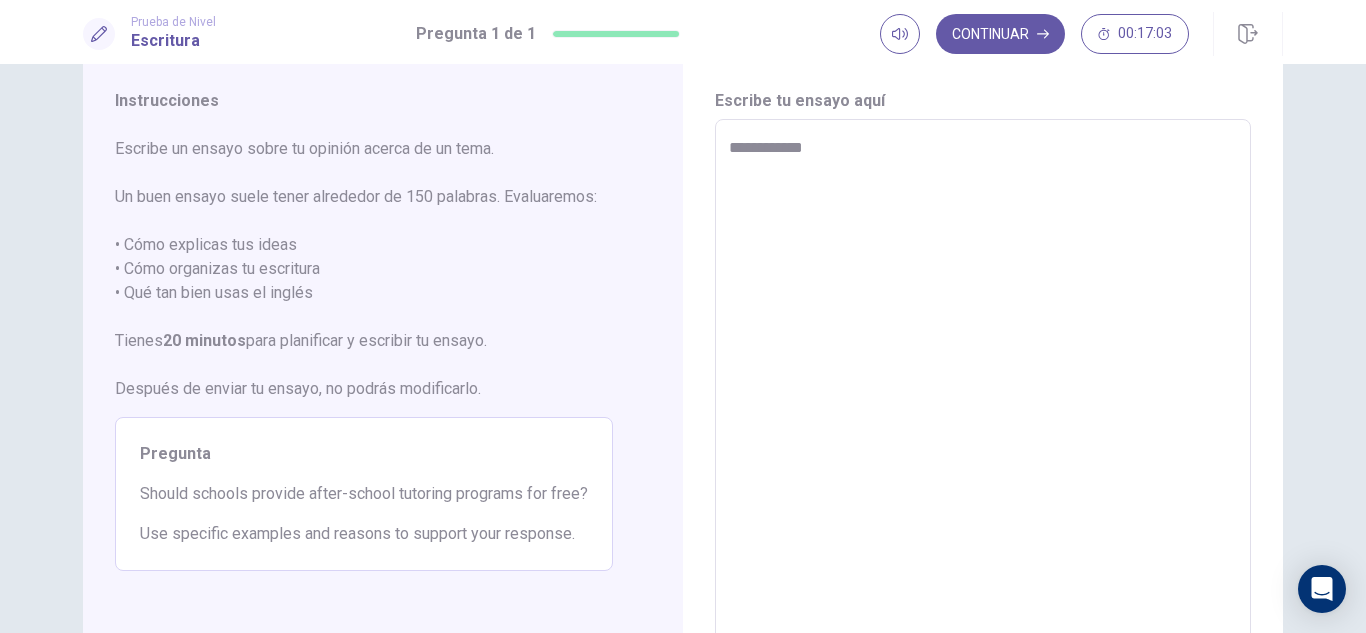 type on "**********" 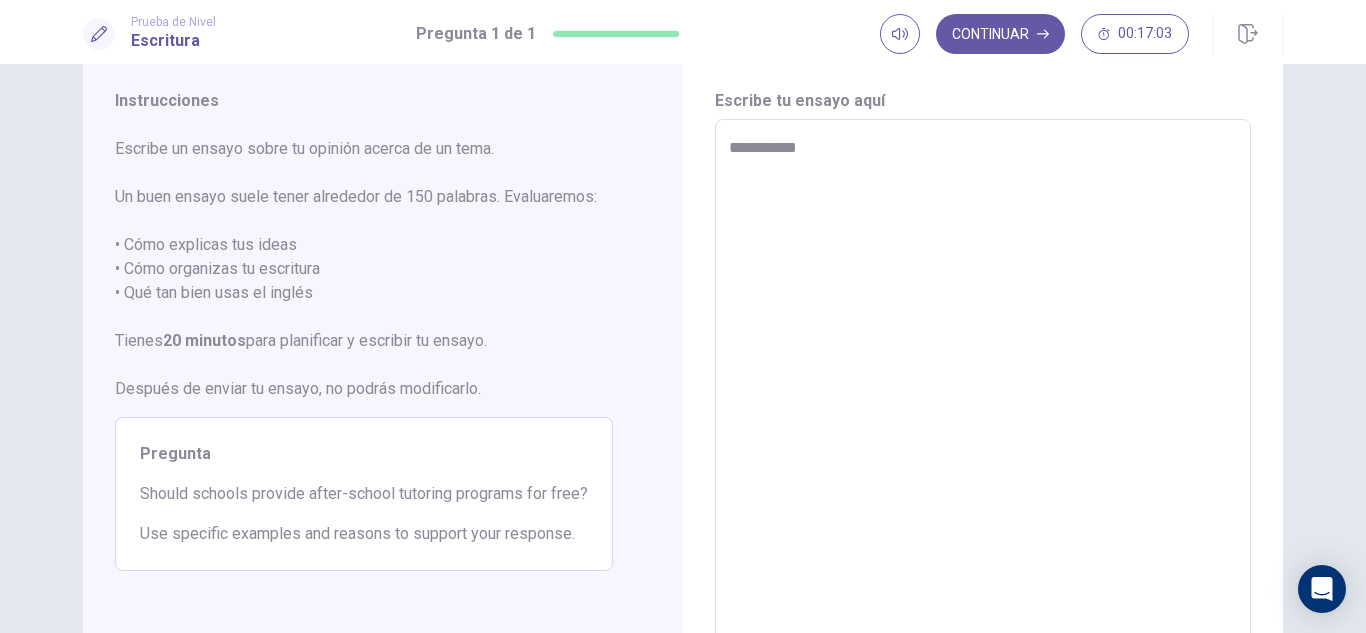 type on "**********" 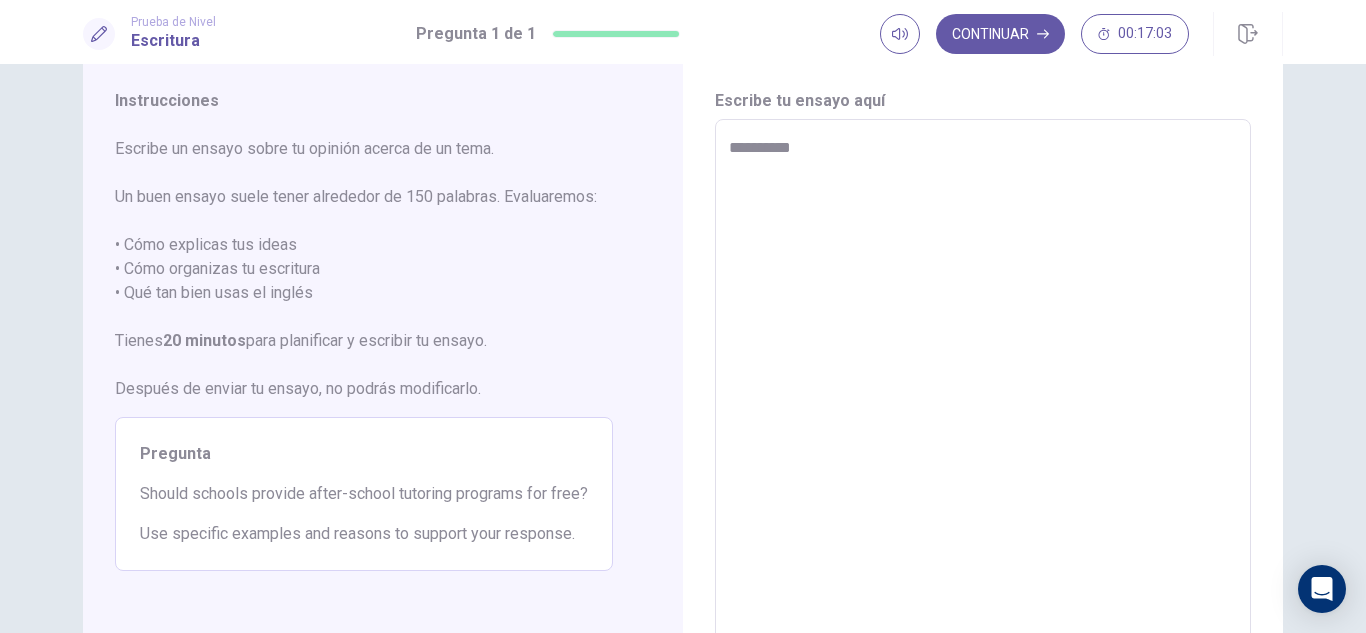 type on "*" 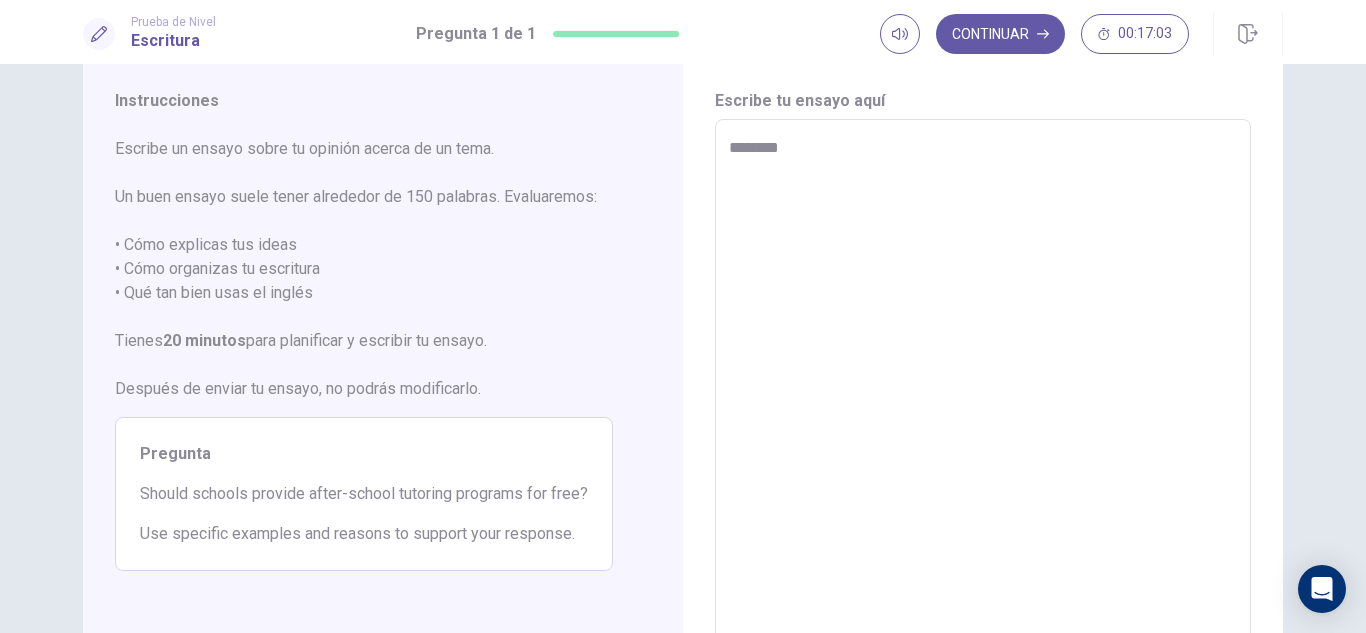 type on "*******" 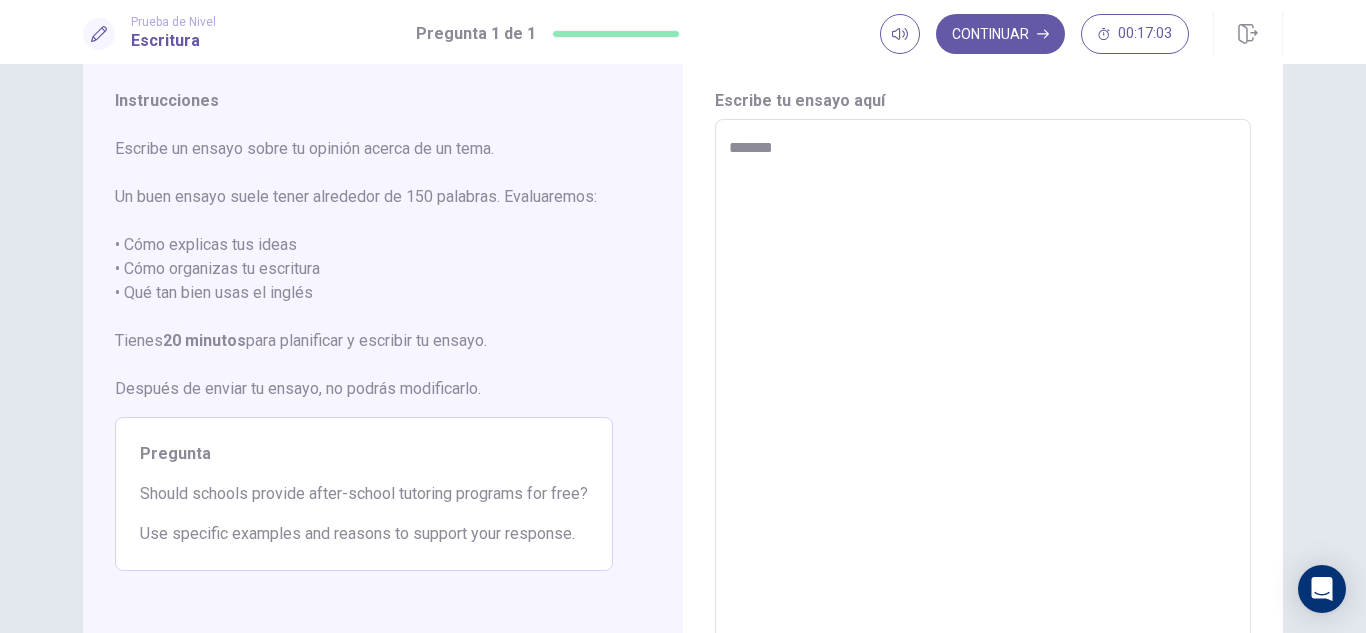 type on "******" 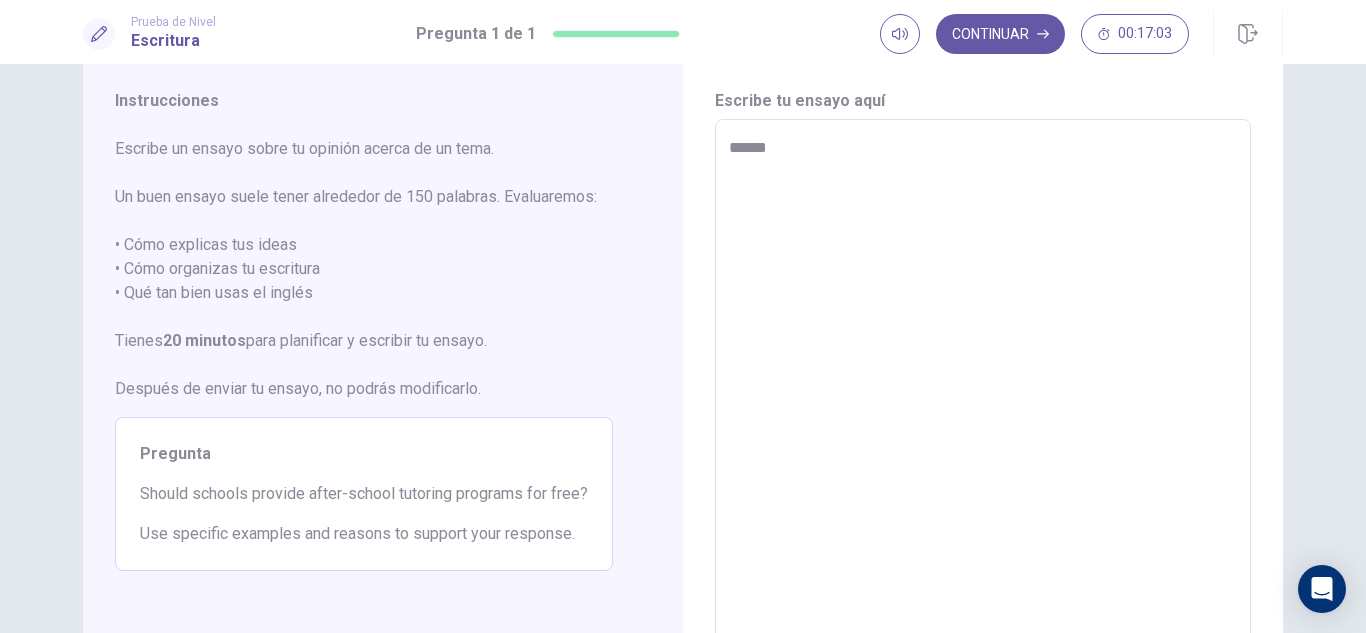 type on "*****" 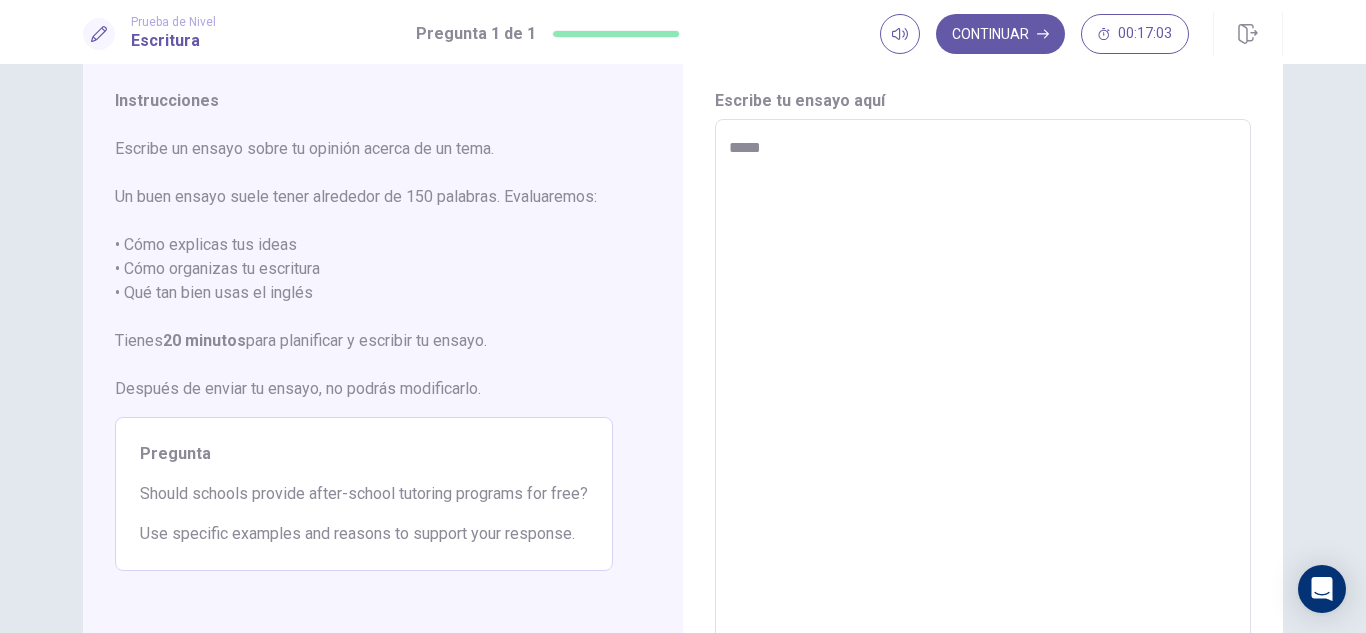 type on "****" 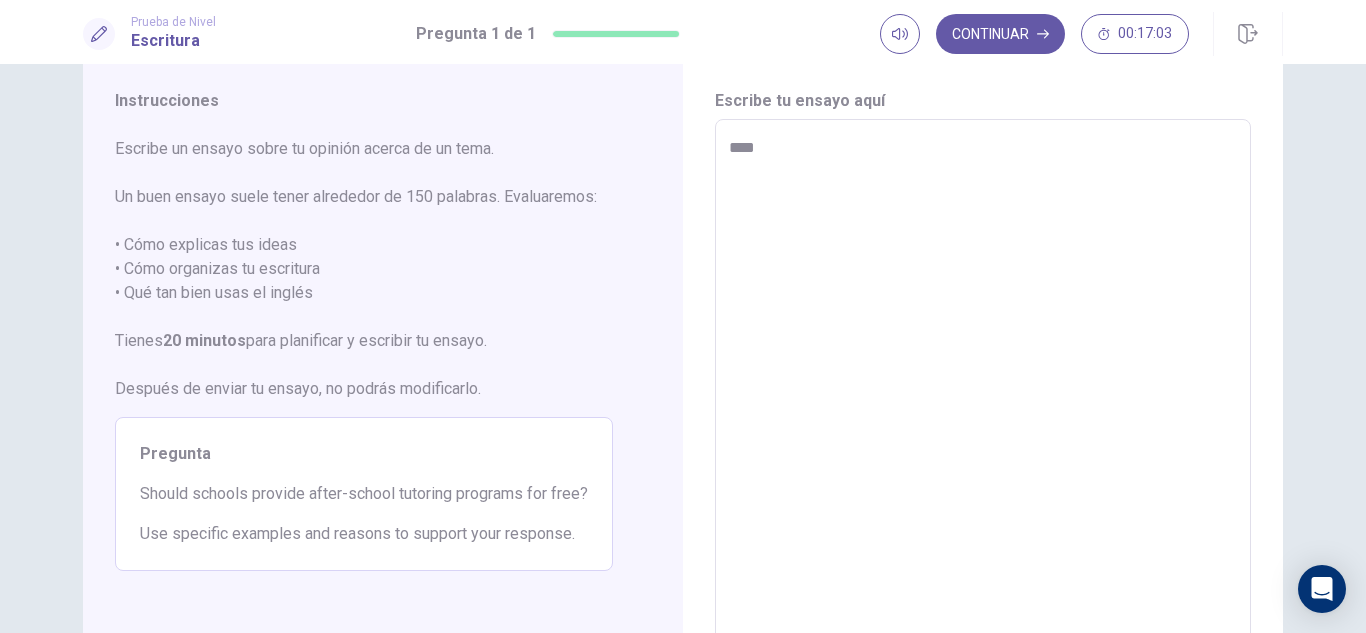 type on "***" 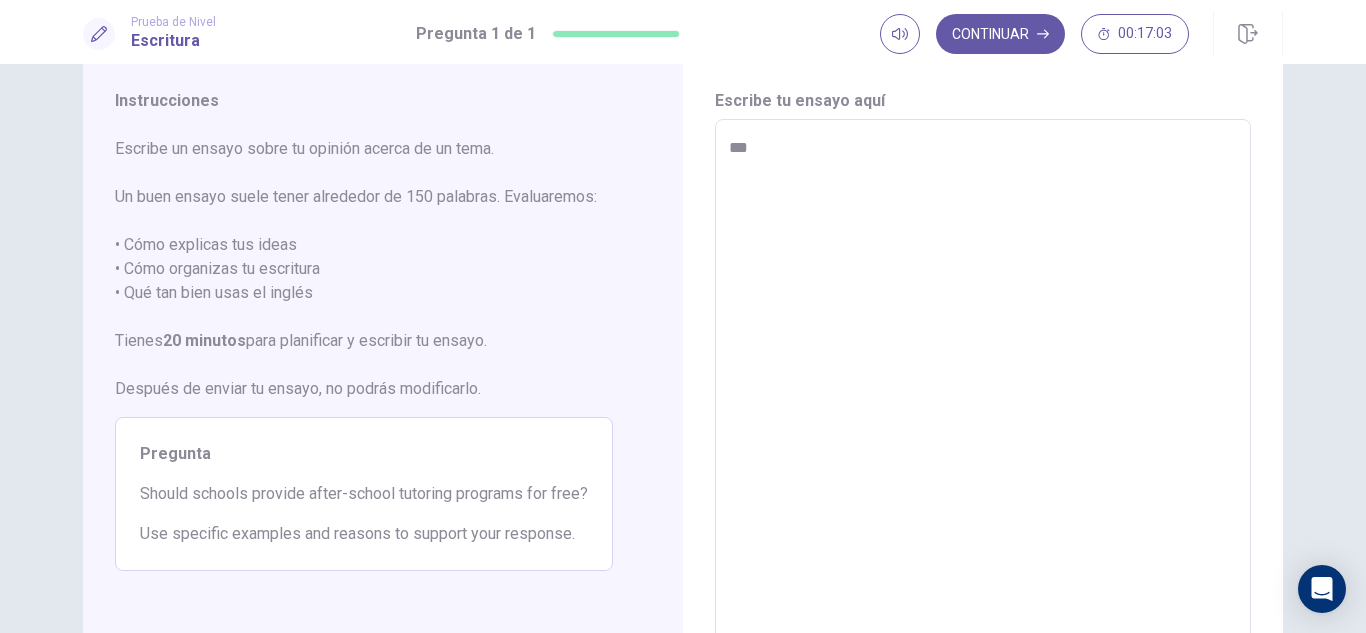 type on "**" 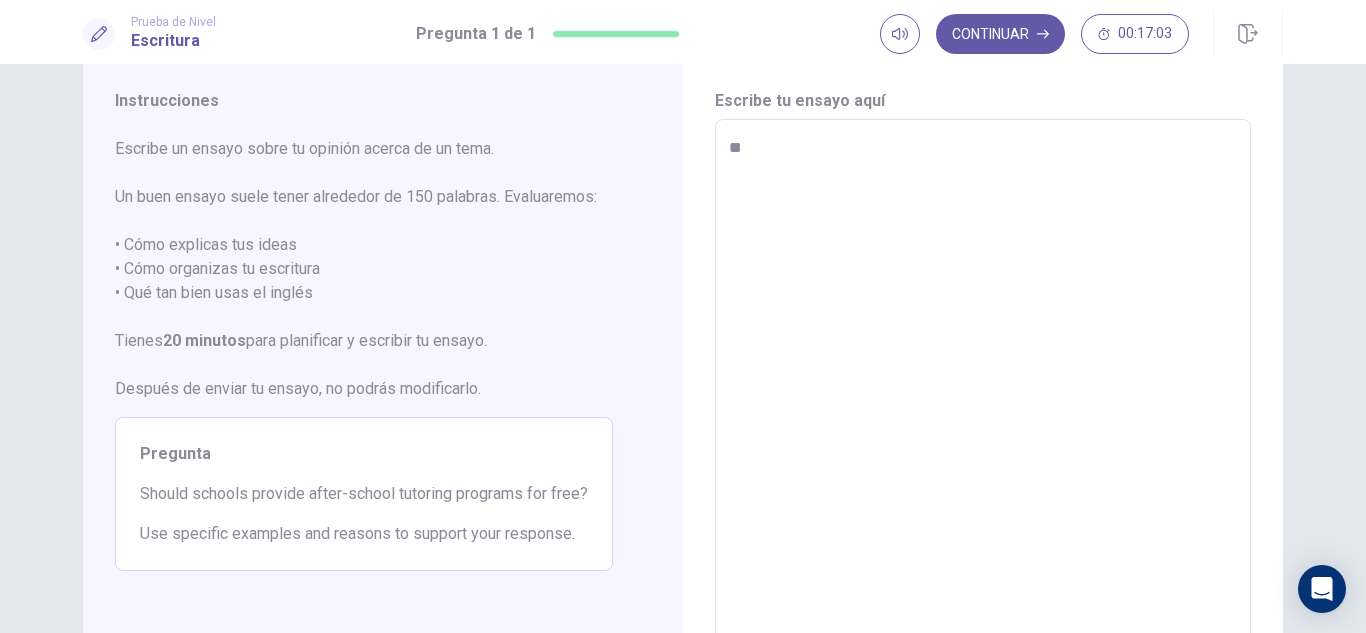 type on "*" 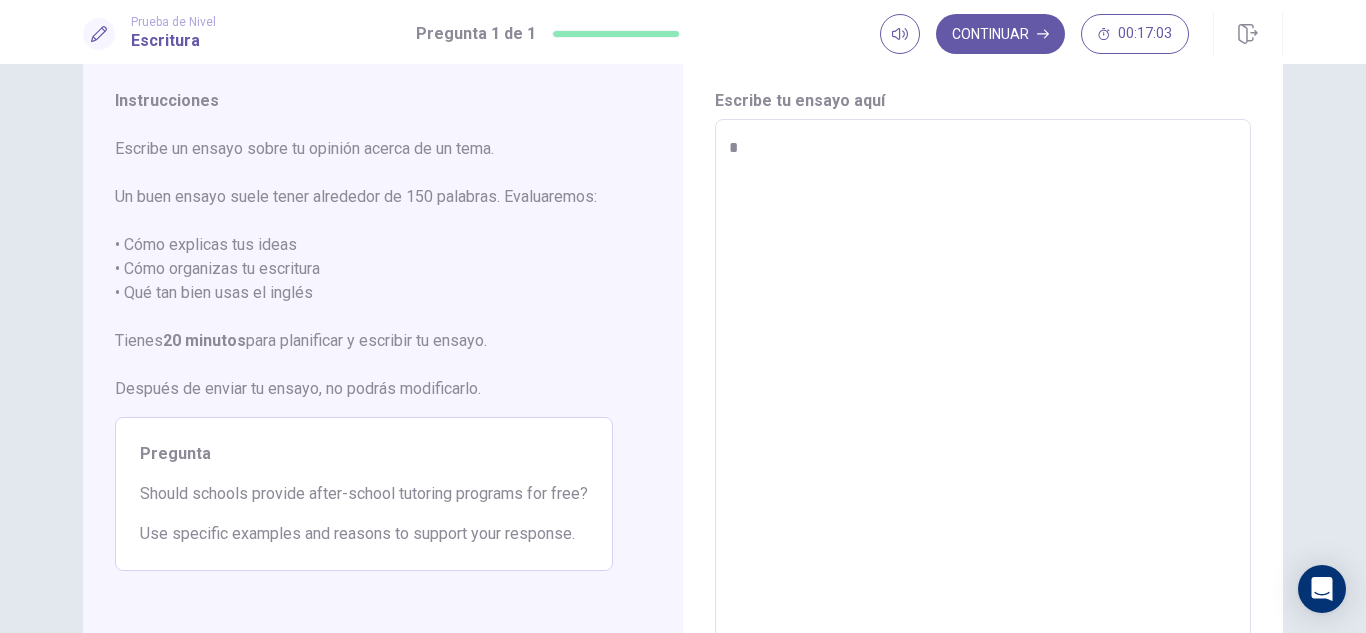 type 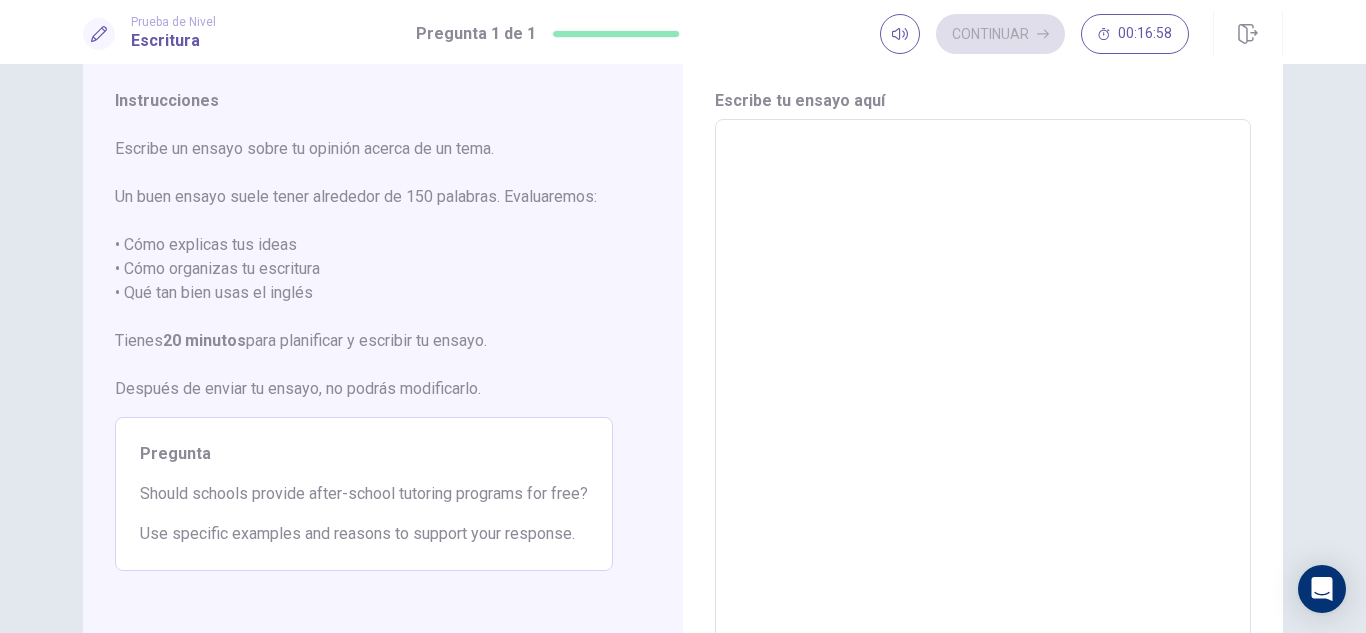 type on "*" 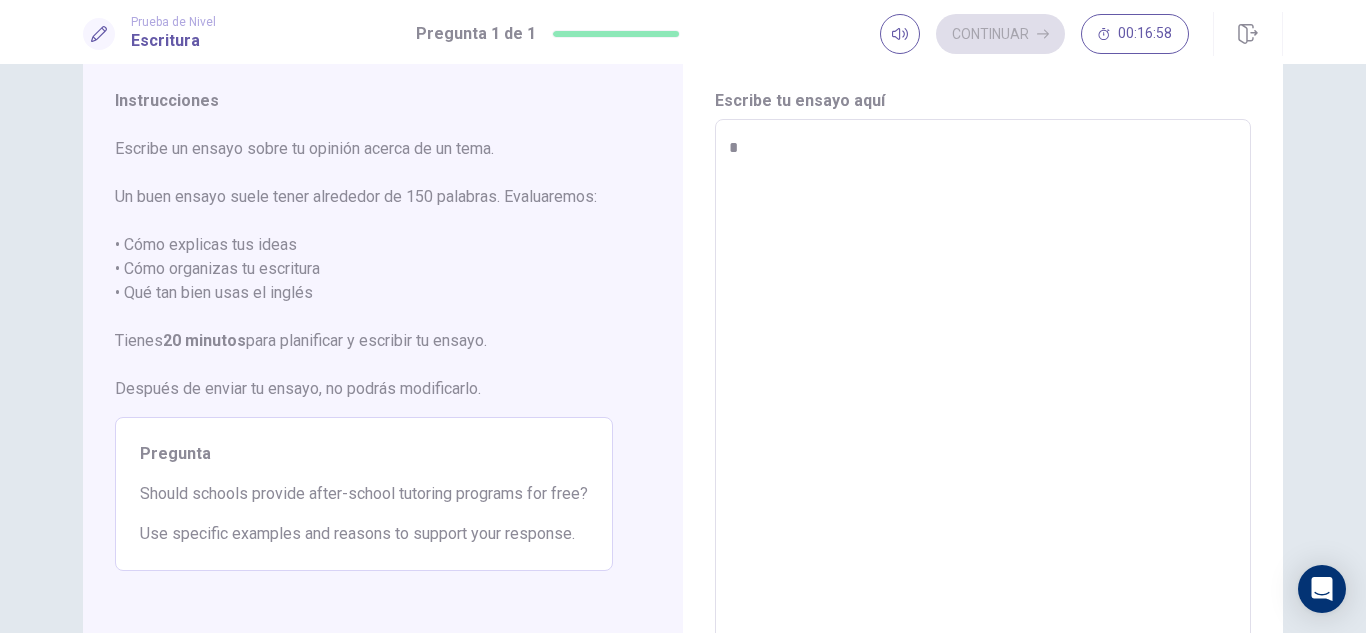 type on "*" 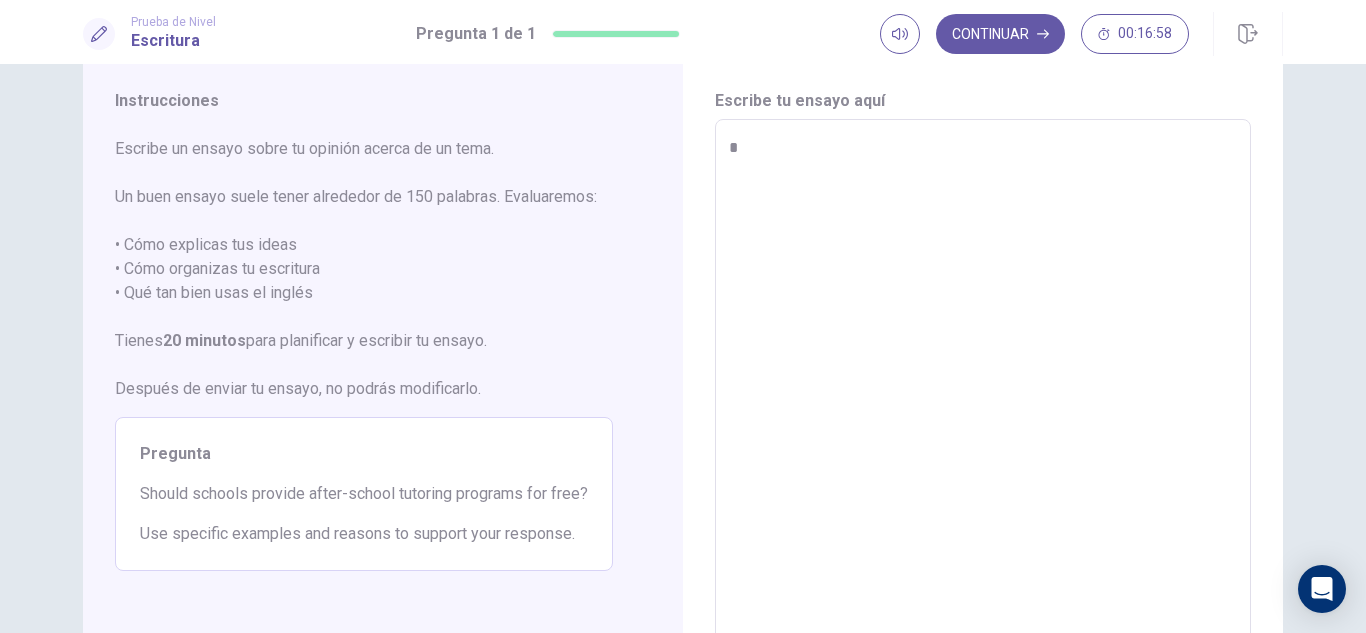 type on "**" 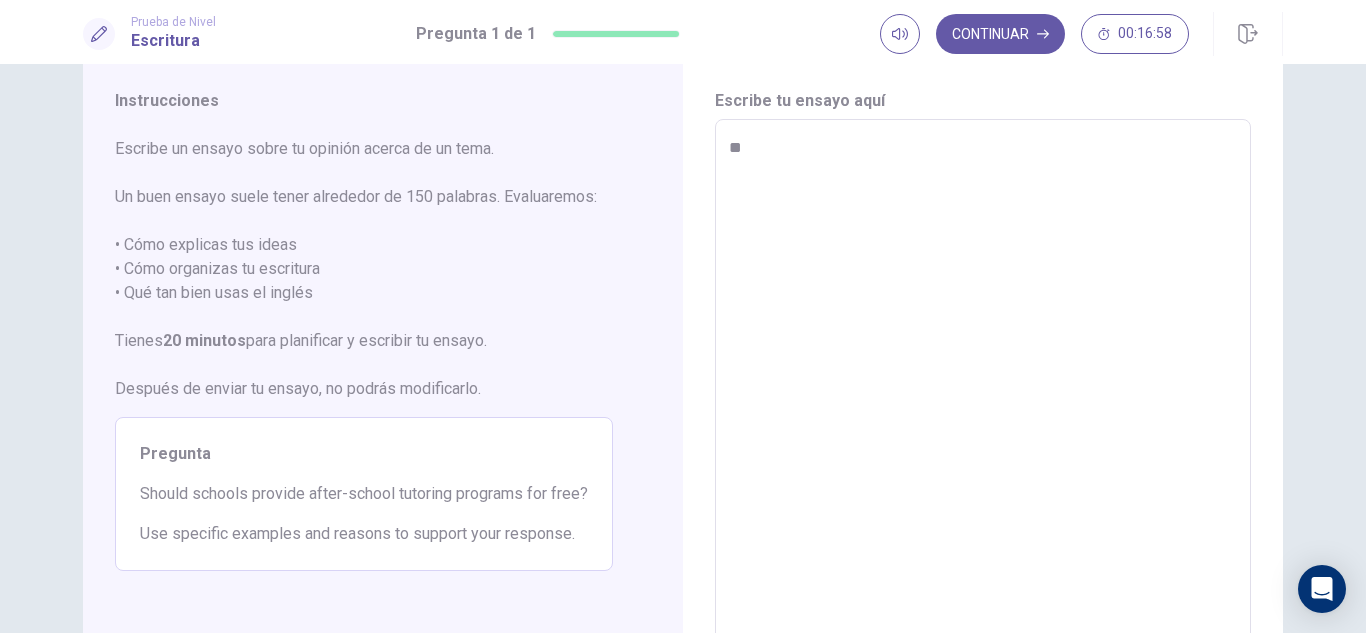 type on "*" 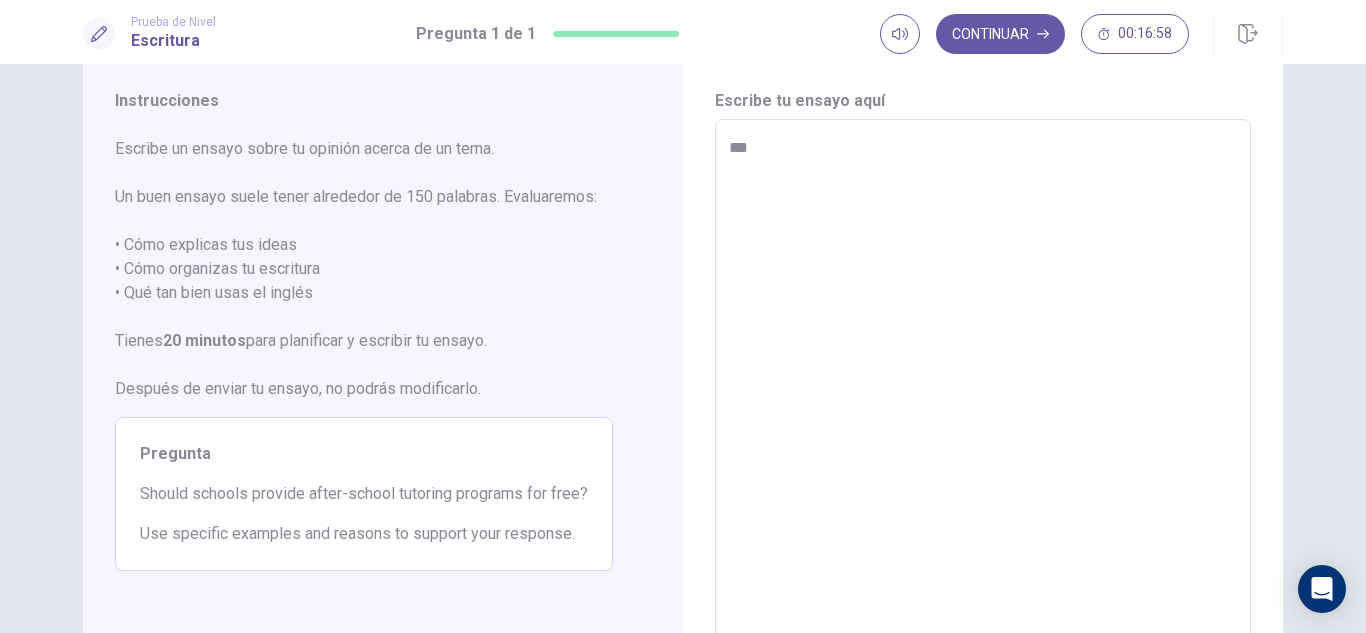type on "*" 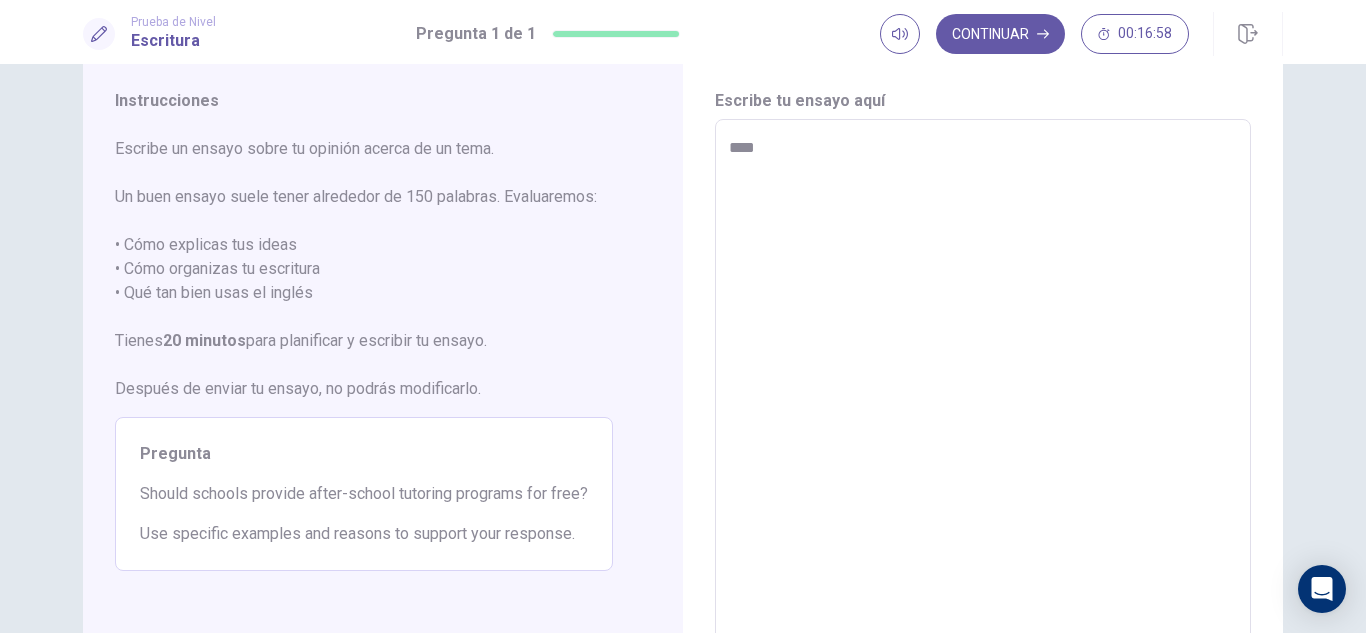 type on "*" 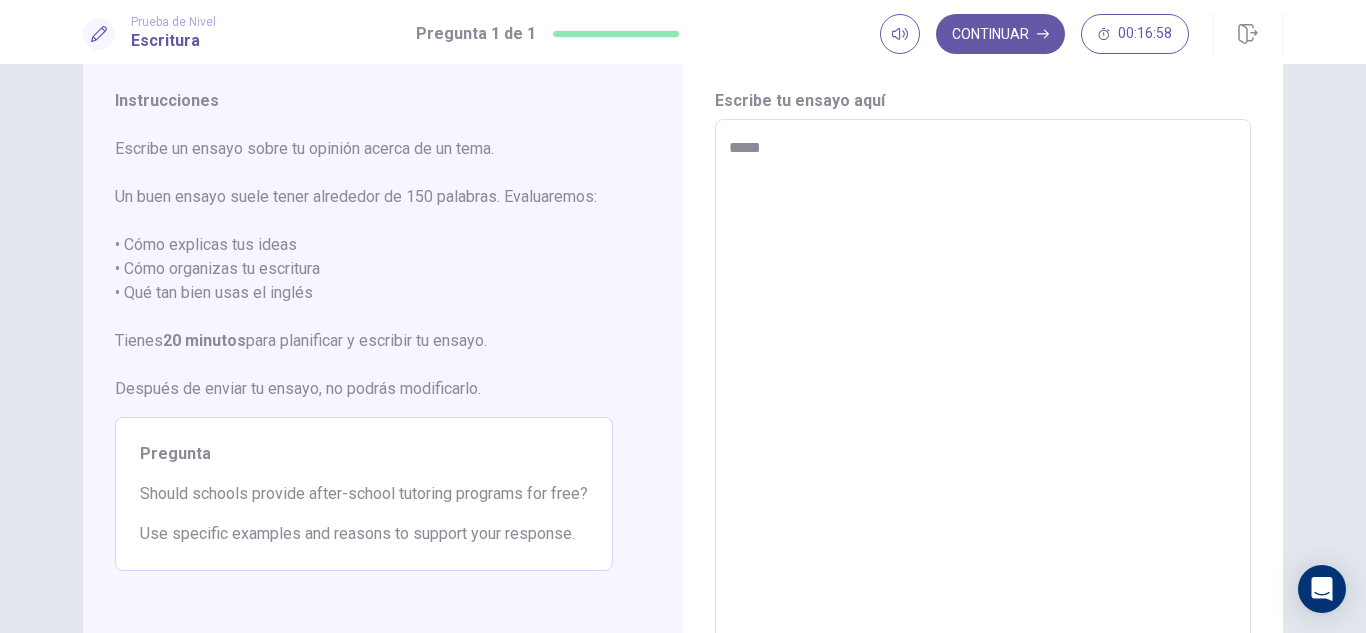 type on "*" 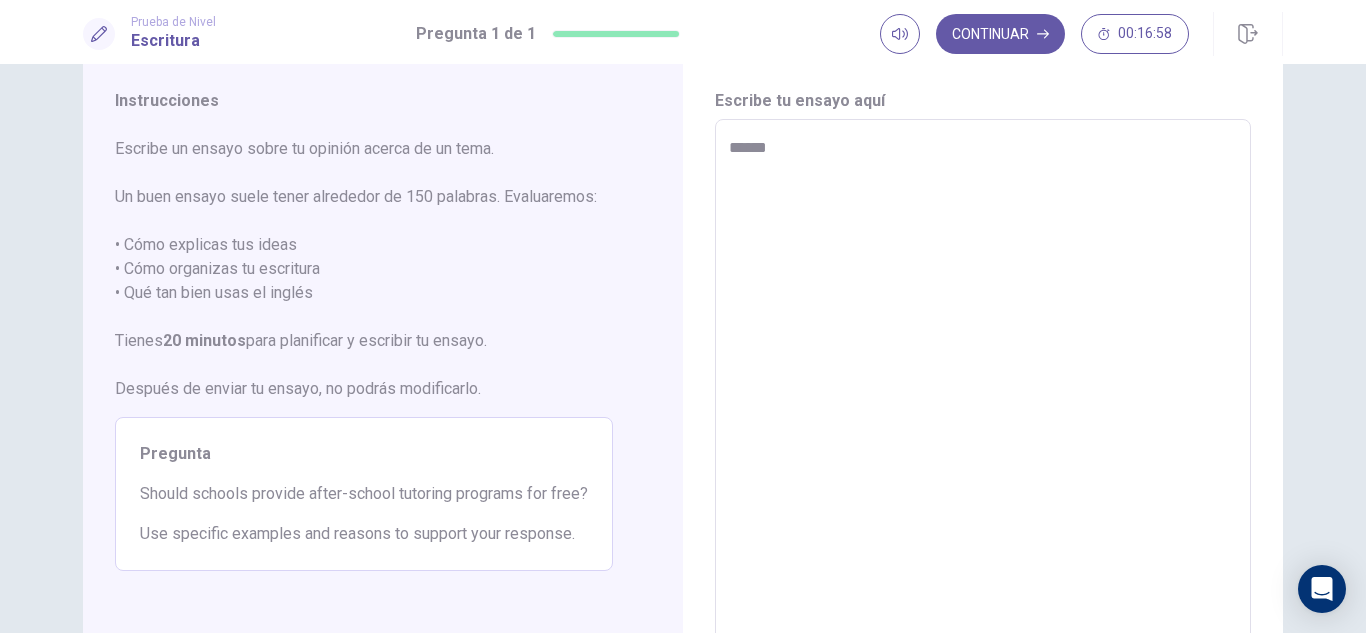 type on "*" 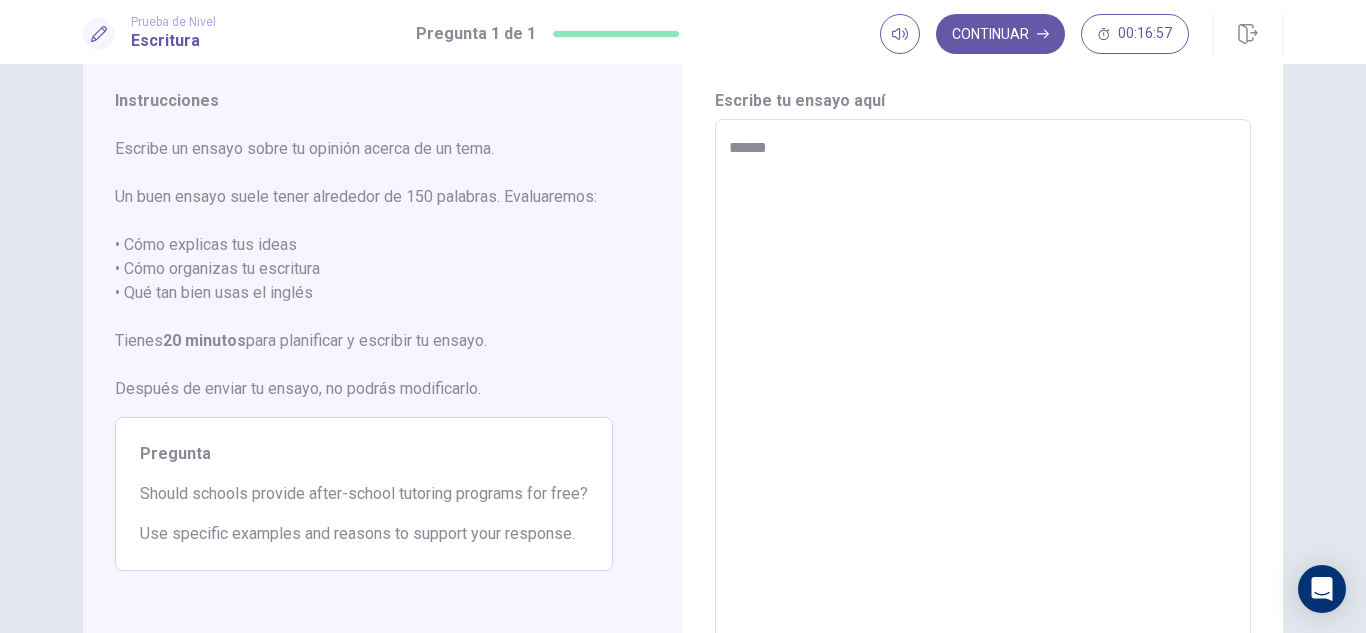 type on "*******" 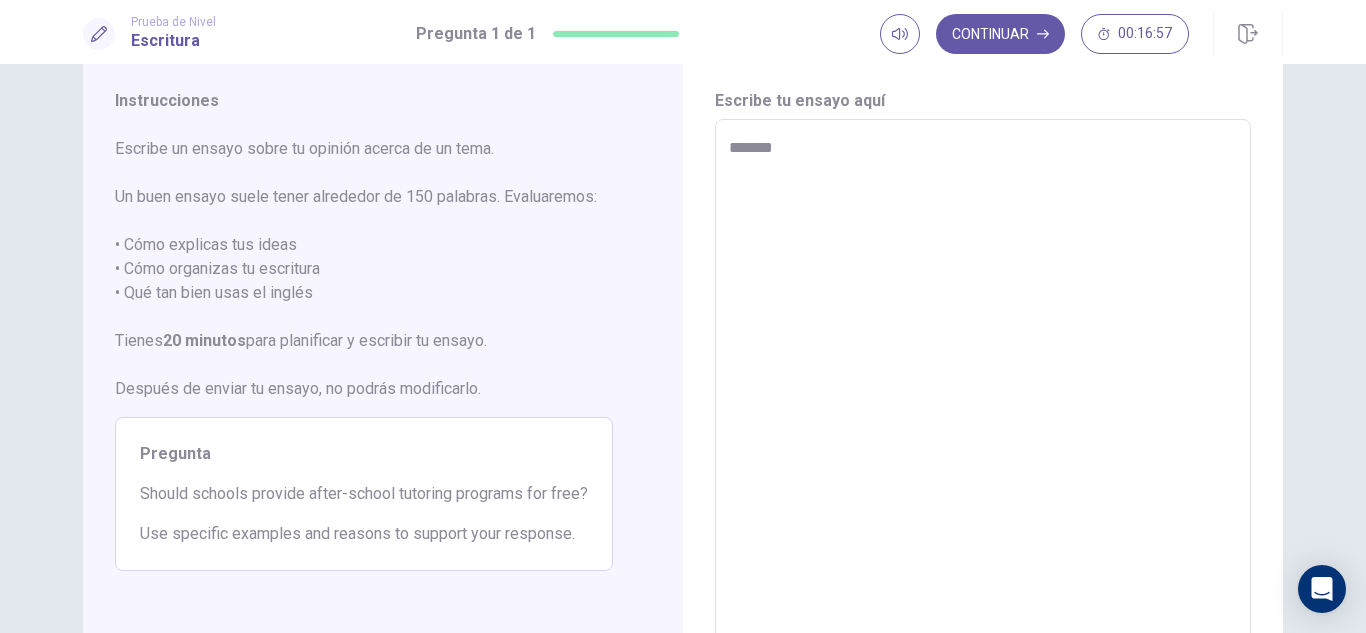 type on "*" 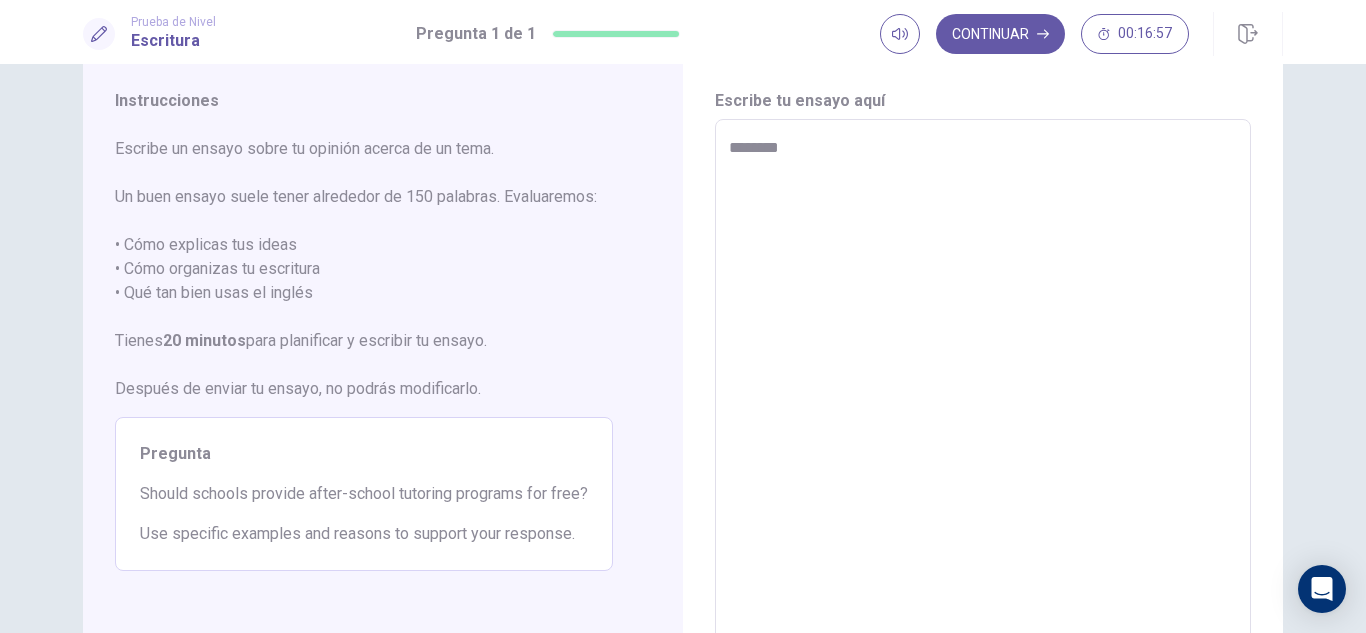 type on "*" 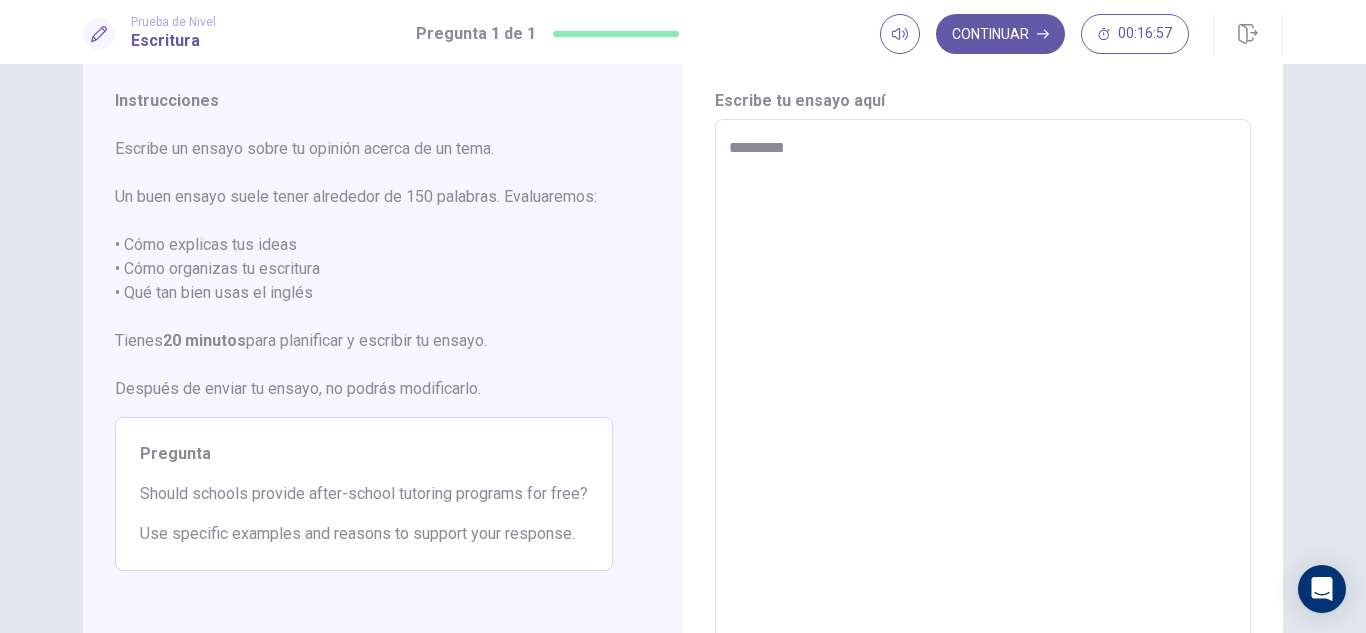 type on "*" 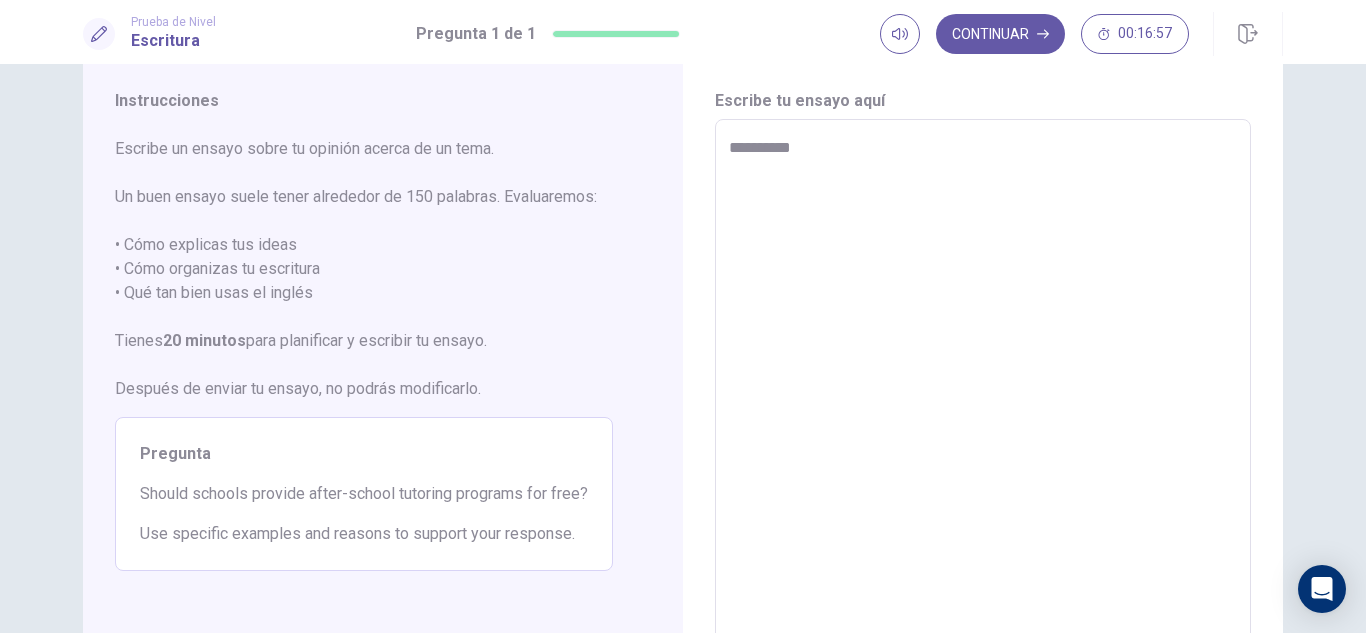 type on "*" 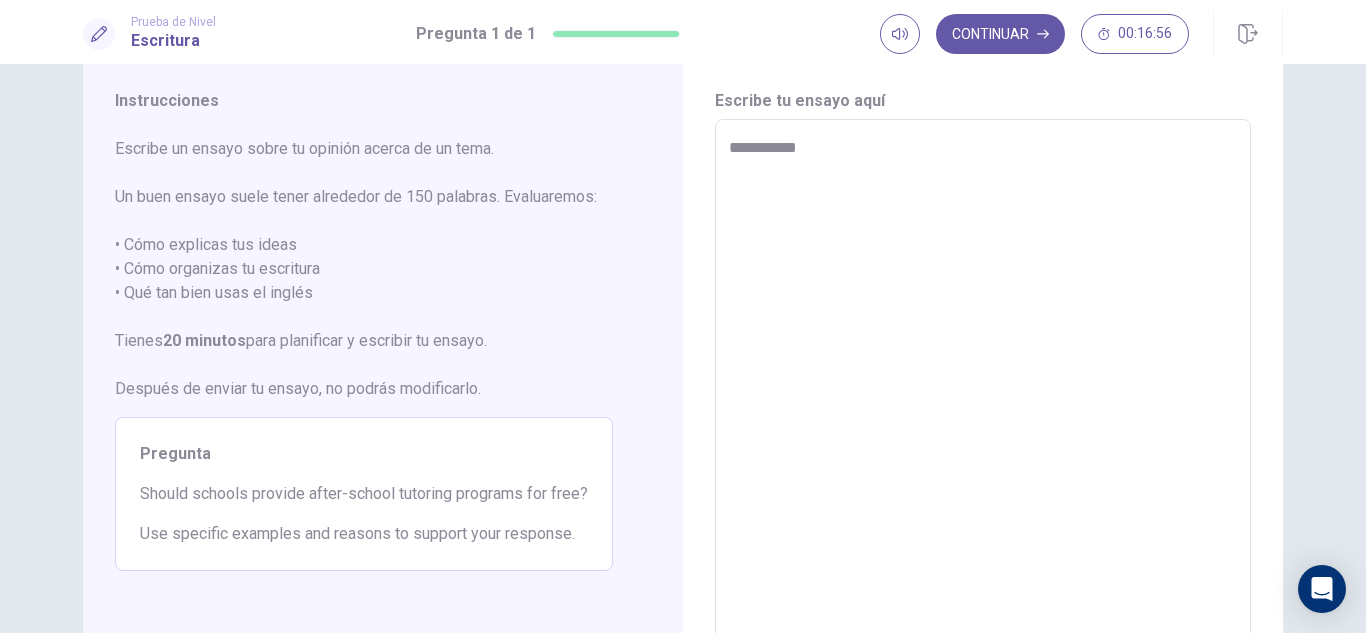 type on "*" 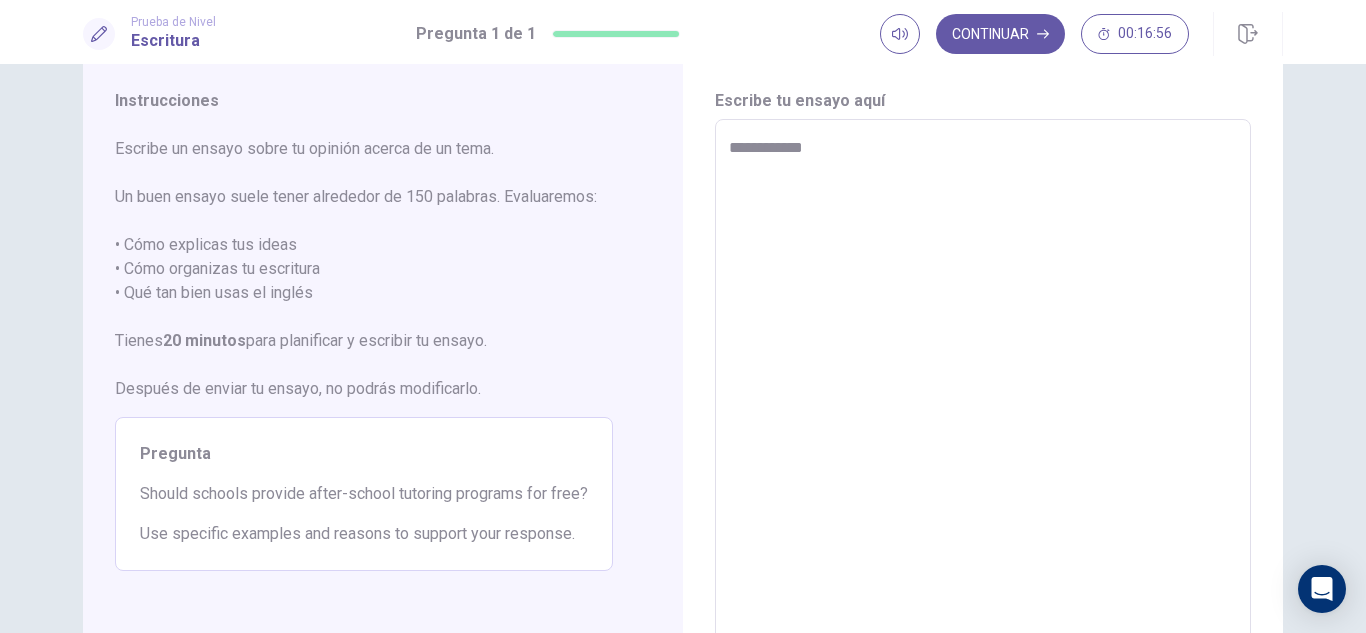type on "*" 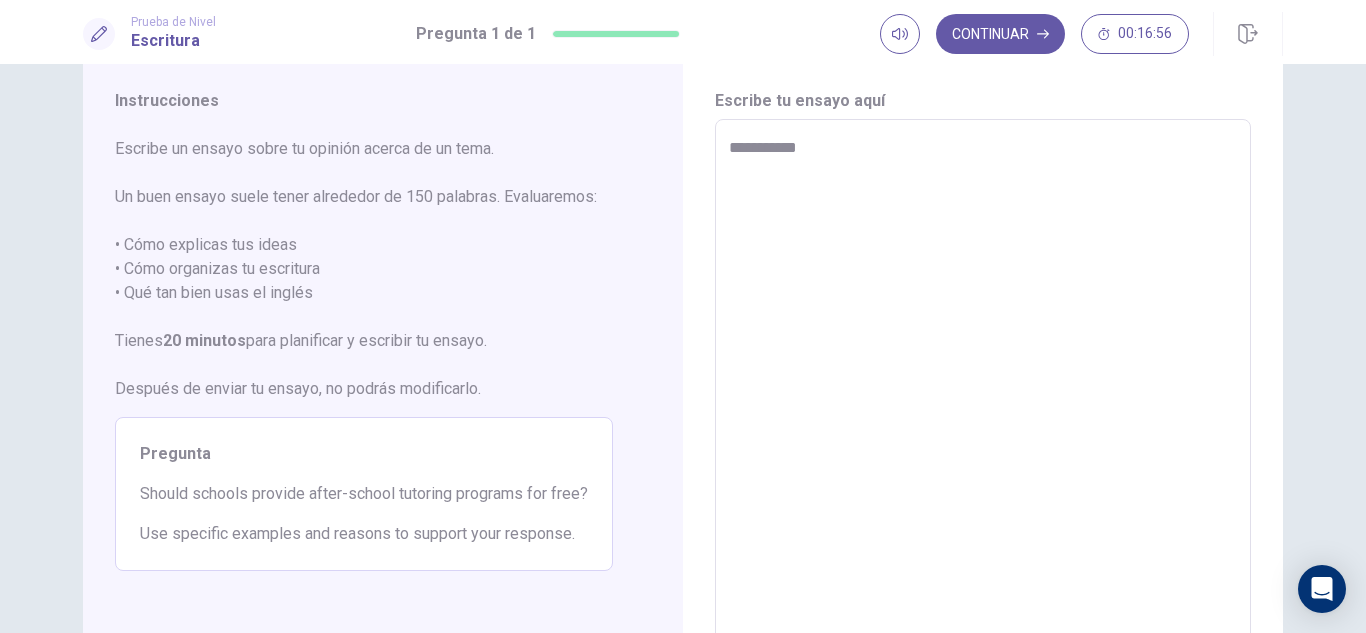type on "*" 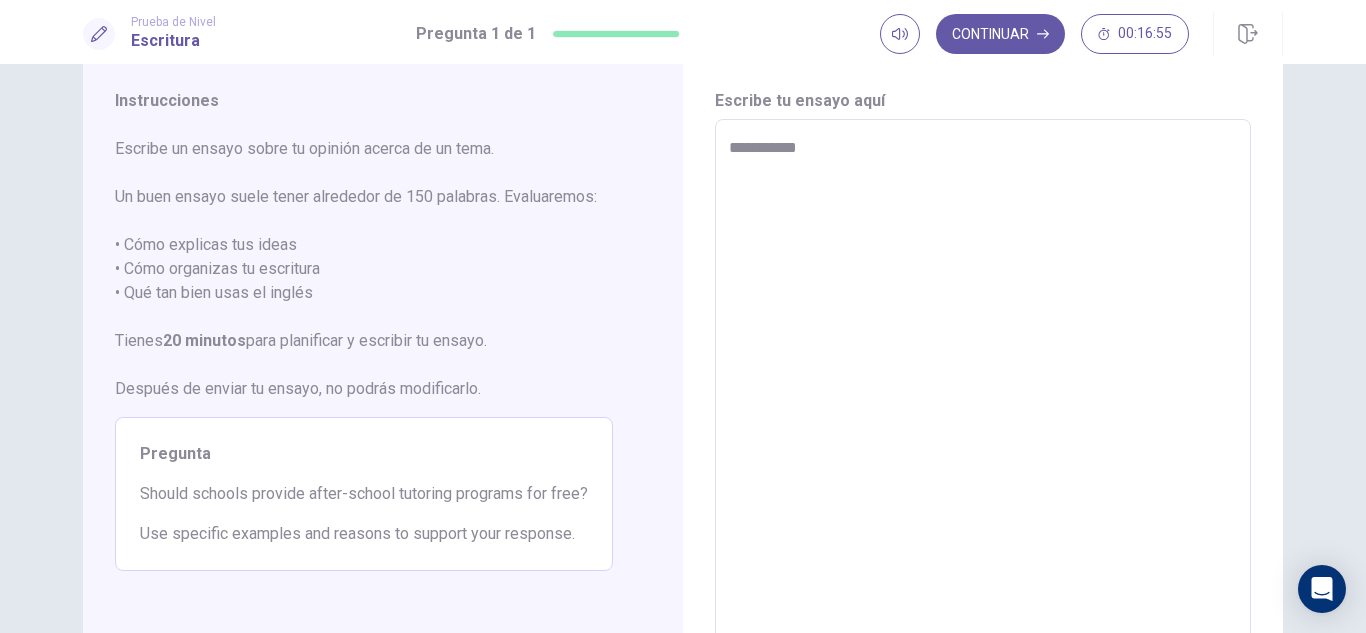 type on "**********" 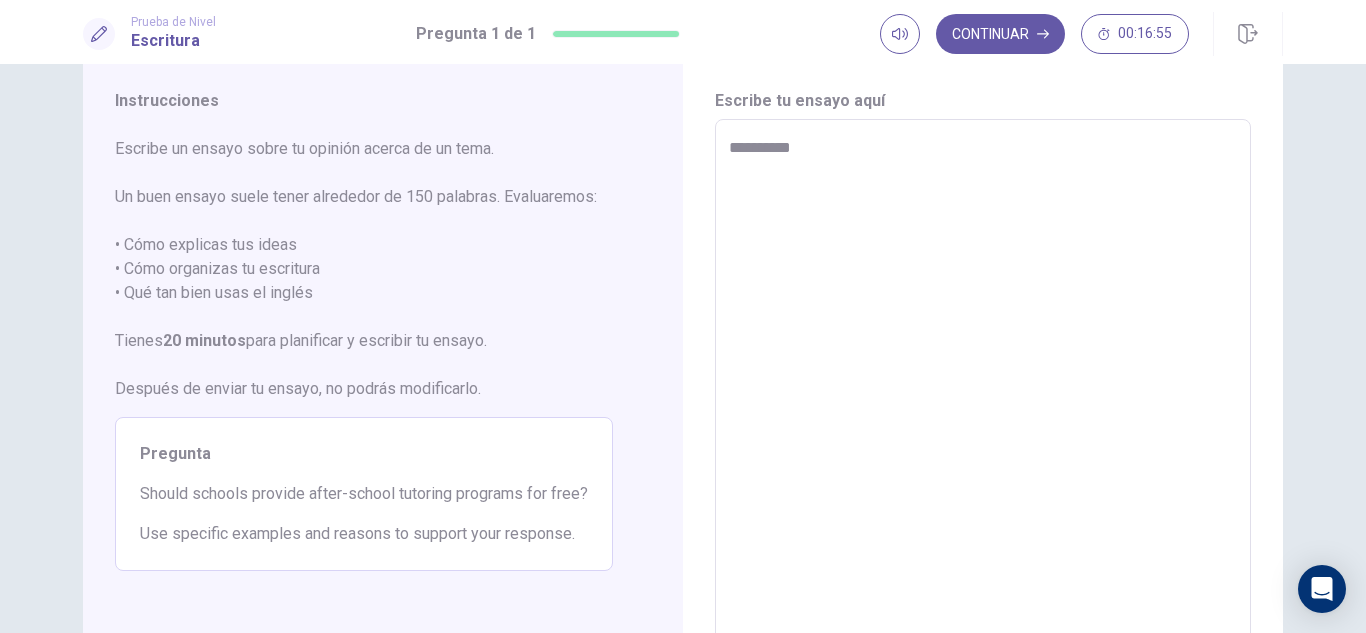 type on "********" 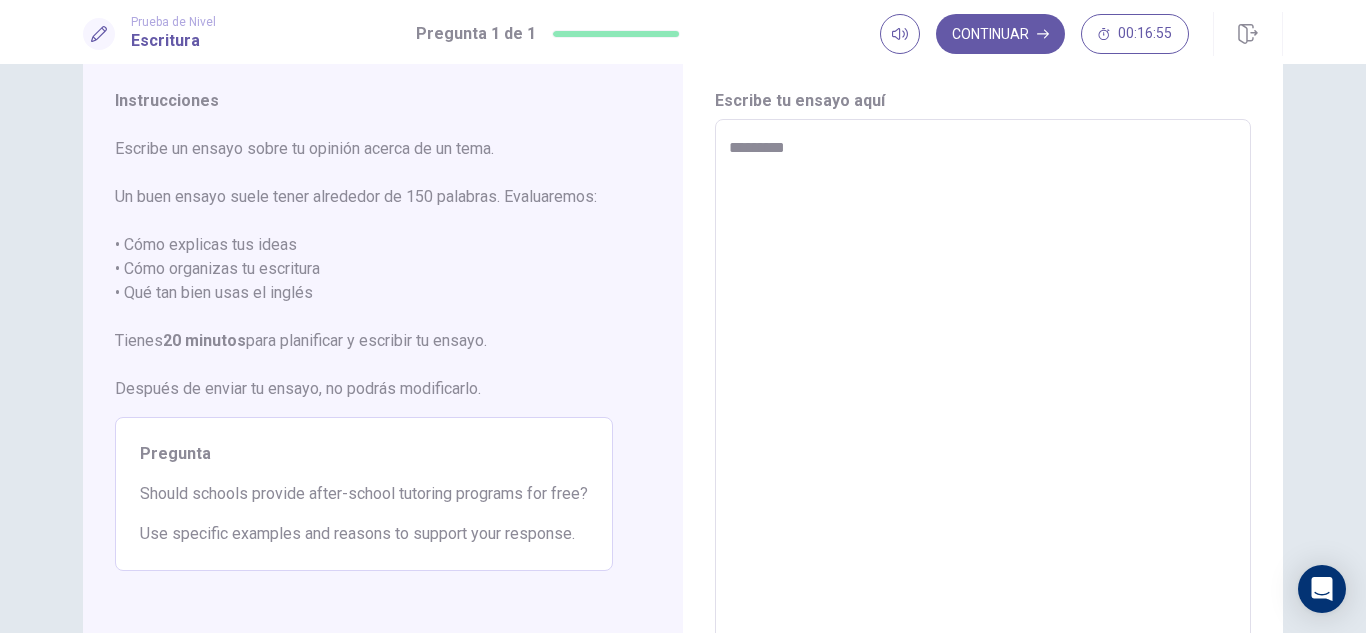 type on "********" 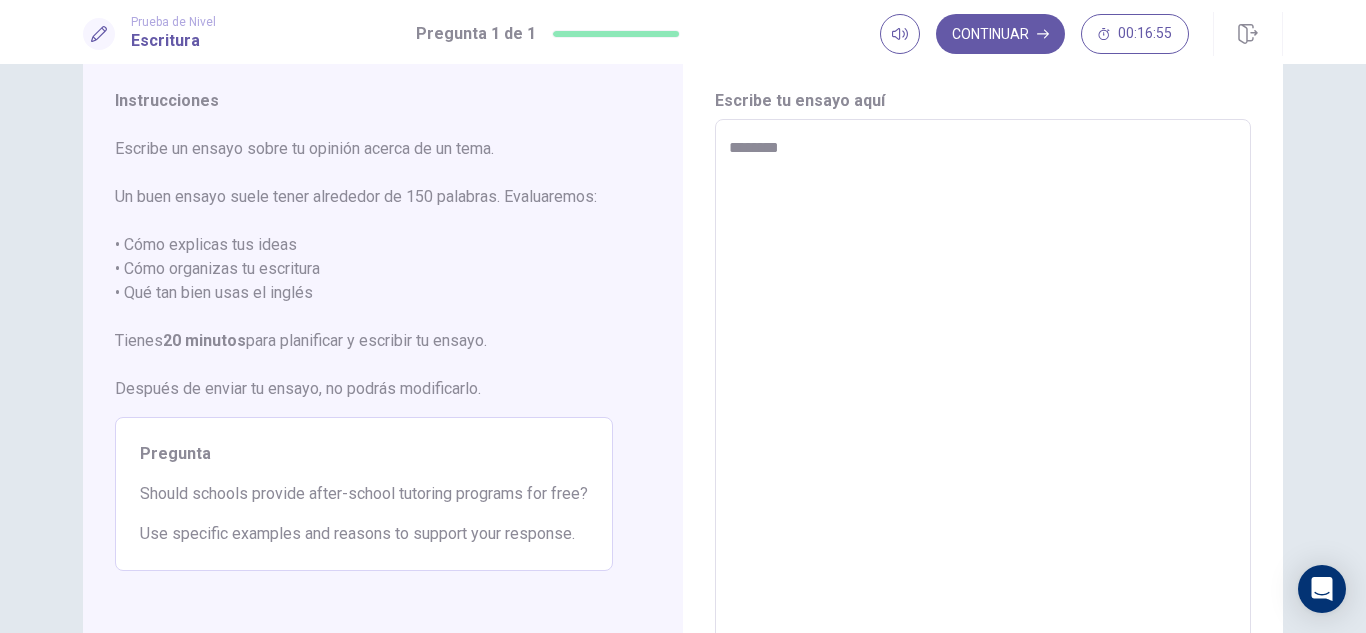 type on "*******" 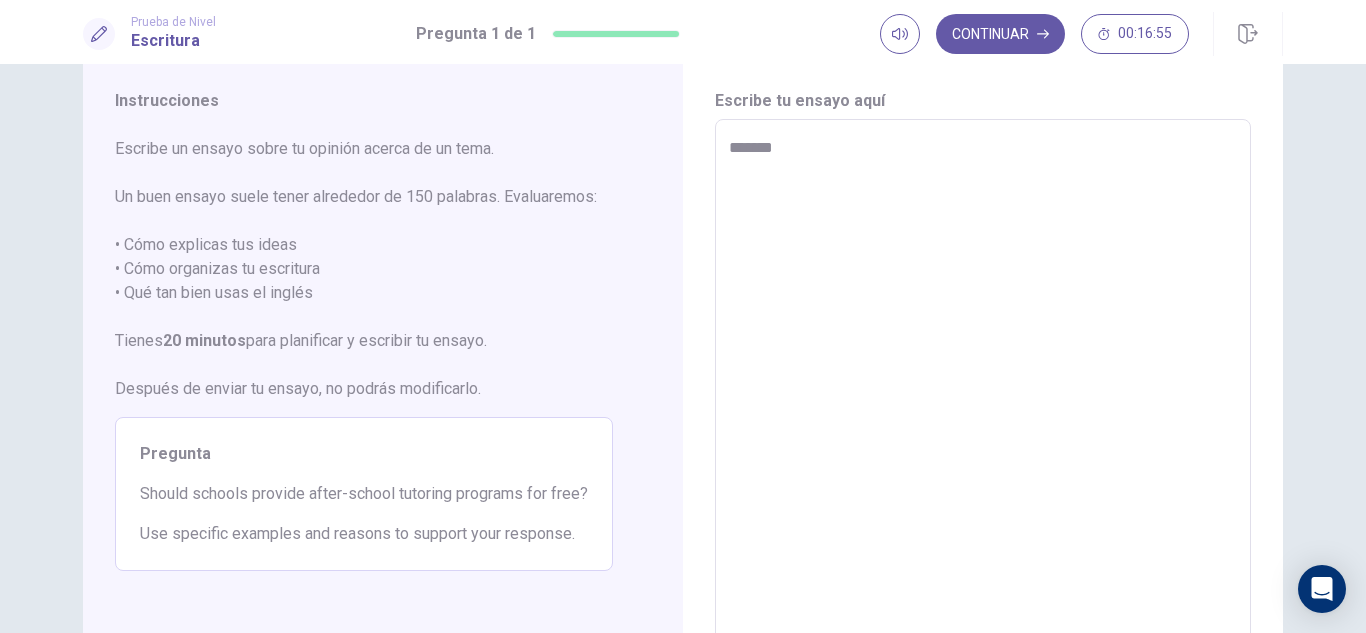 type on "******" 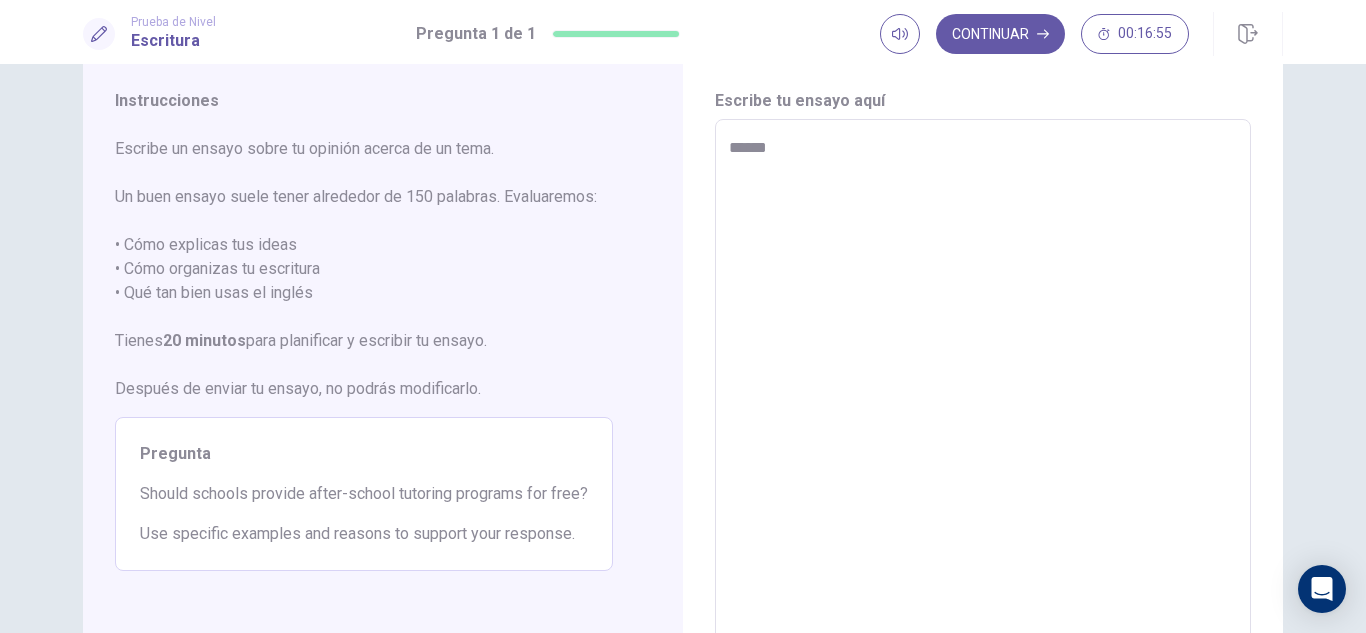 type on "*****" 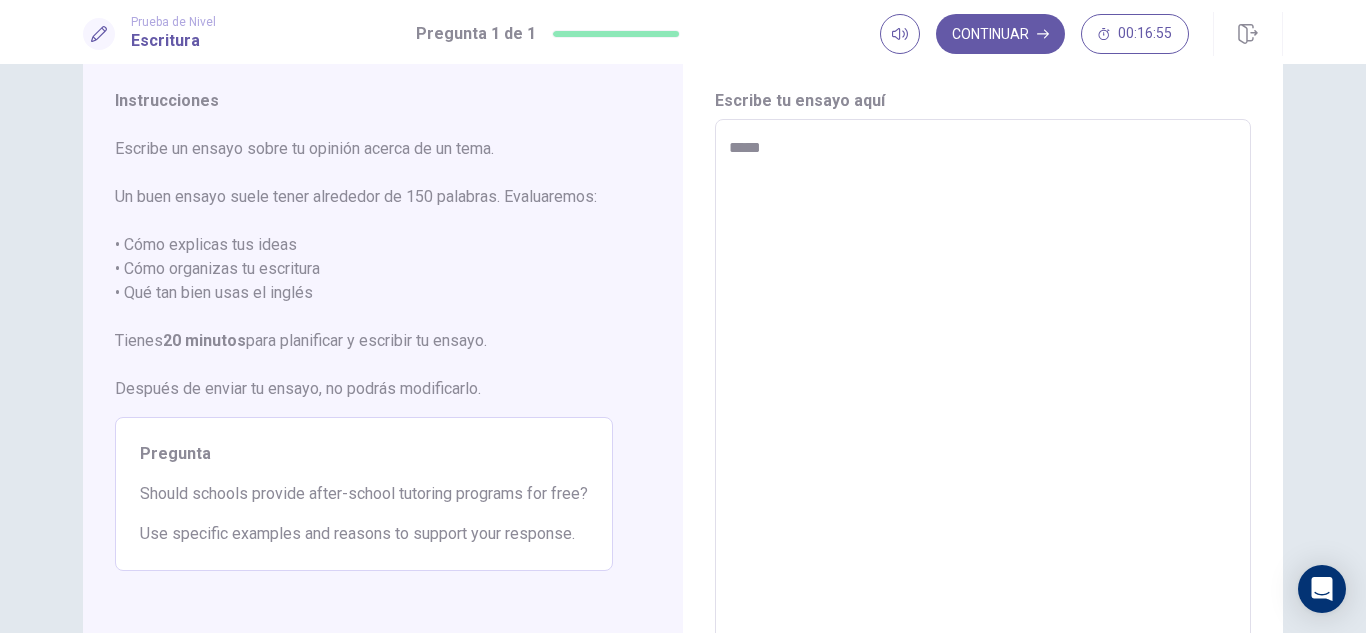type on "****" 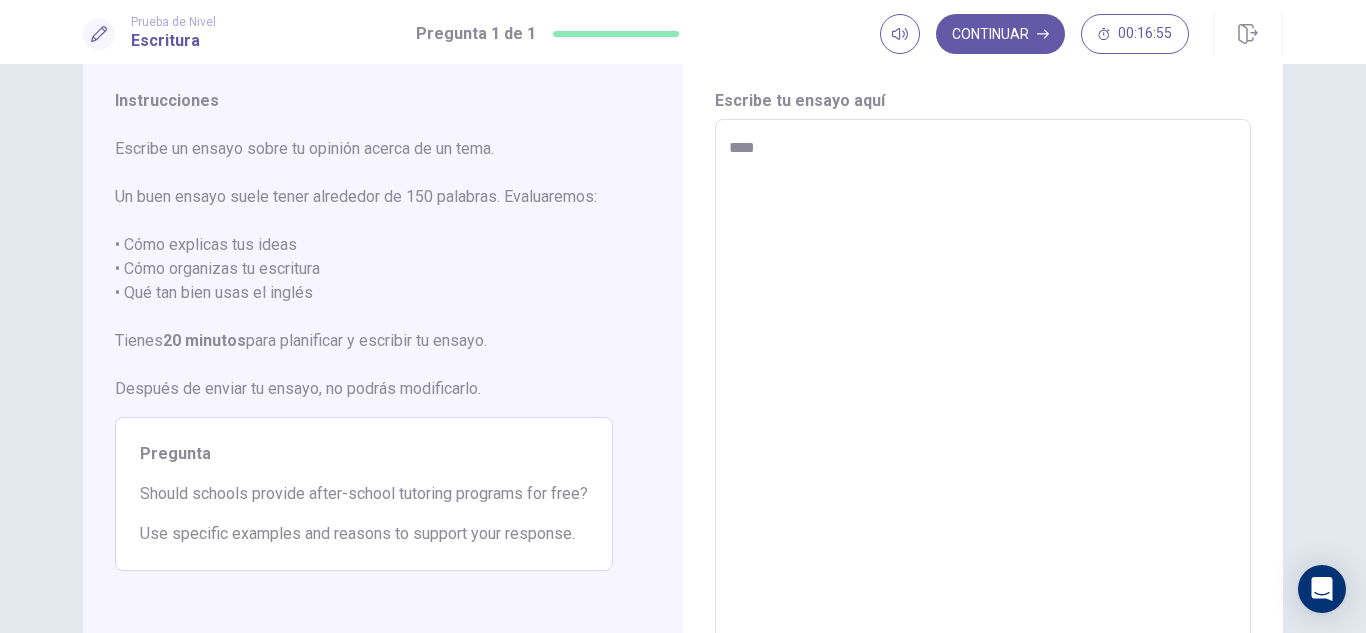 type on "***" 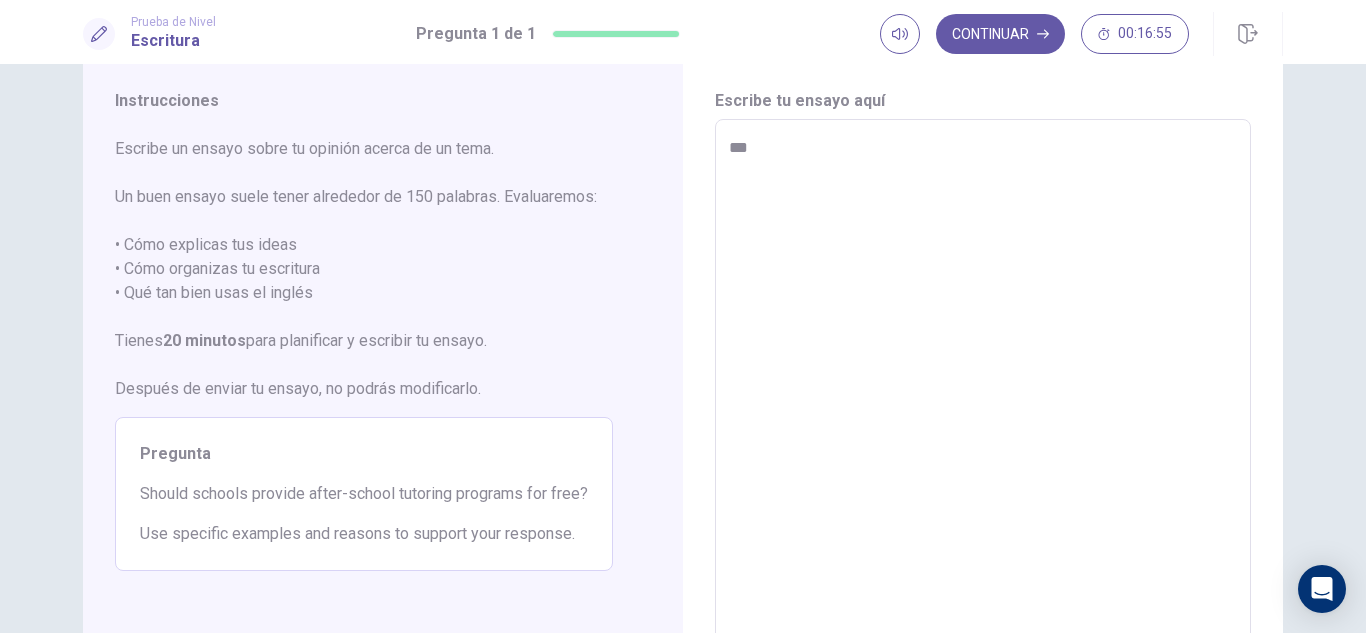 type on "**" 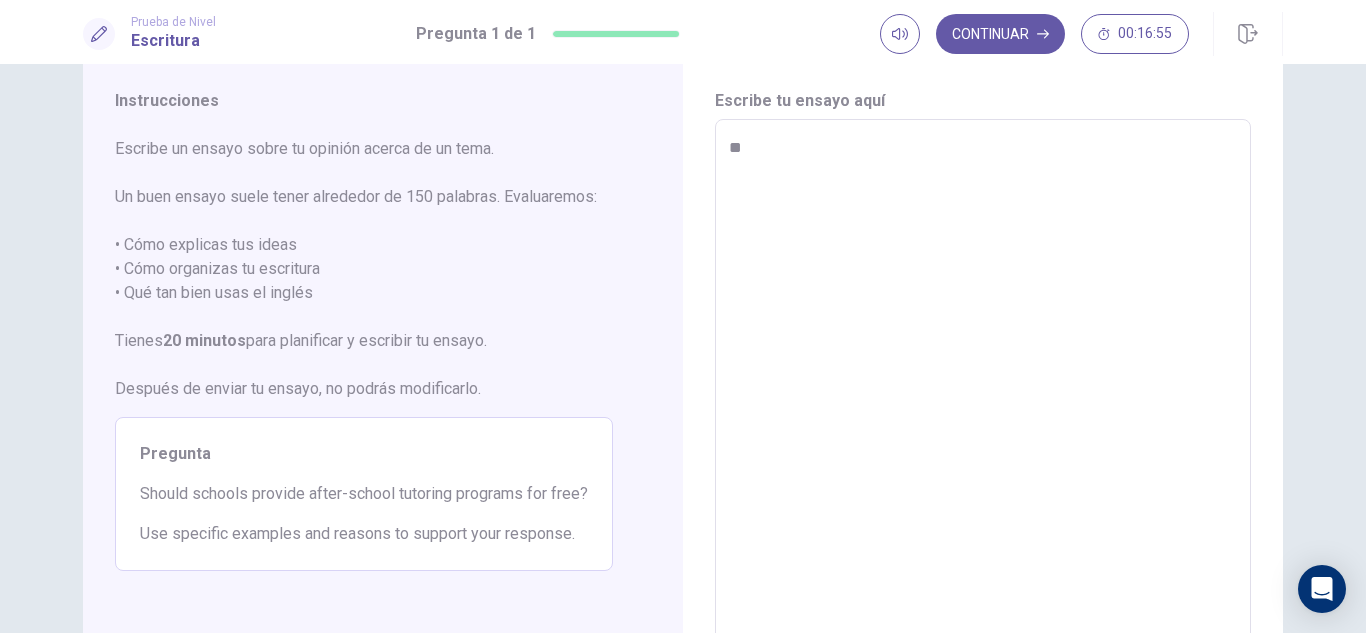 type on "*" 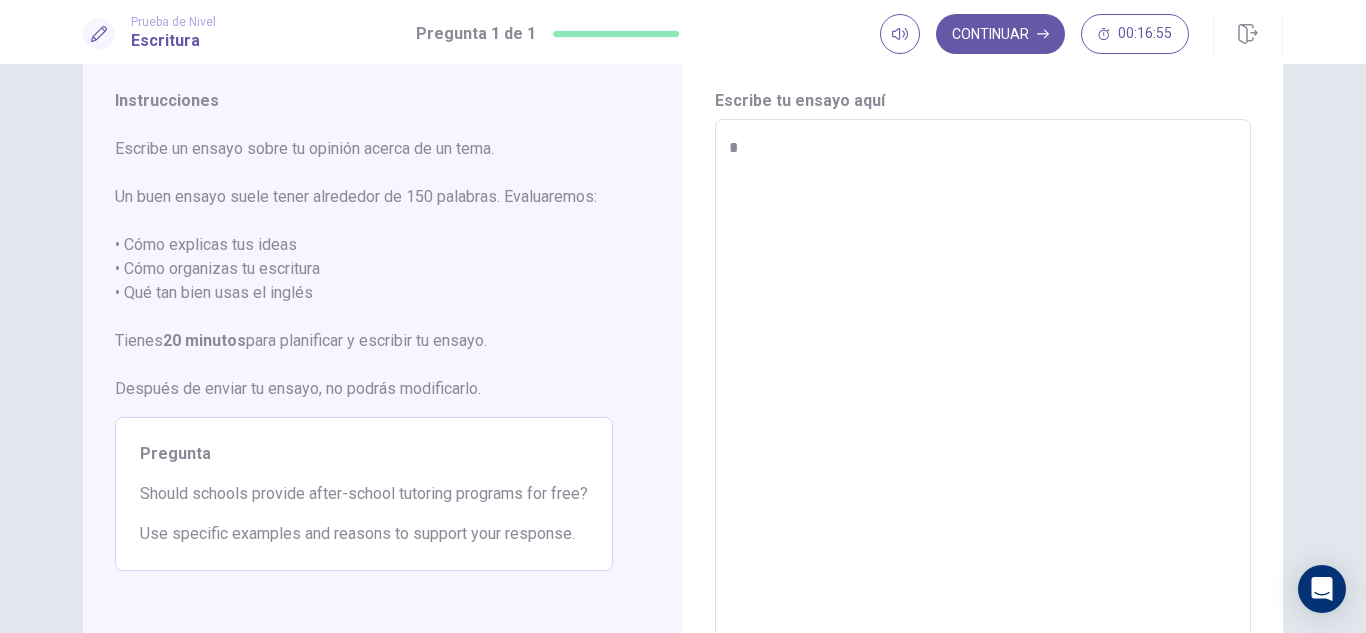 type 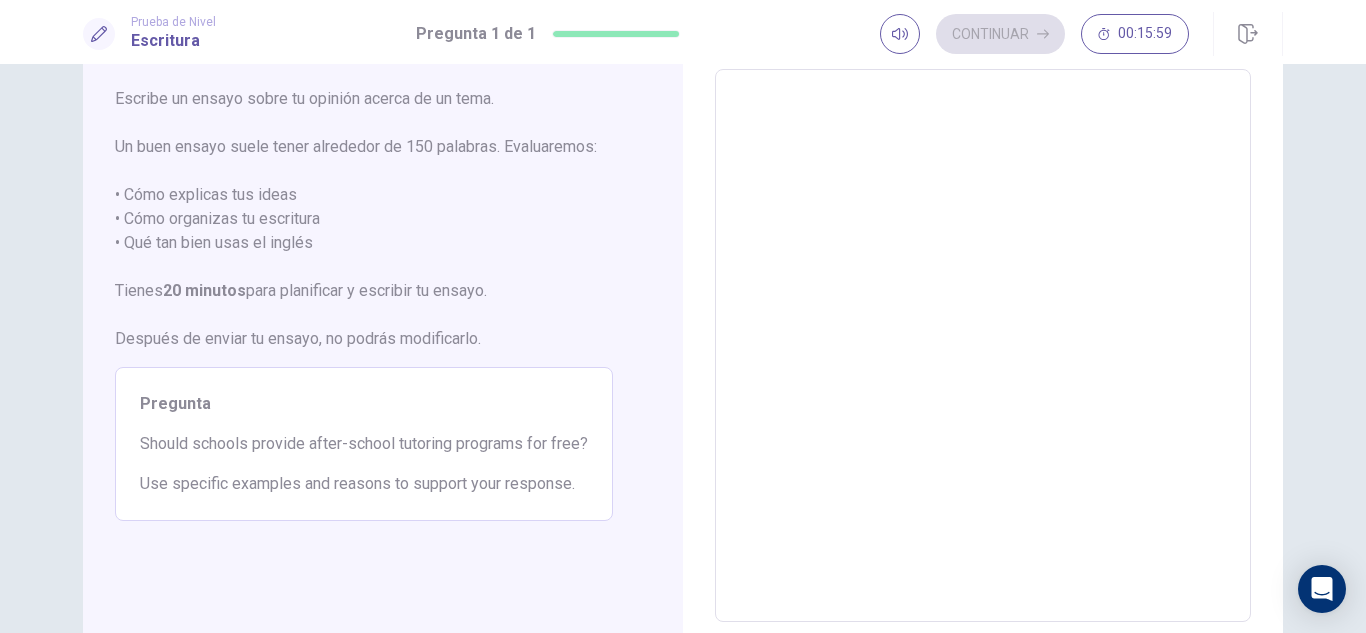 scroll, scrollTop: 0, scrollLeft: 0, axis: both 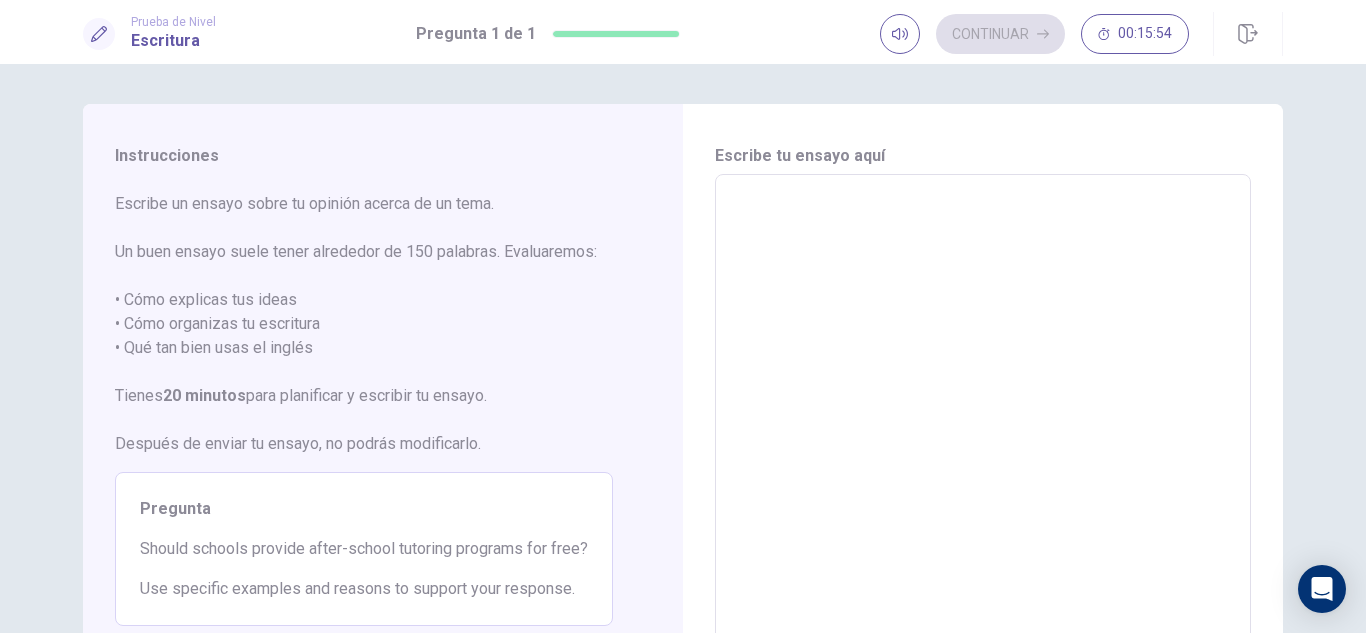 type on "*" 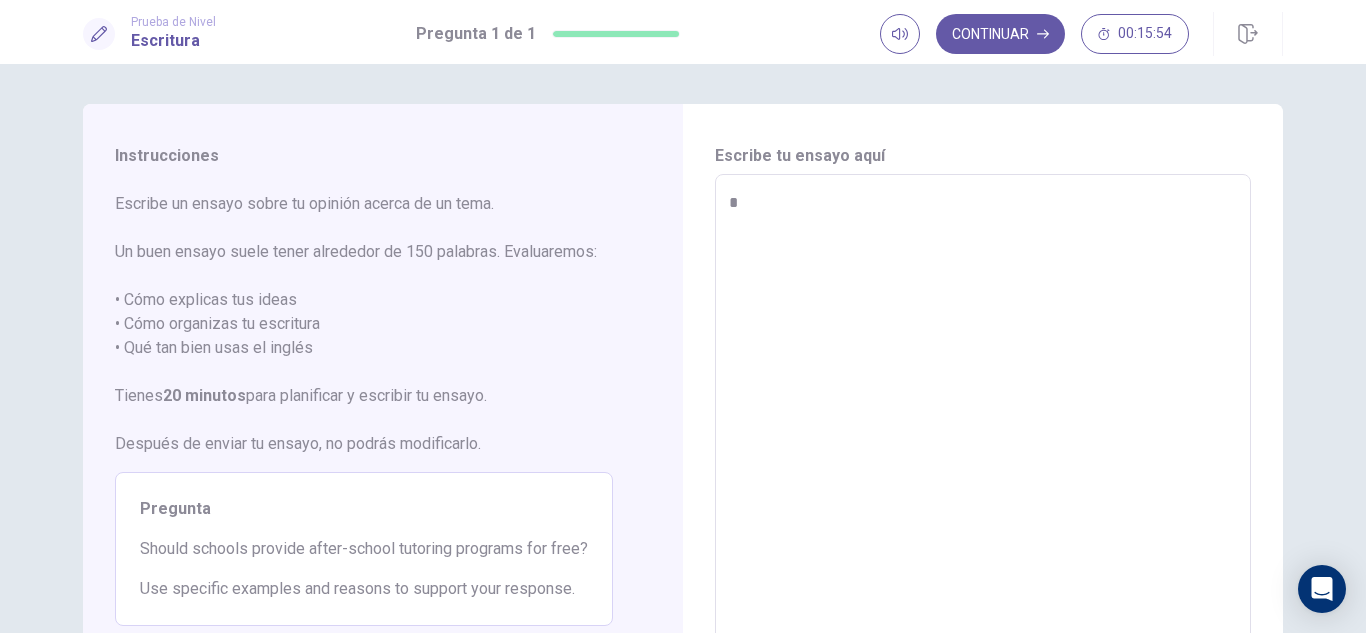 type on "*" 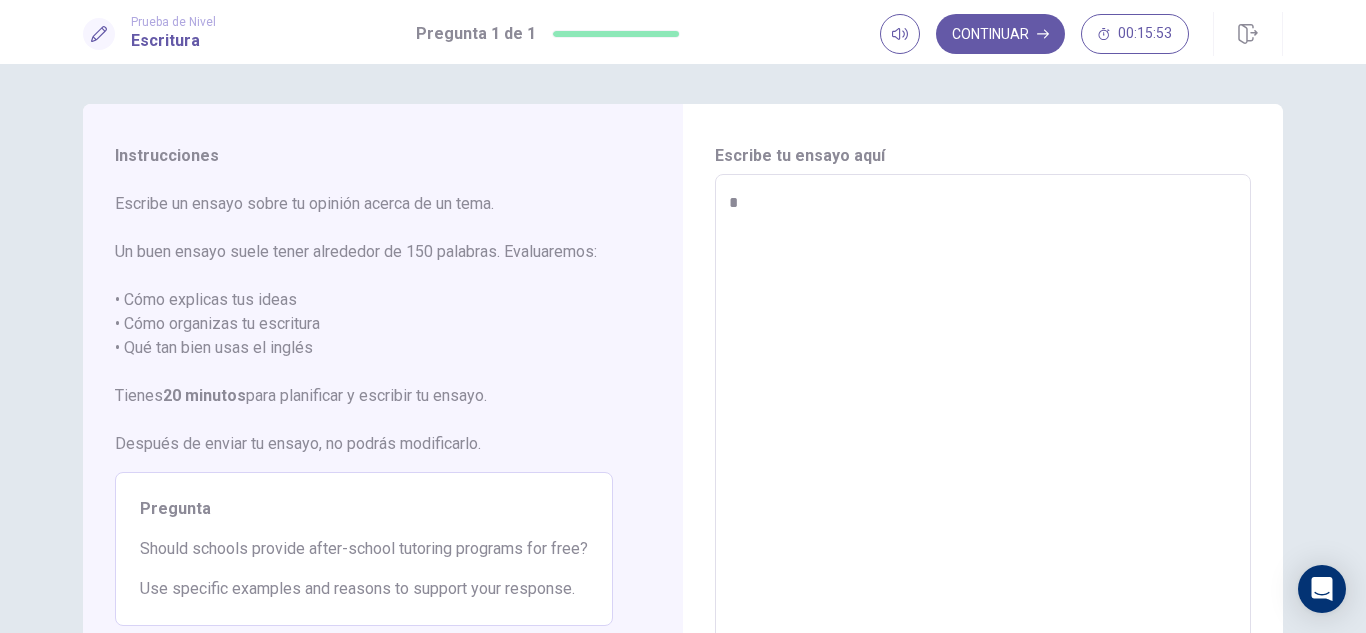 type on "*" 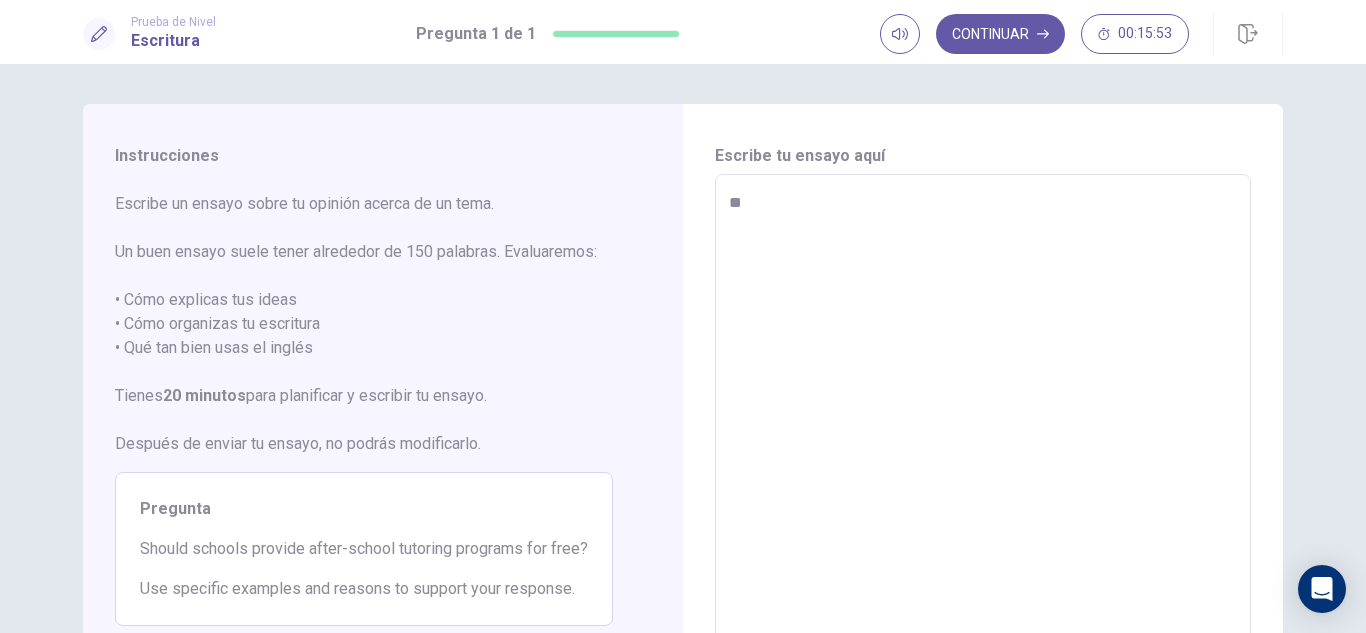 type on "*" 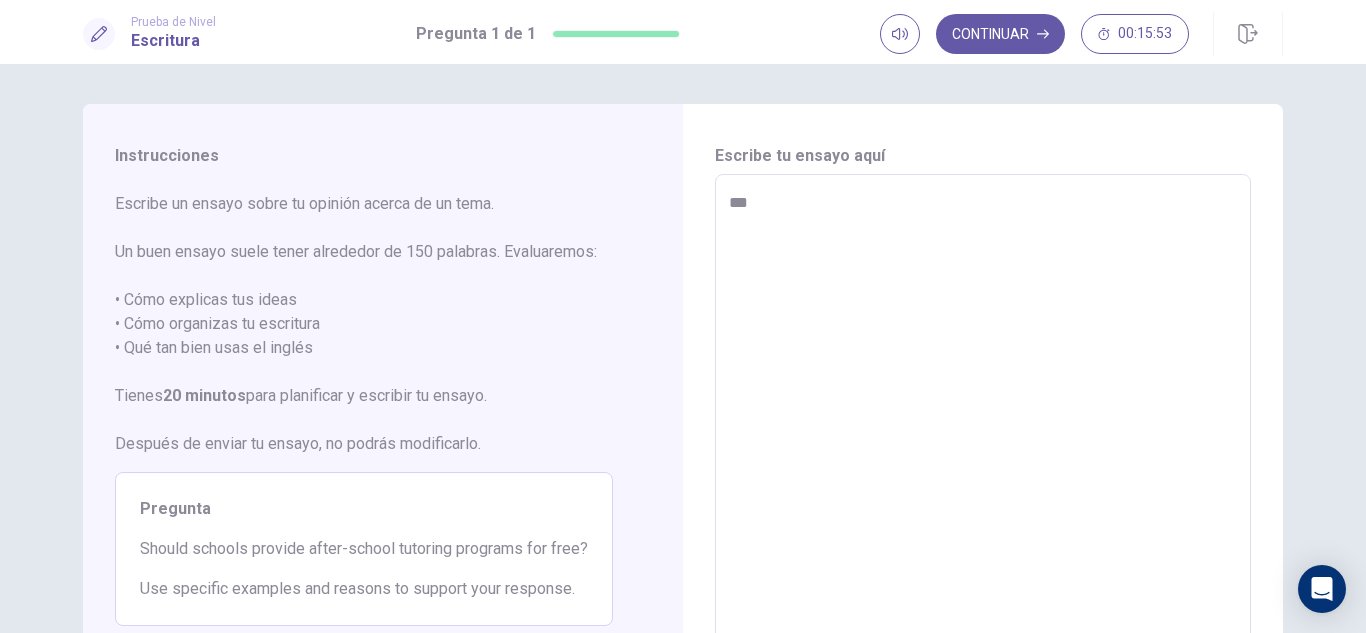 type on "*" 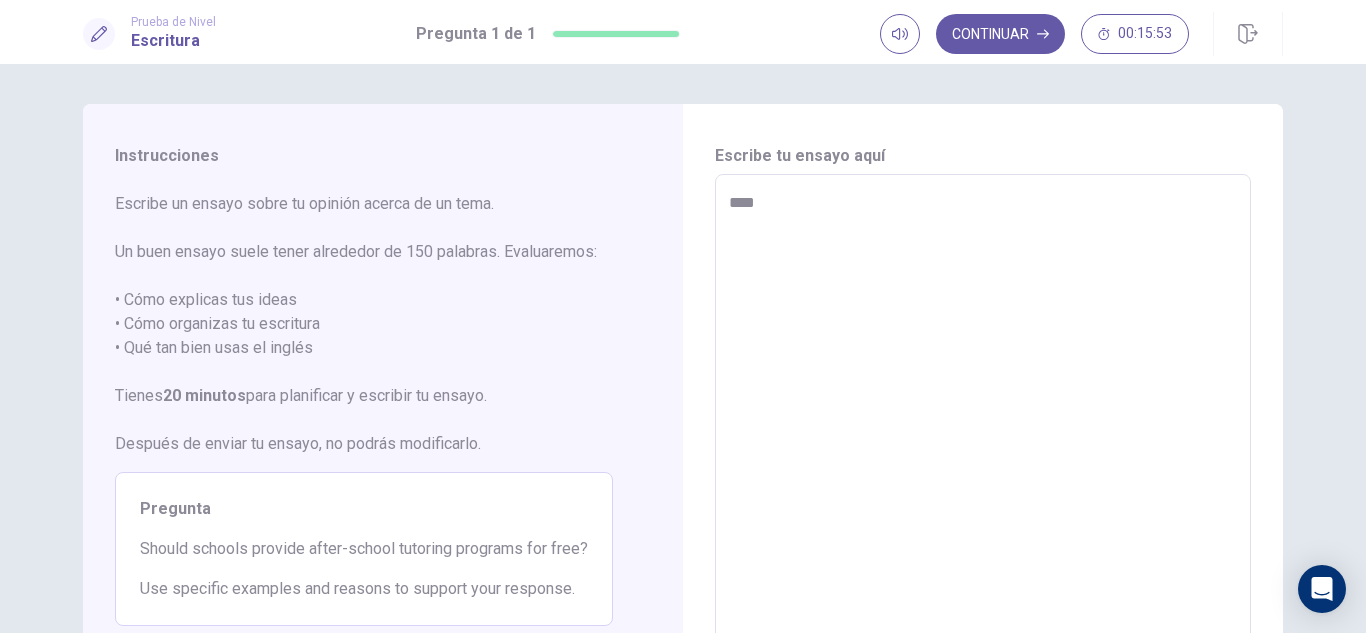 type on "*" 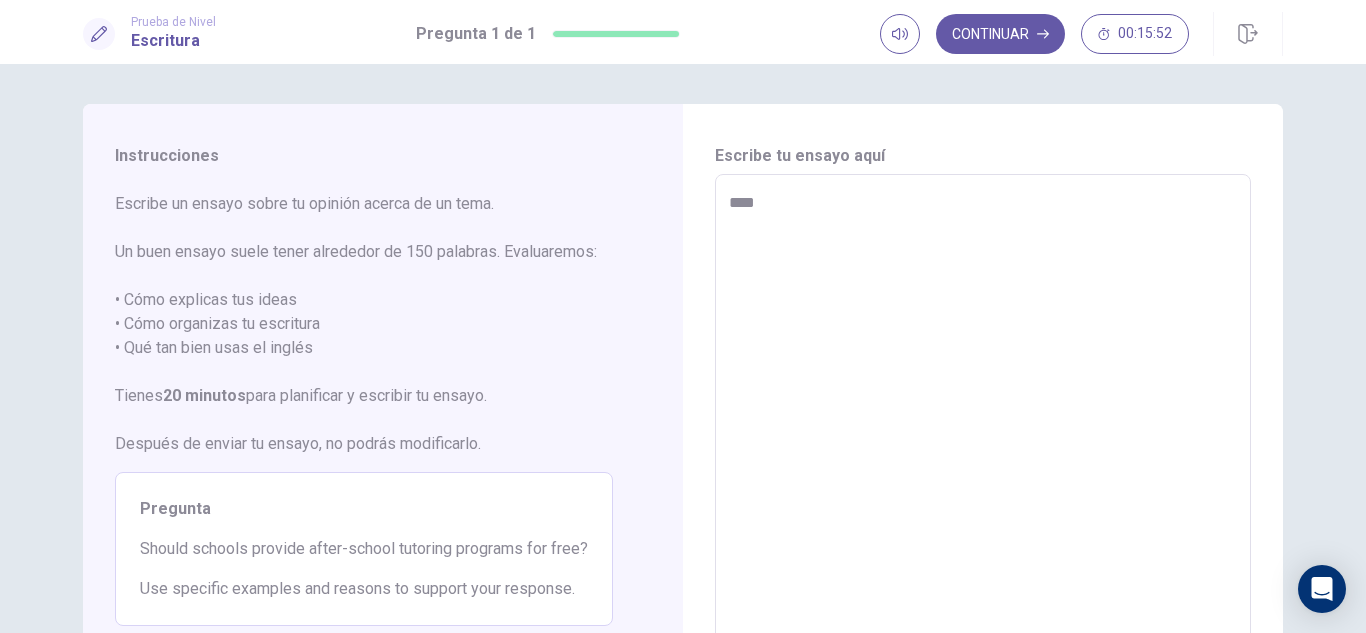 type on "****" 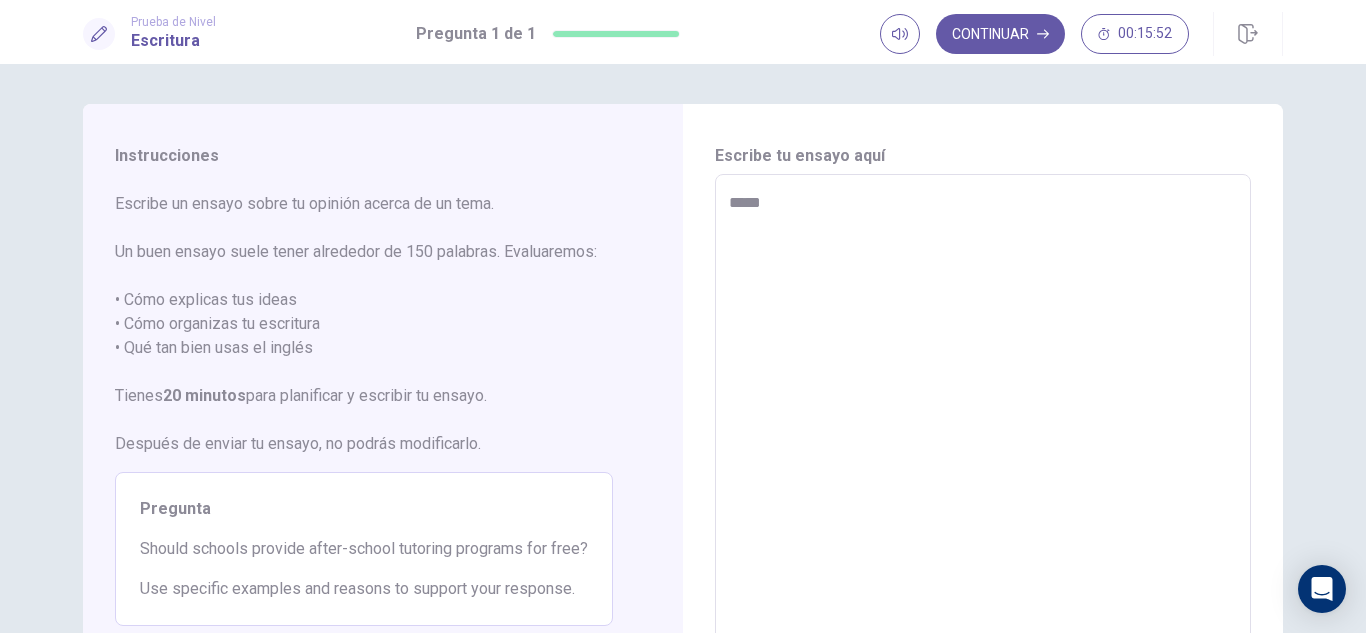 type on "*" 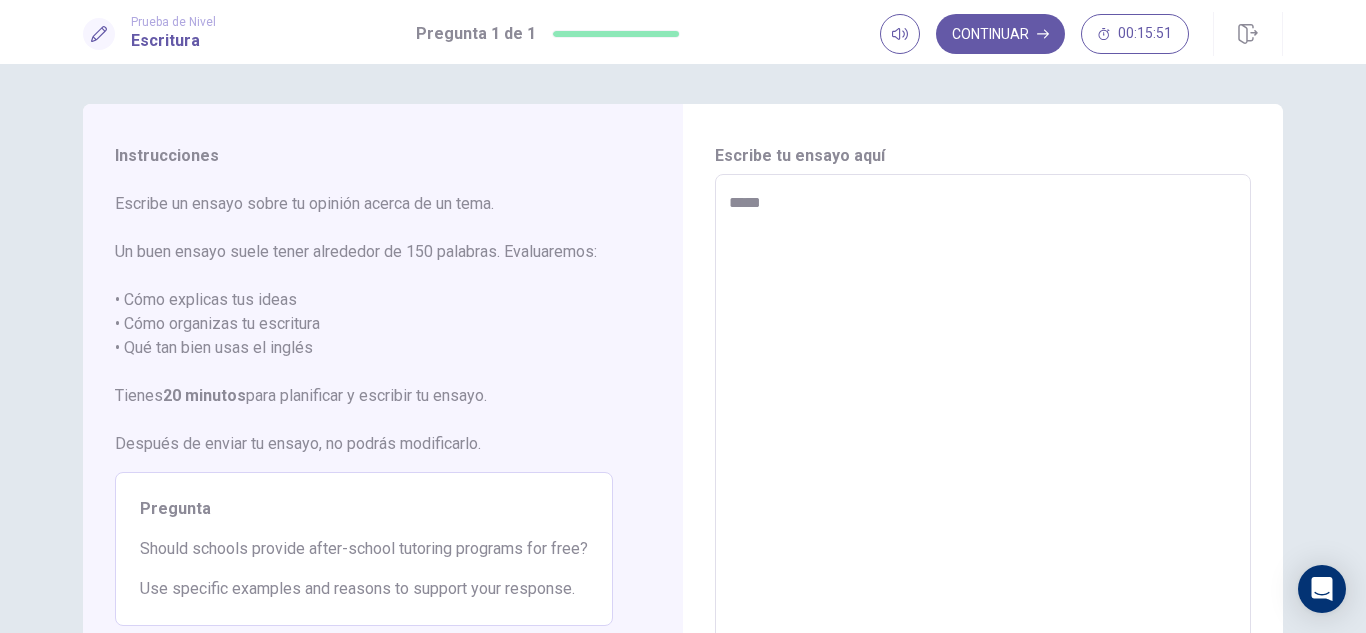 type on "******" 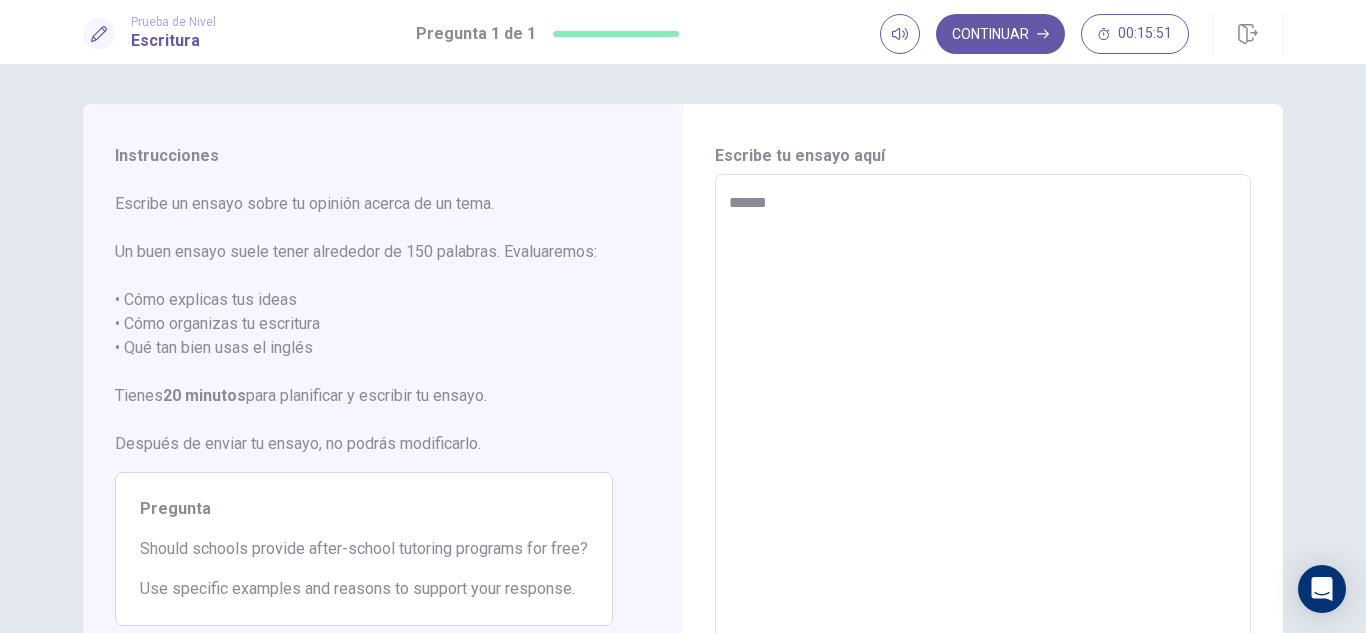 type on "*" 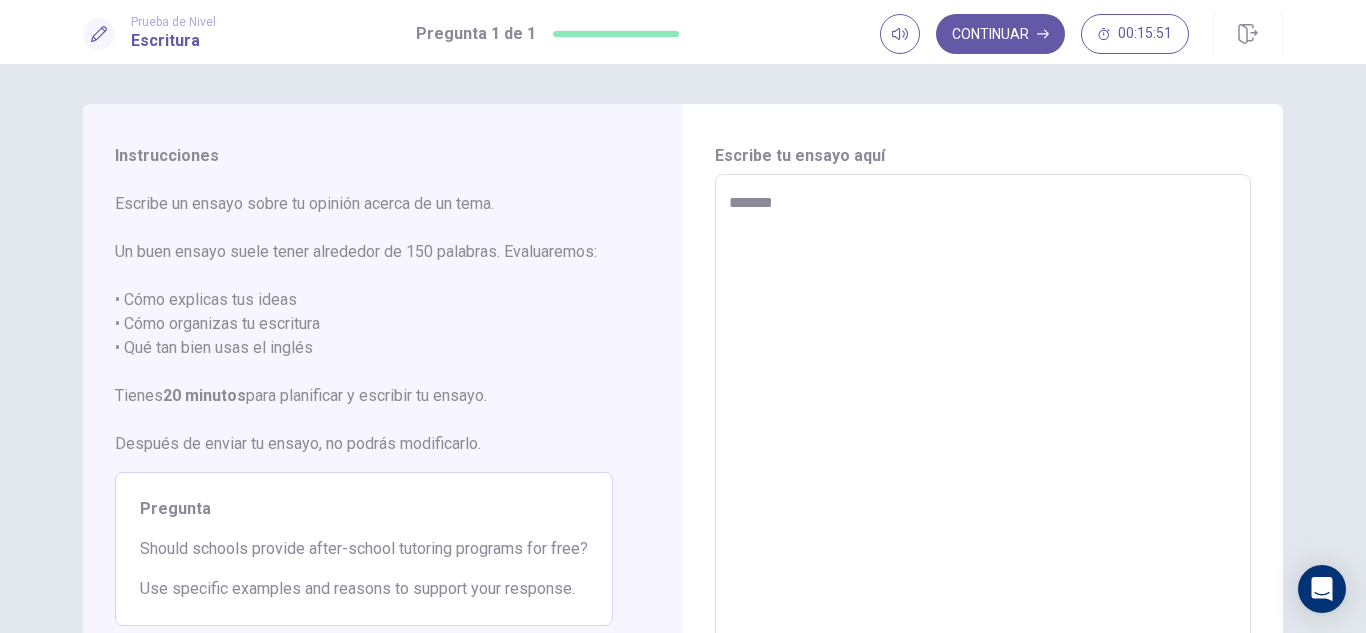 type on "*" 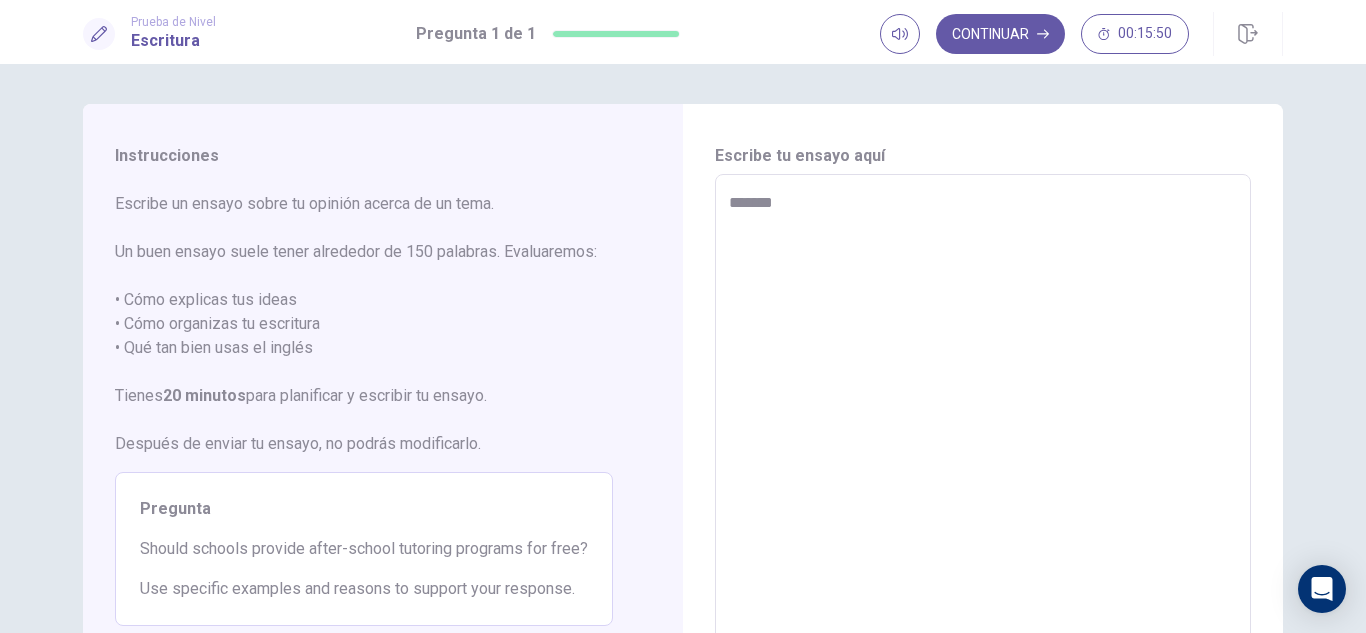 type on "********" 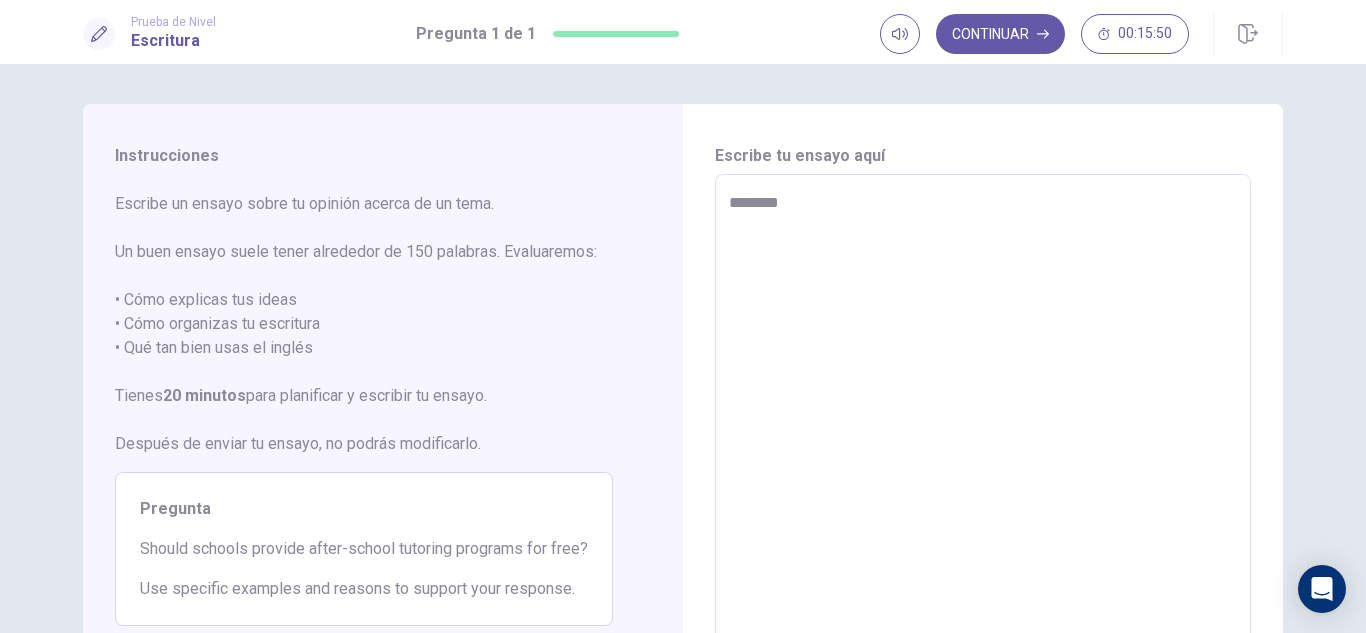 type on "*" 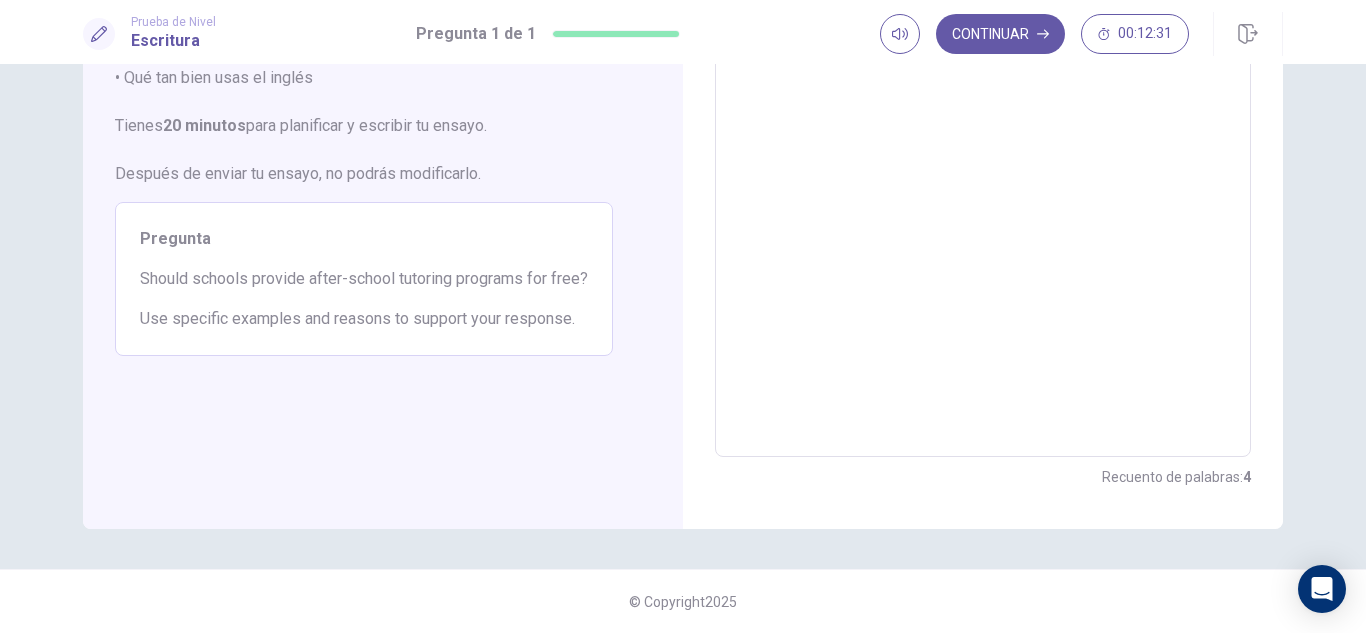 scroll, scrollTop: 0, scrollLeft: 0, axis: both 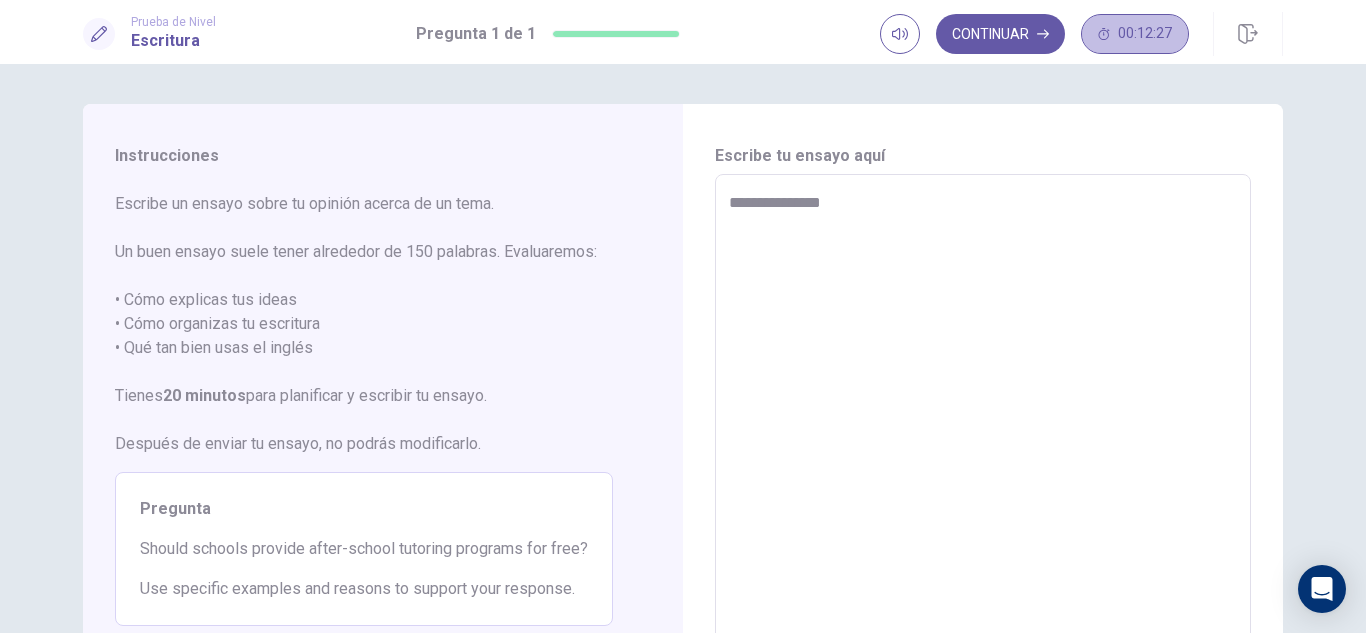 click on "00:12:27" at bounding box center [1135, 34] 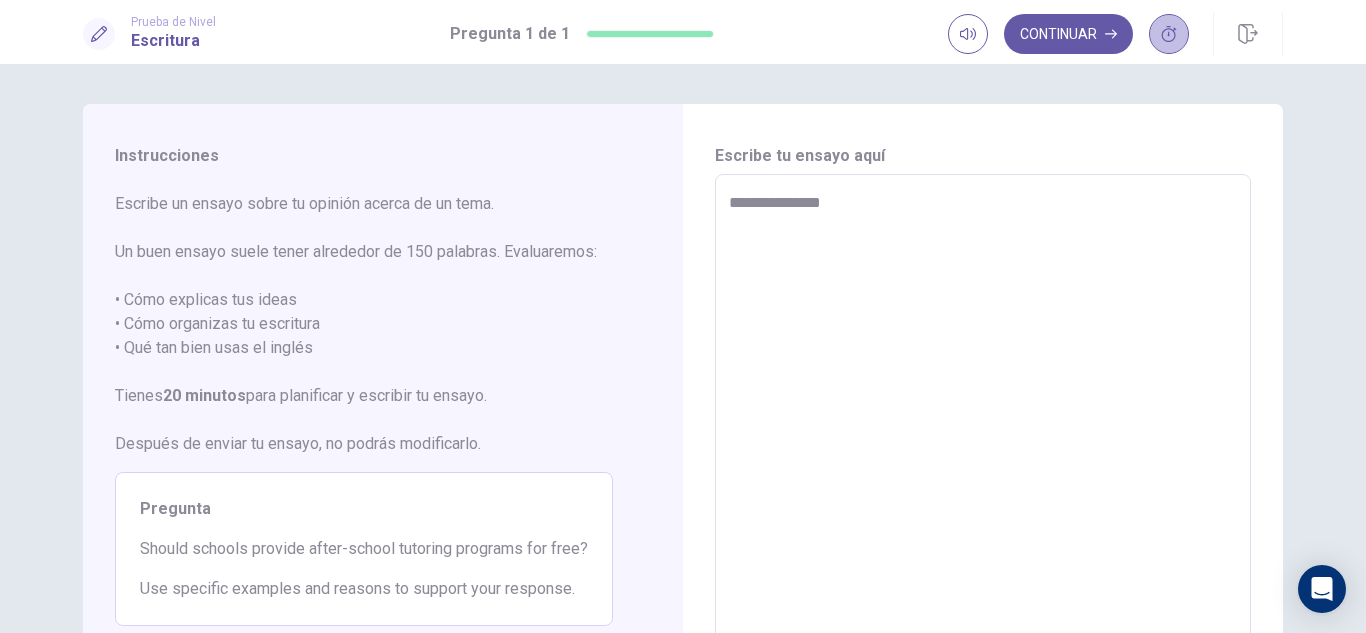 click at bounding box center (1169, 34) 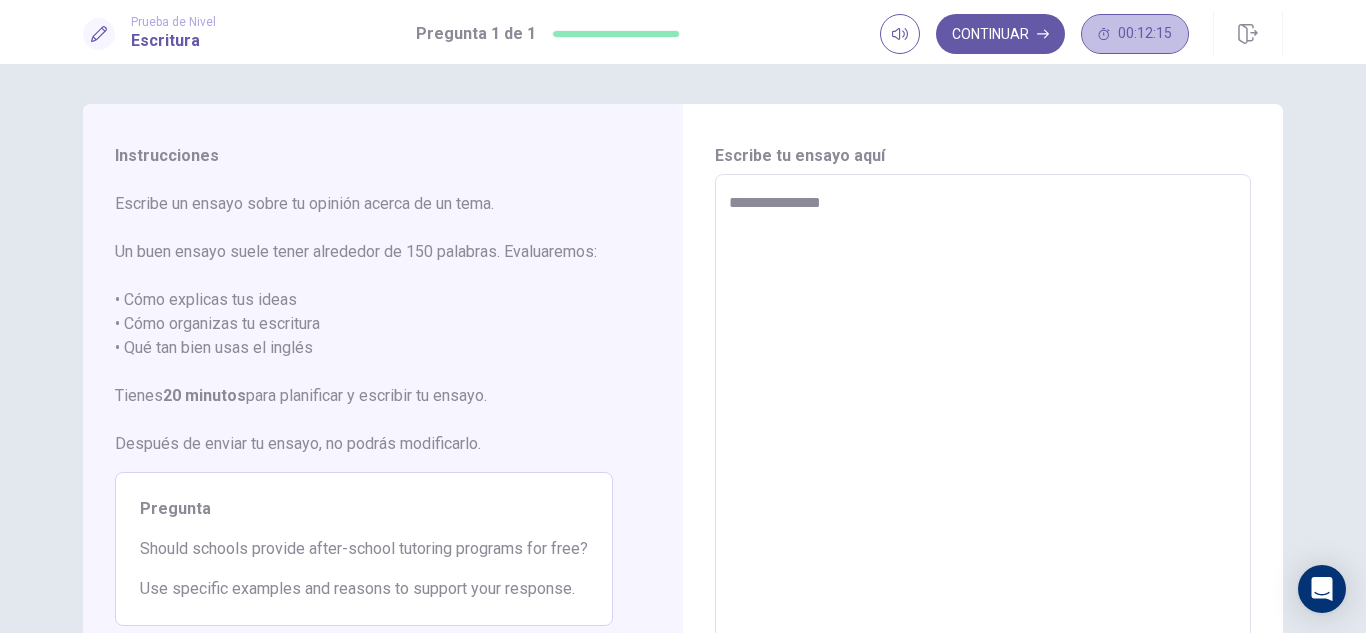 click on "00:12:15" at bounding box center [1135, 34] 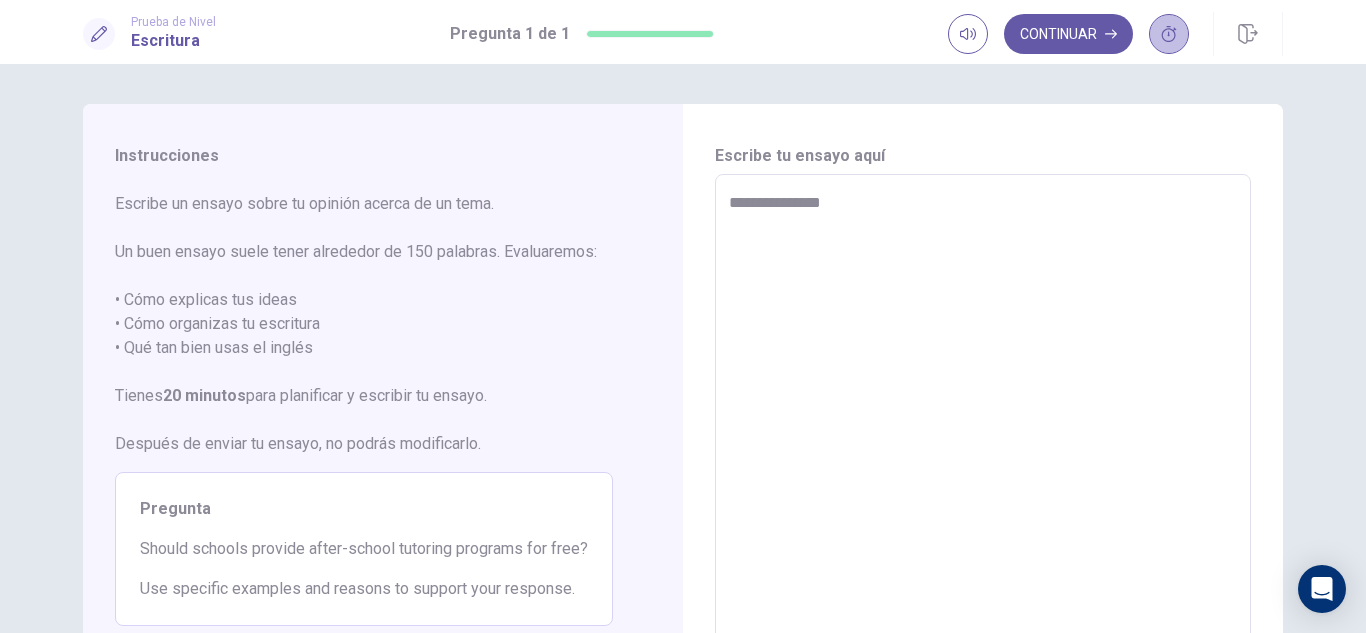 click at bounding box center (1169, 34) 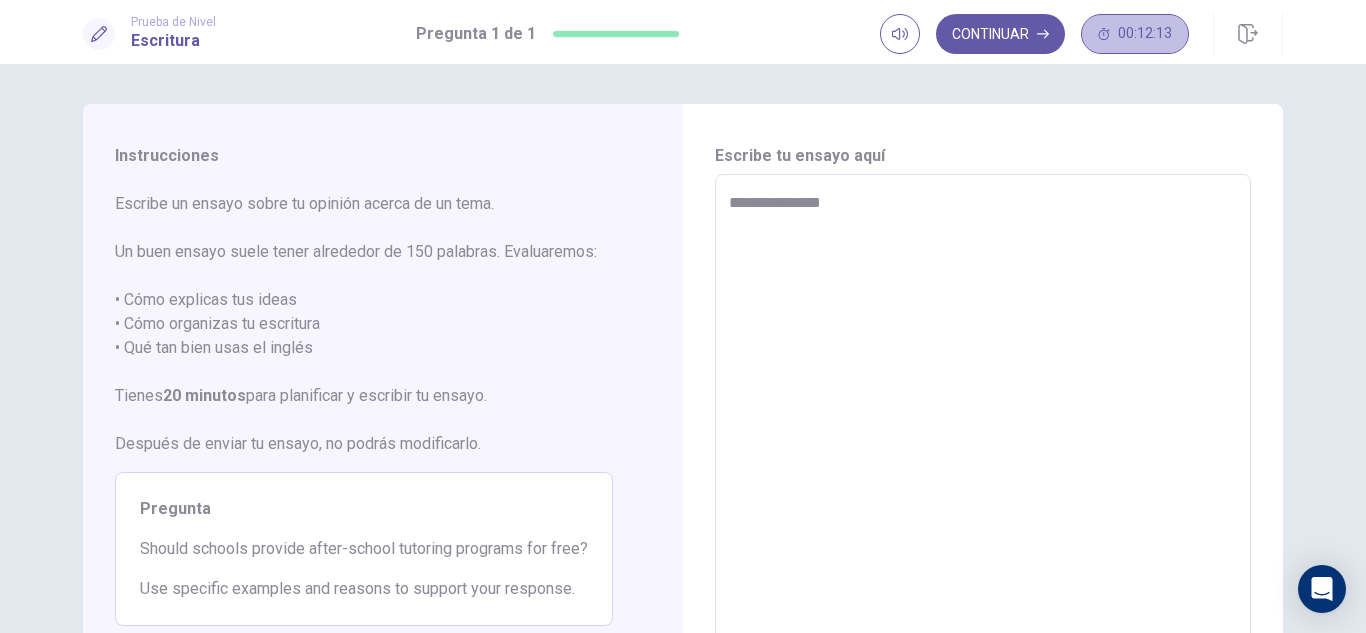 click on "00:12:13" at bounding box center (1135, 34) 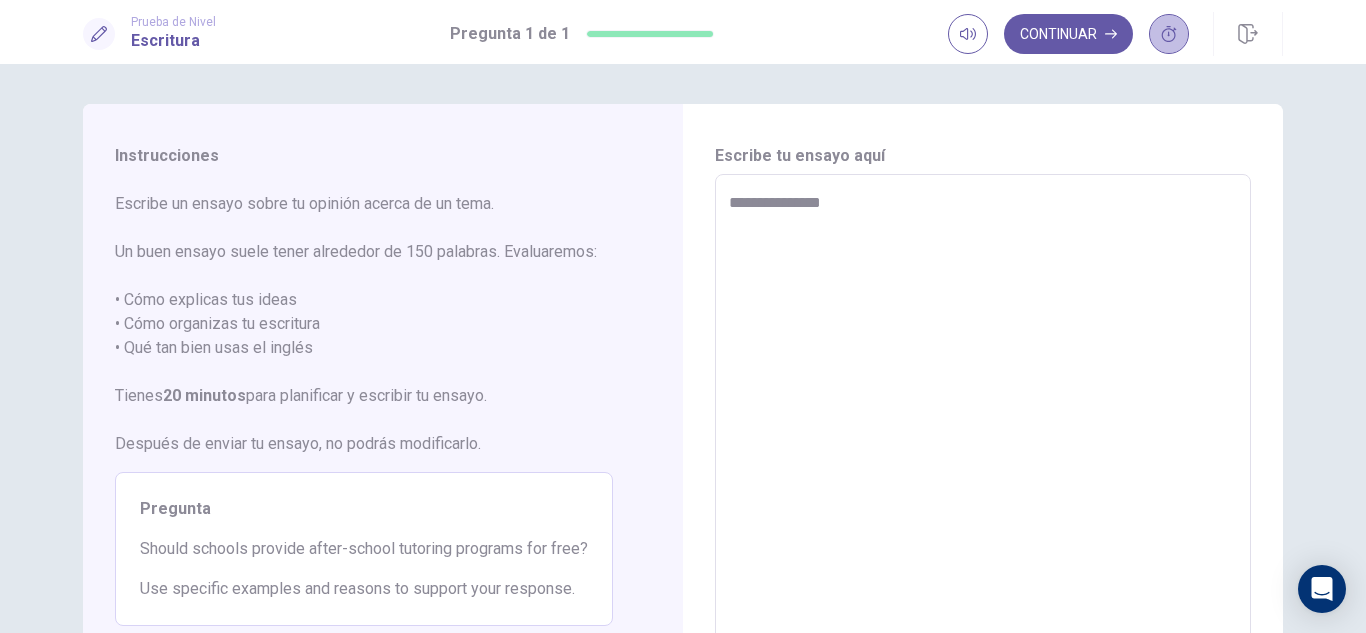 click at bounding box center (1169, 34) 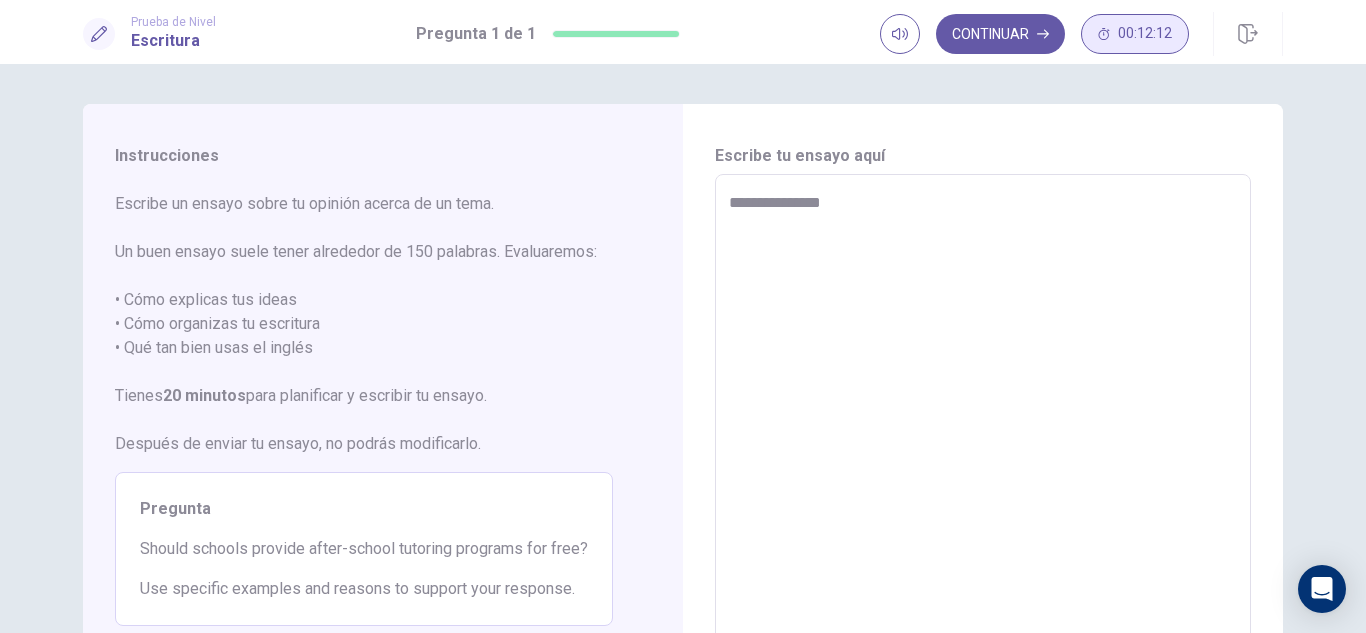 click on "00:12:12" at bounding box center [1135, 34] 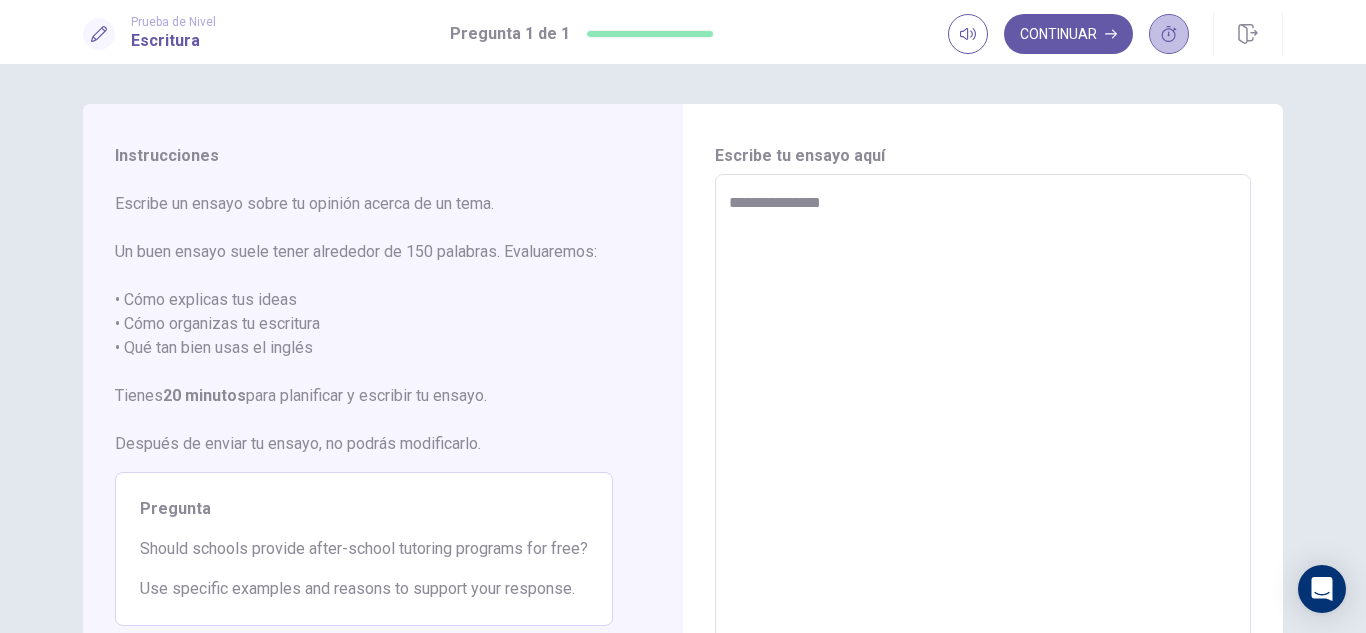 click at bounding box center (1169, 34) 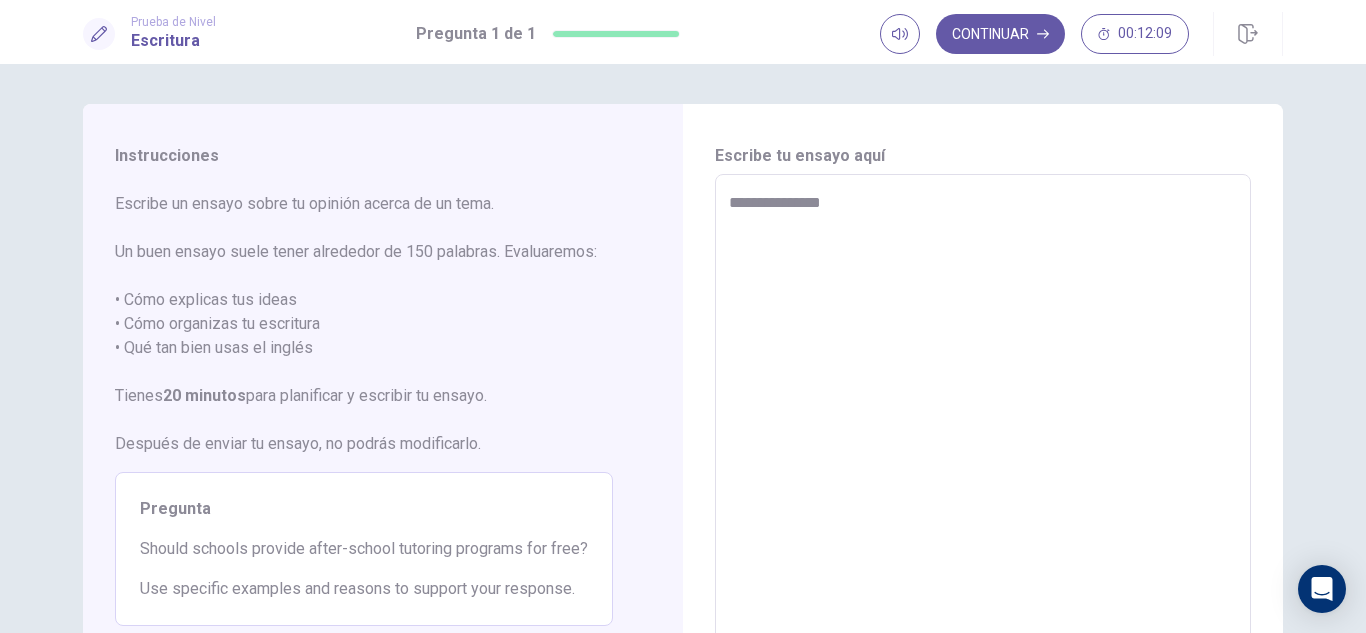 click on "**********" at bounding box center [983, 451] 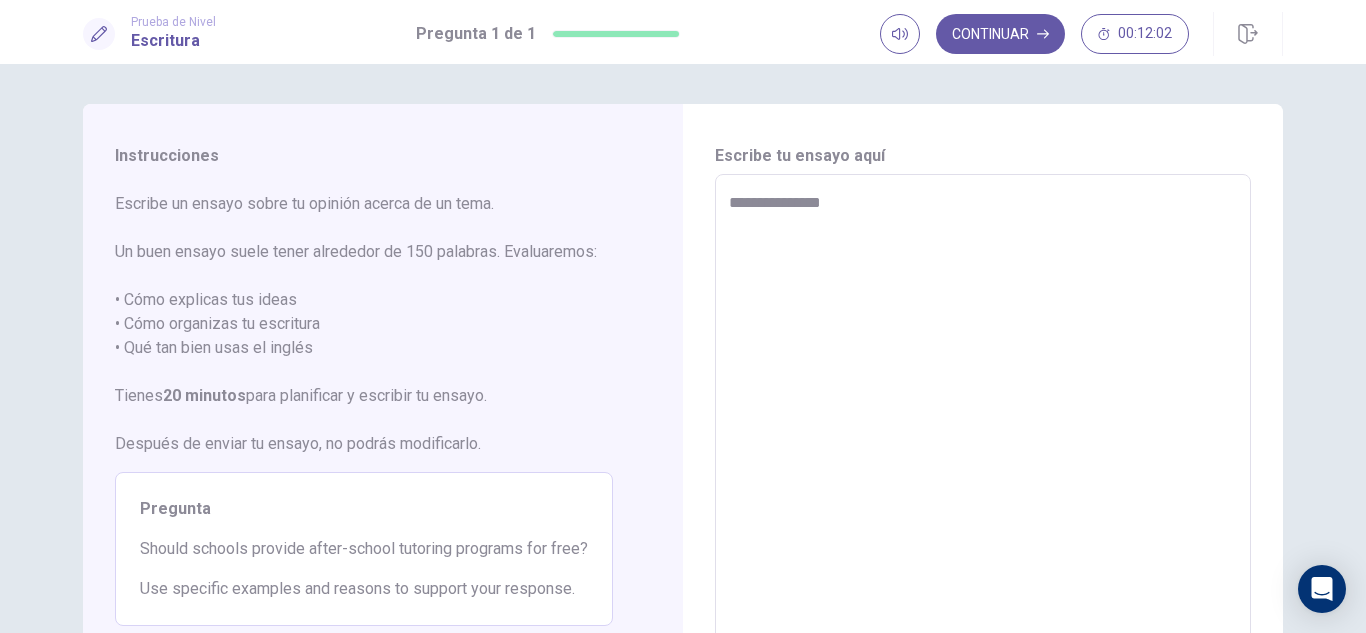 click on "**********" at bounding box center [983, 451] 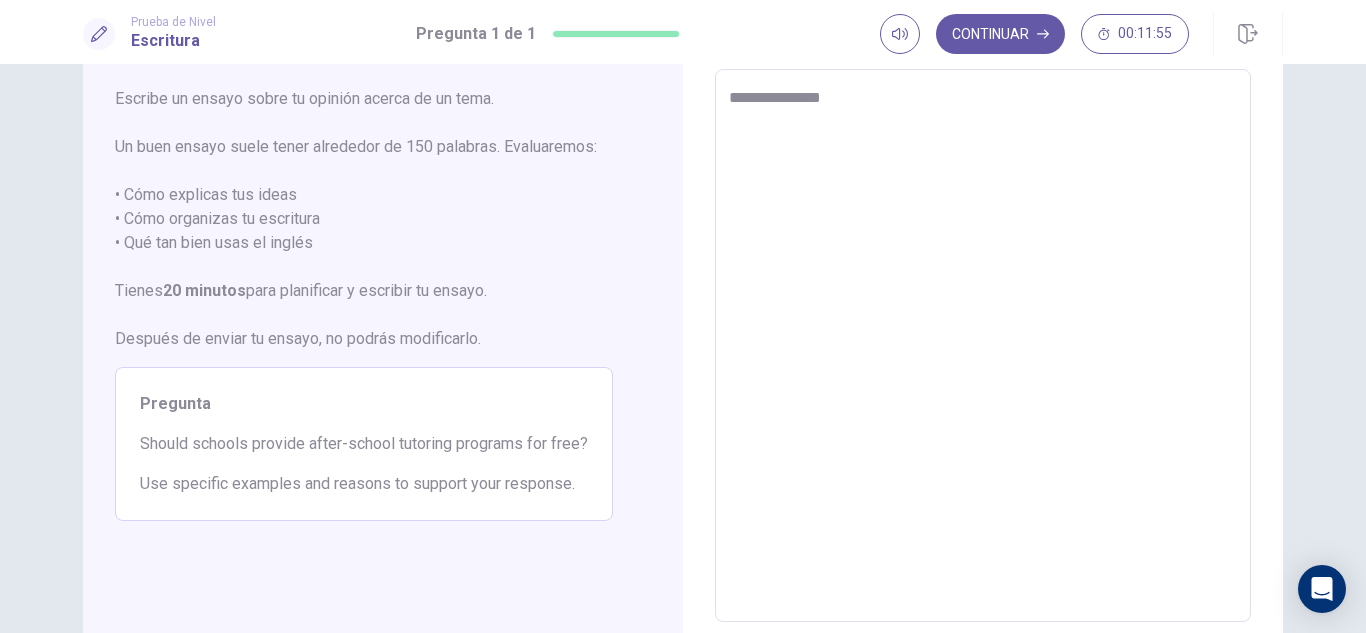 scroll, scrollTop: 0, scrollLeft: 0, axis: both 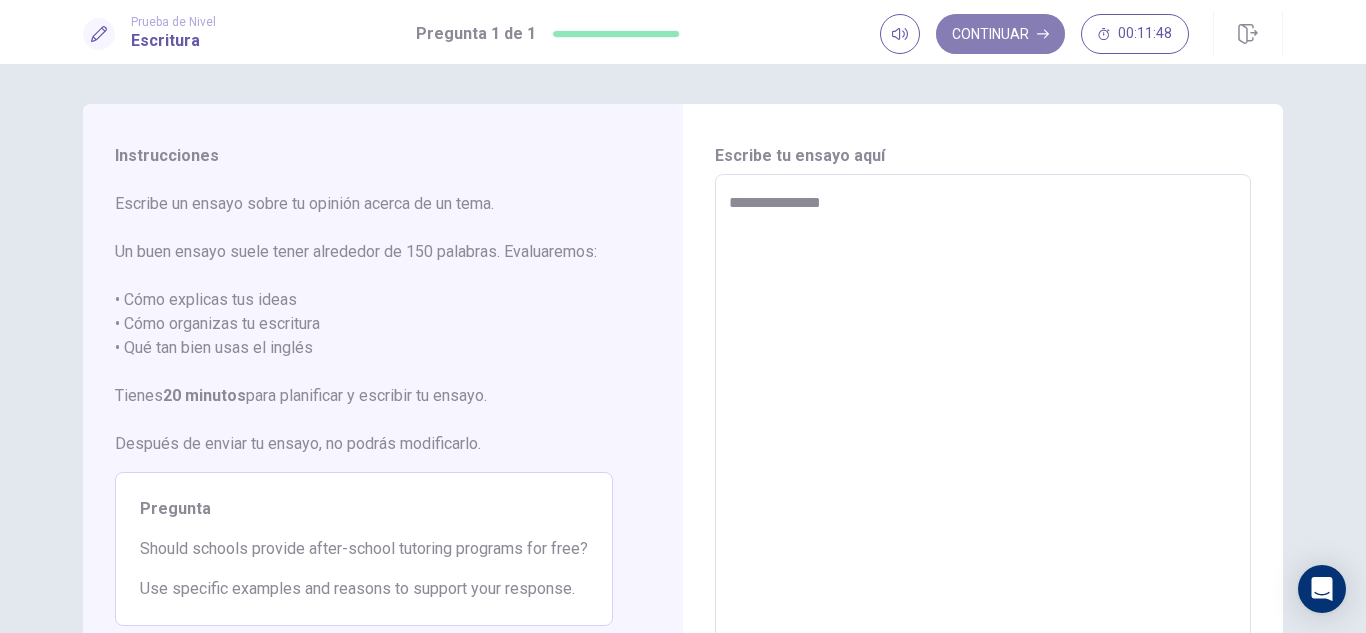 click on "Continuar" at bounding box center [1000, 34] 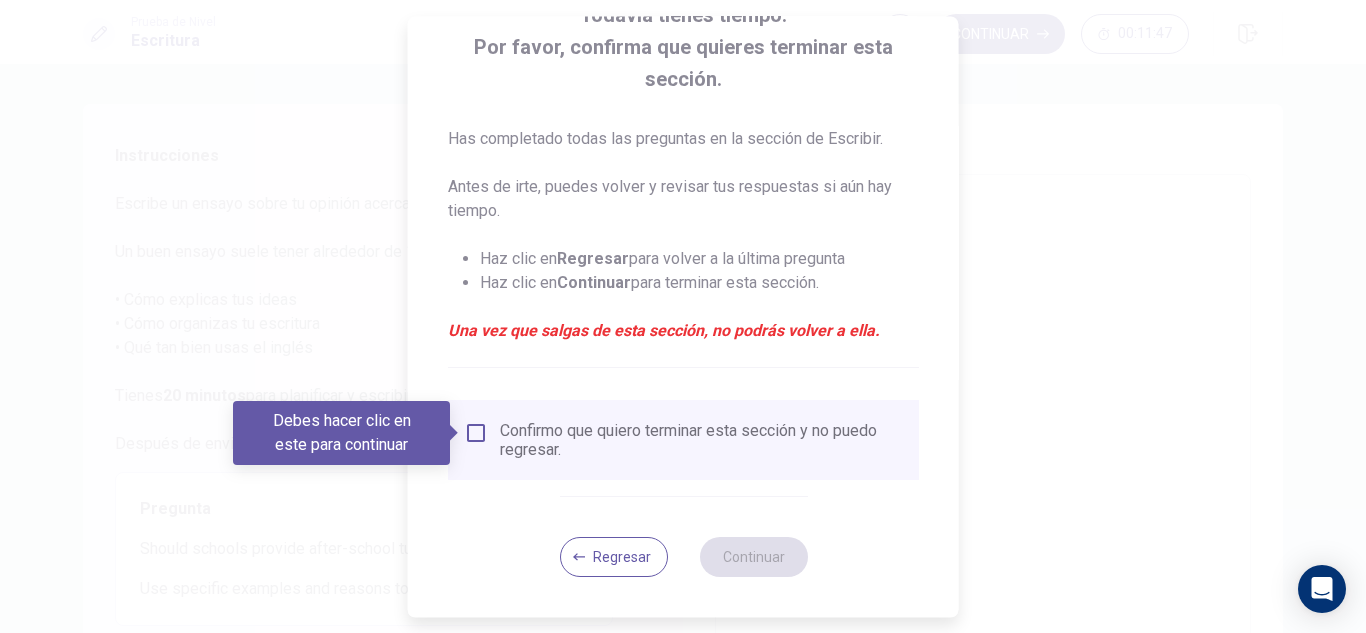 scroll, scrollTop: 145, scrollLeft: 0, axis: vertical 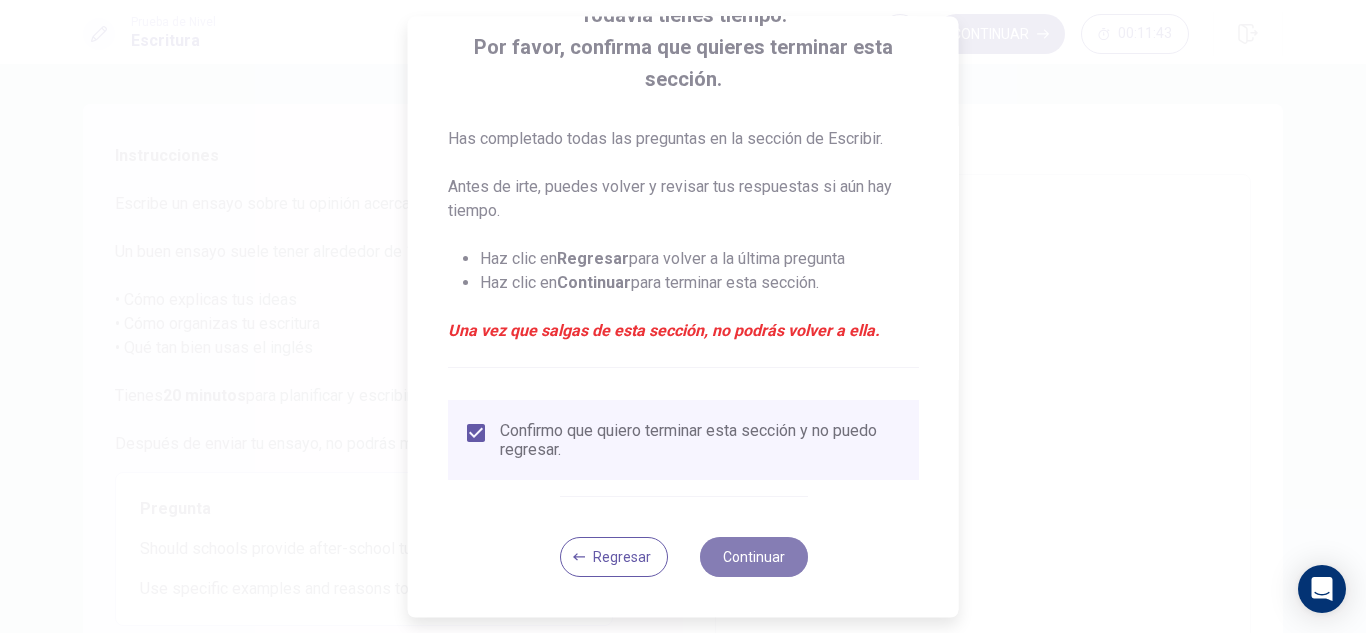 click on "Continuar" at bounding box center (753, 557) 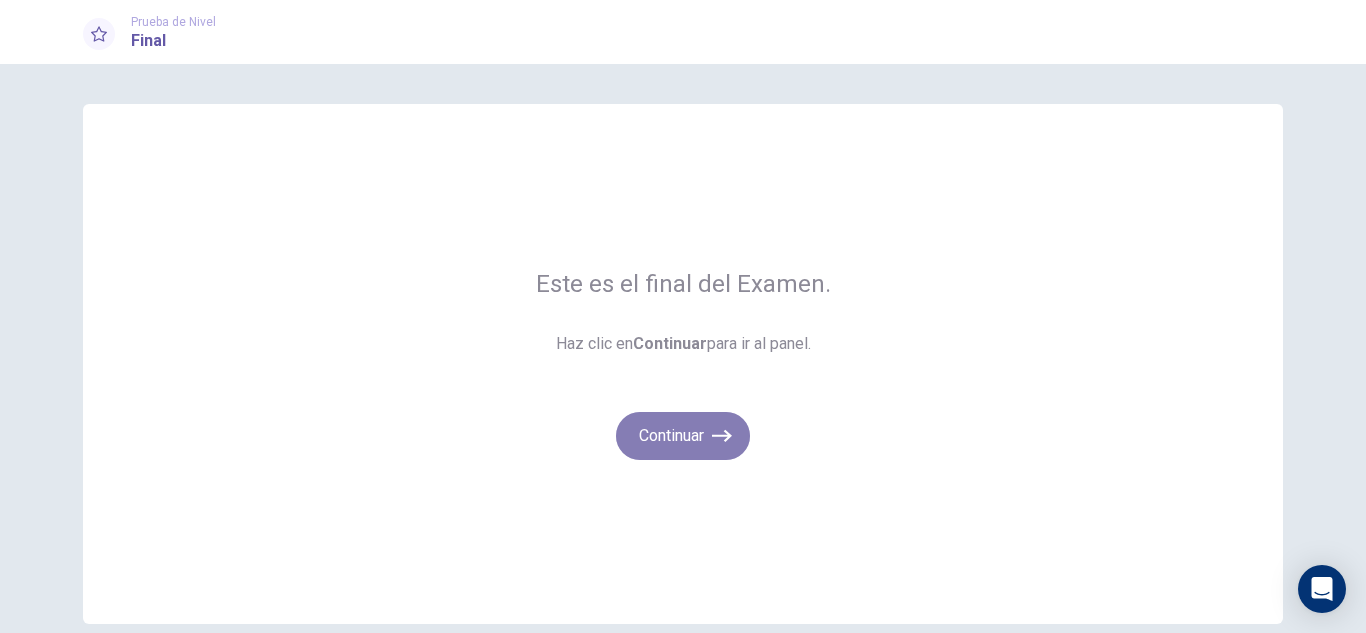 click on "Continuar" at bounding box center (683, 436) 